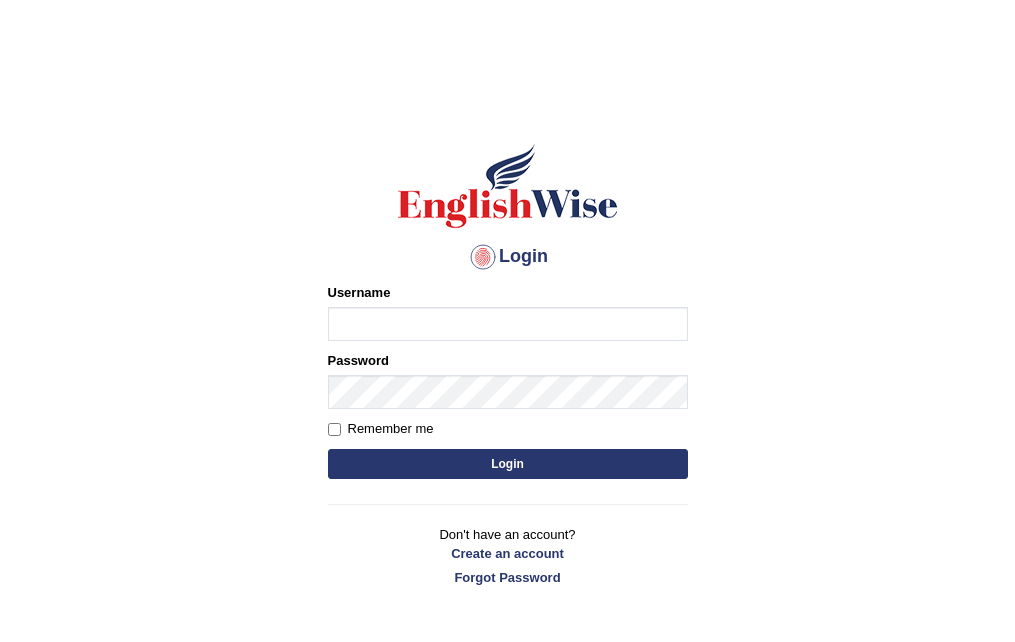 scroll, scrollTop: 0, scrollLeft: 0, axis: both 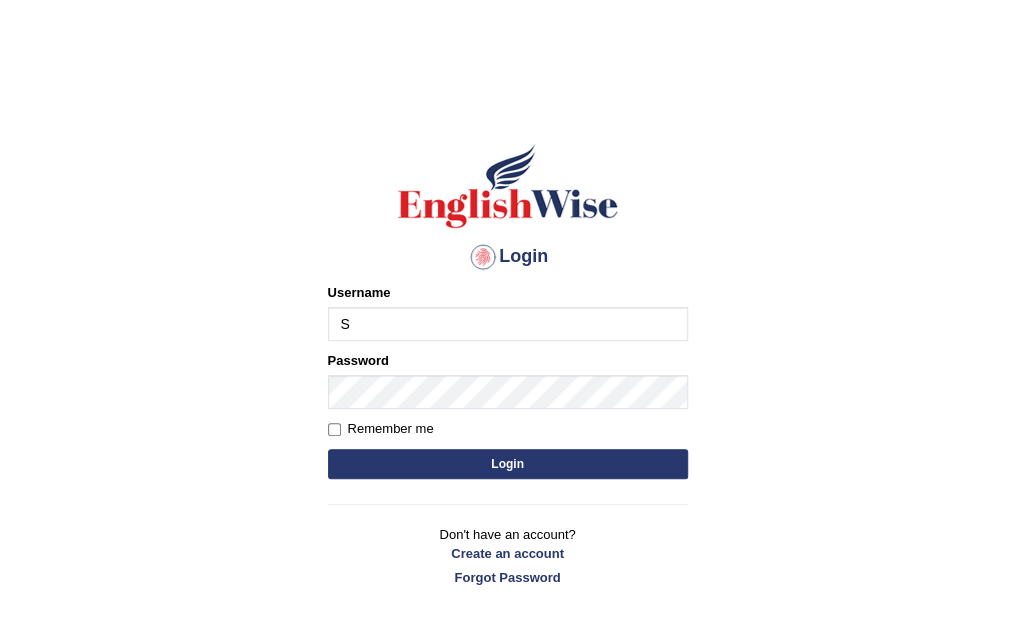 type on "Saran_1216" 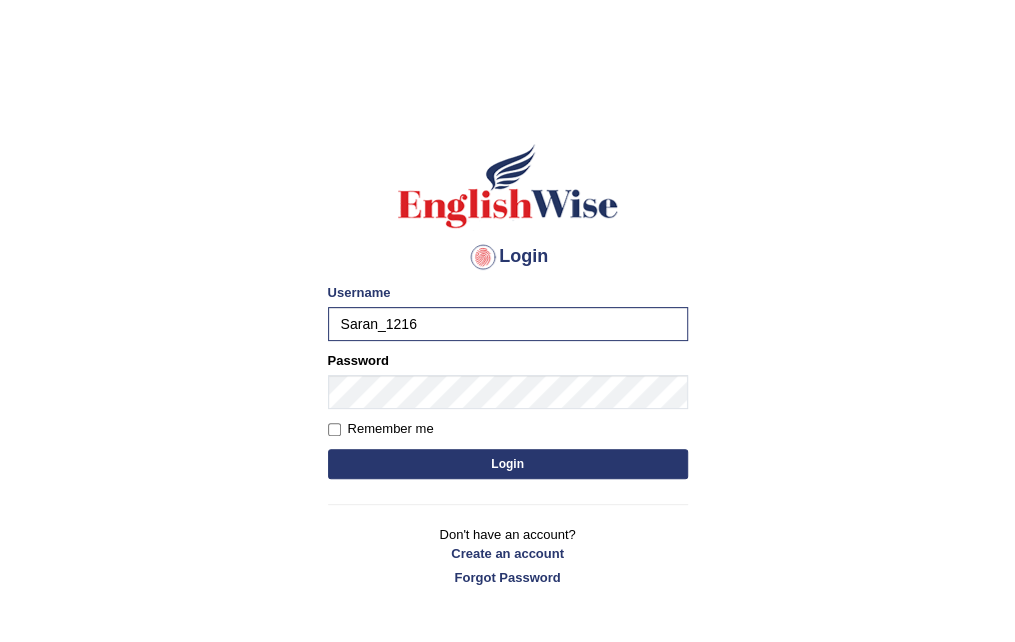 click on "Login" at bounding box center [508, 464] 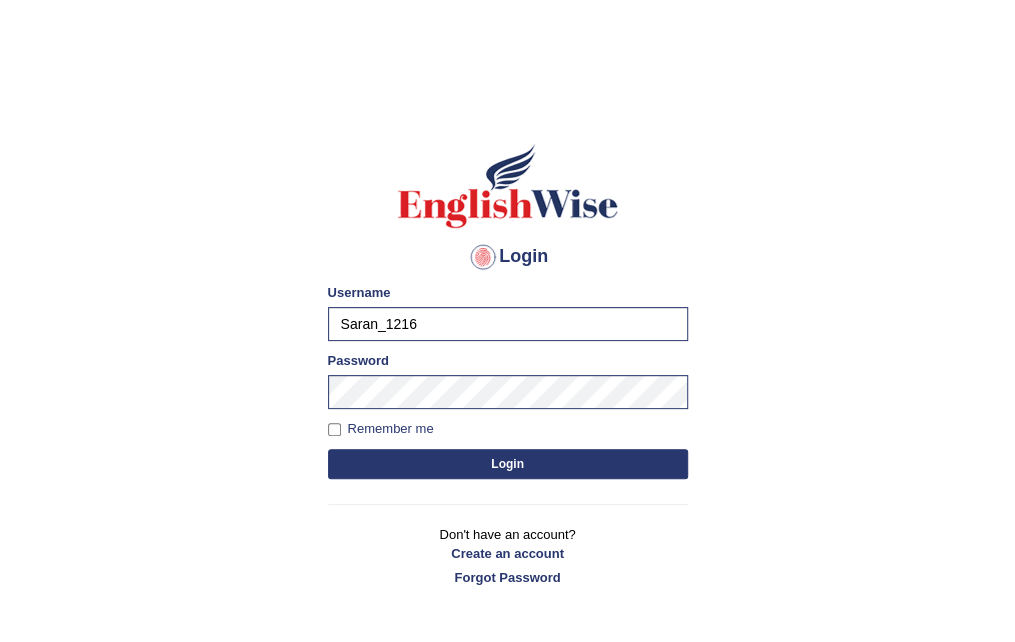 click on "Login" at bounding box center (508, 464) 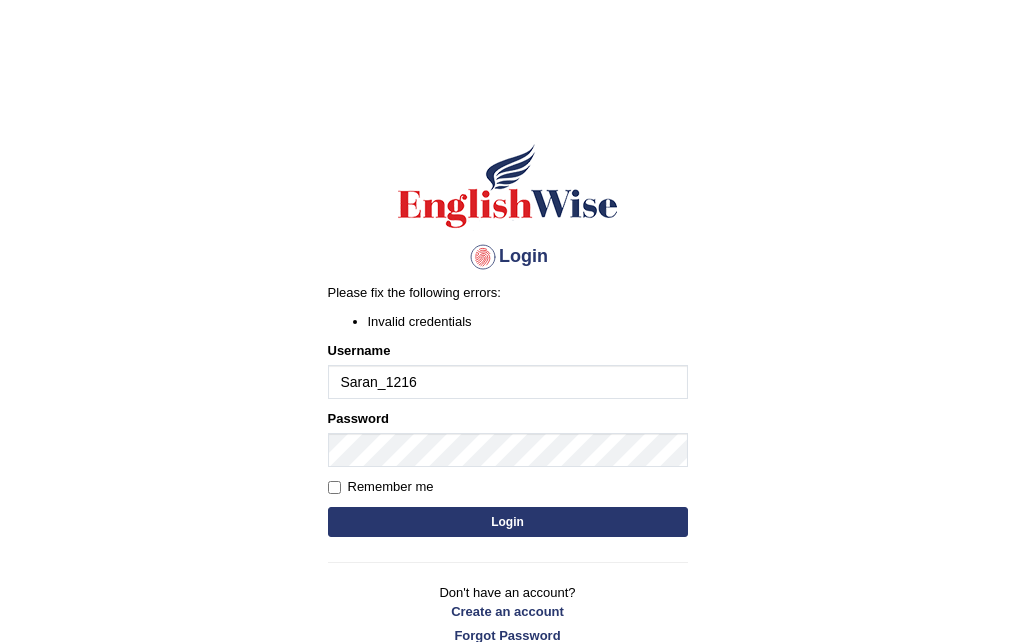 scroll, scrollTop: 0, scrollLeft: 0, axis: both 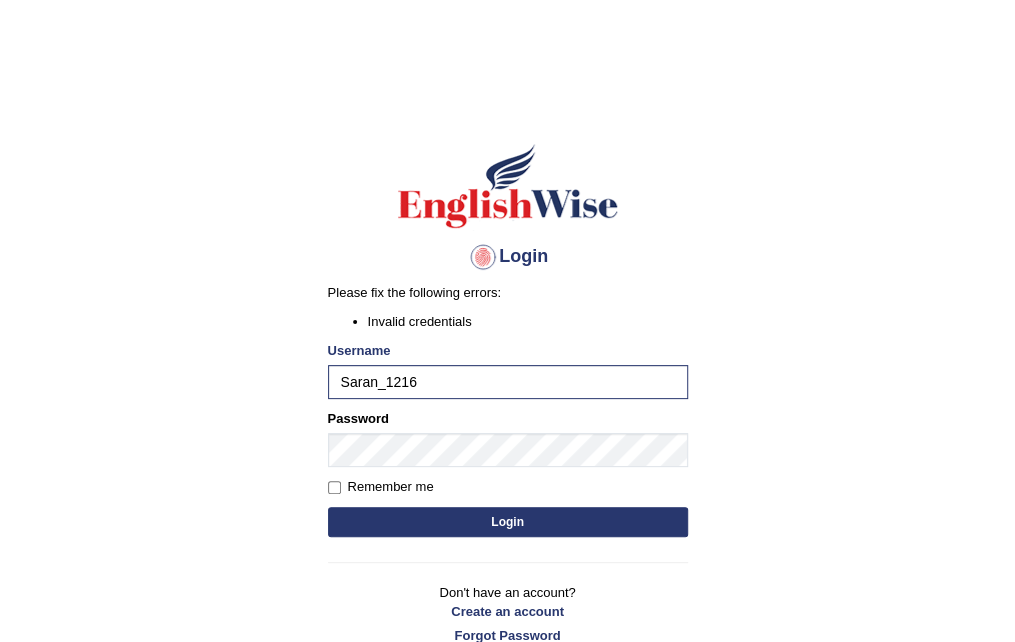 click on "Login" at bounding box center (508, 522) 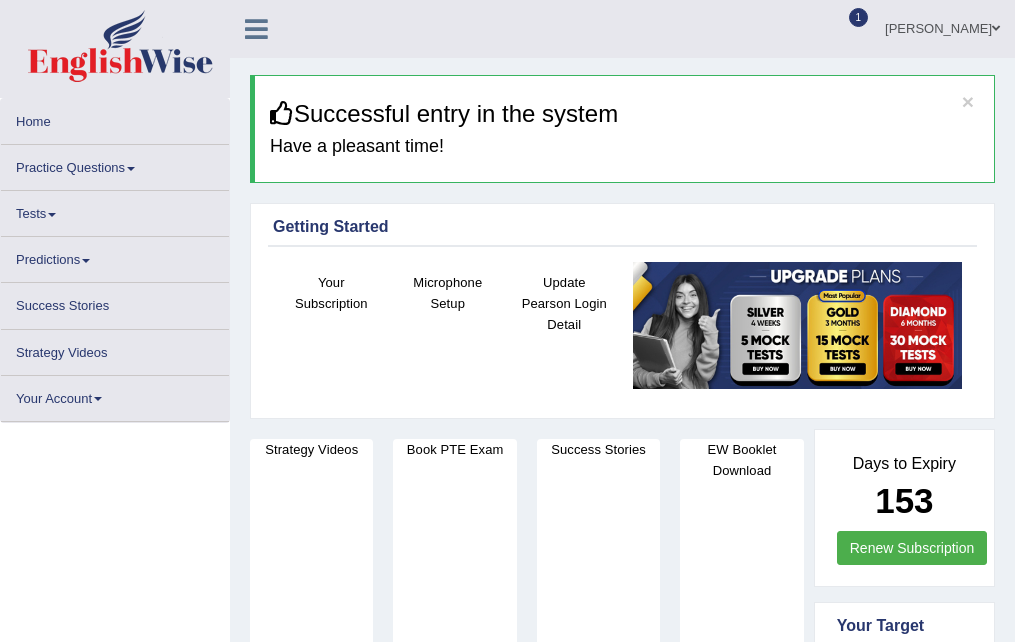 scroll, scrollTop: 0, scrollLeft: 0, axis: both 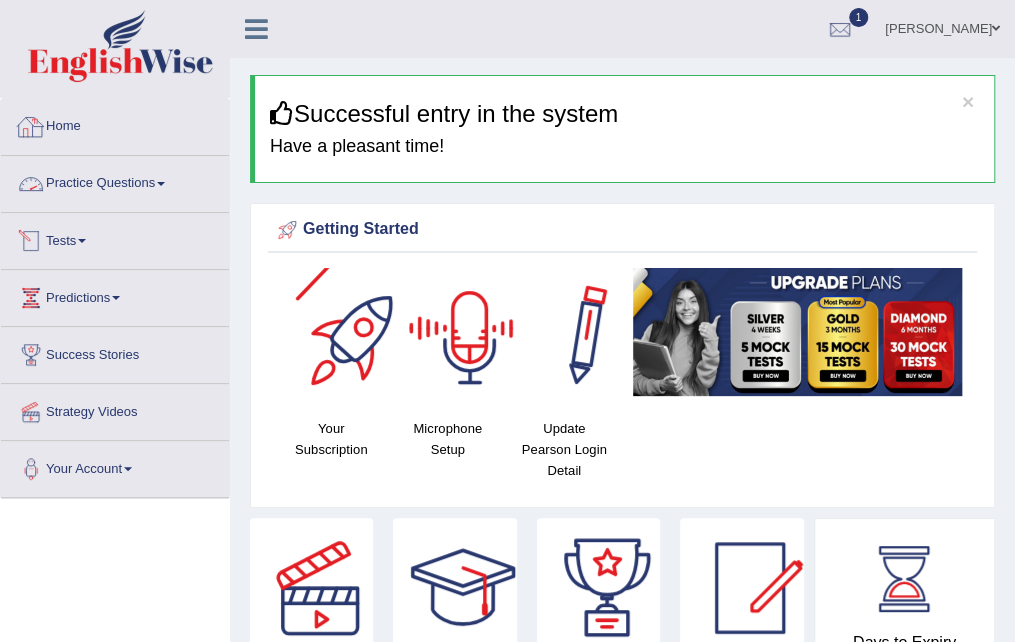 click on "Practice Questions" at bounding box center (115, 181) 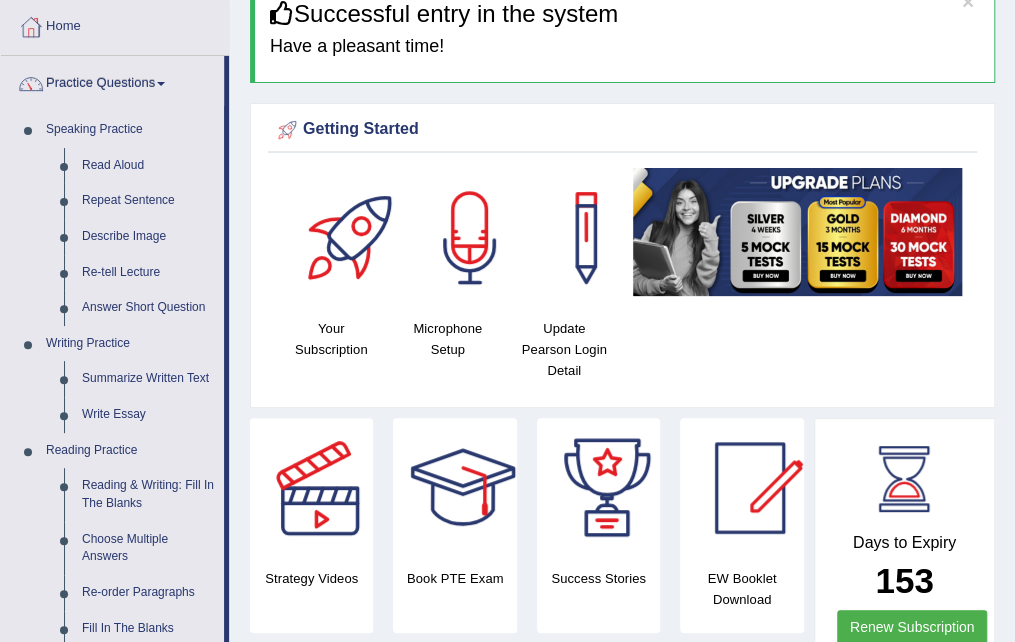 scroll, scrollTop: 0, scrollLeft: 0, axis: both 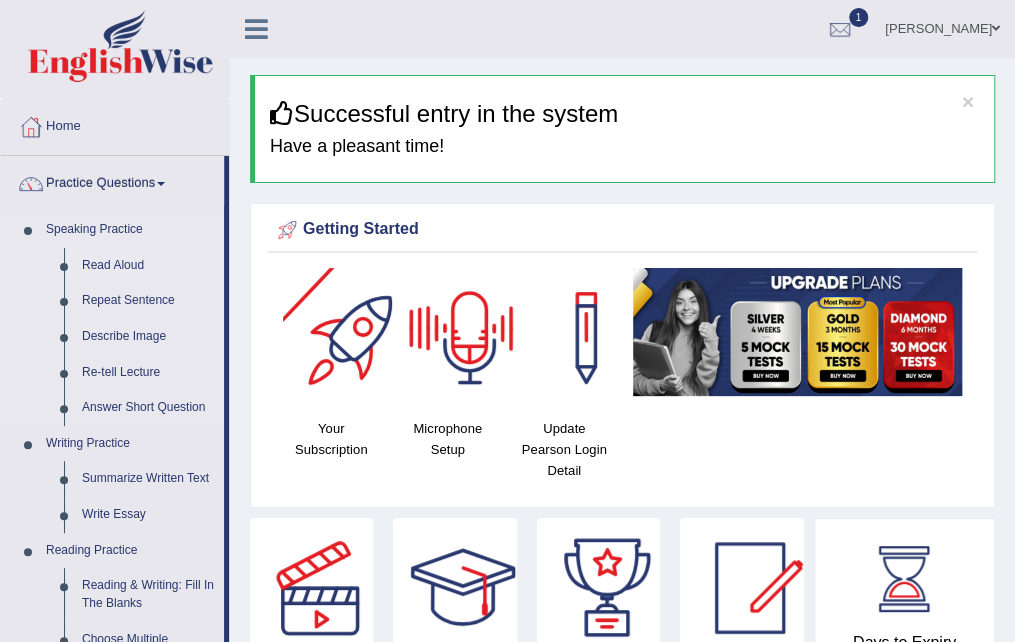 click on "Read Aloud" at bounding box center (148, 266) 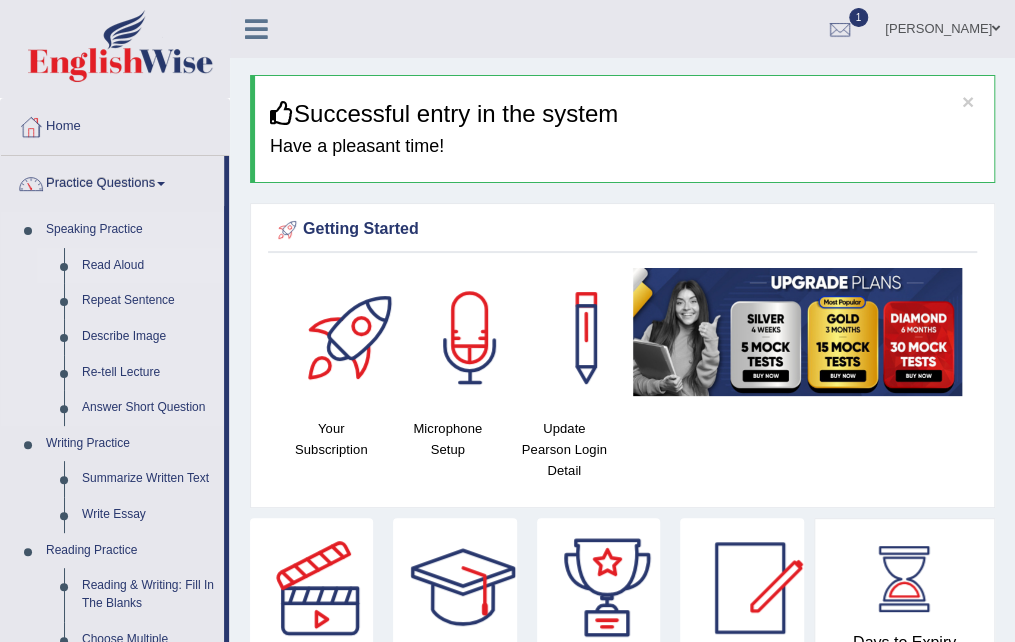 click on "Read Aloud" at bounding box center (148, 266) 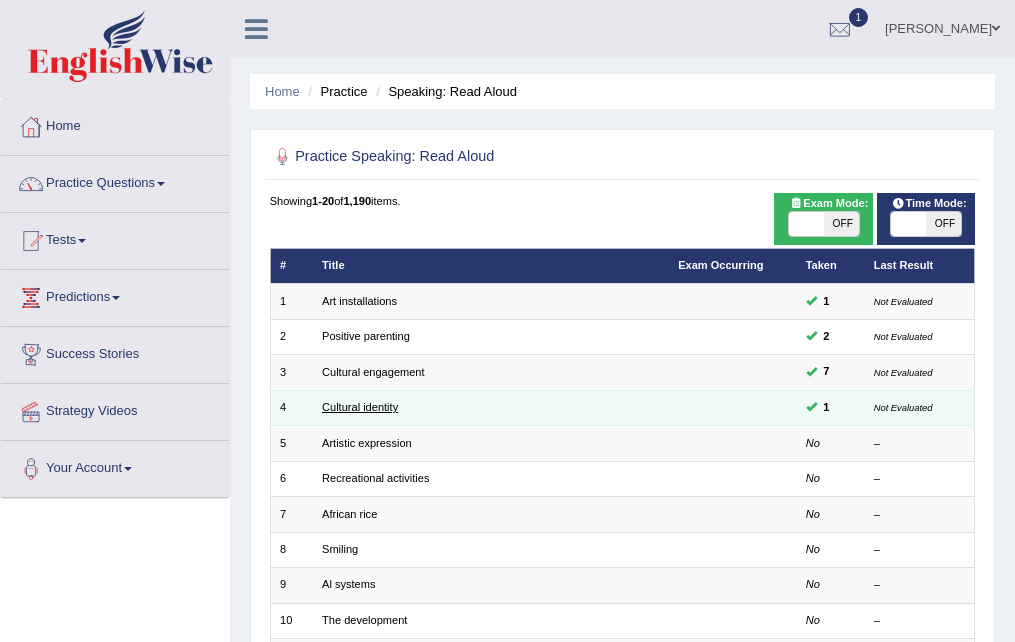 scroll, scrollTop: 0, scrollLeft: 0, axis: both 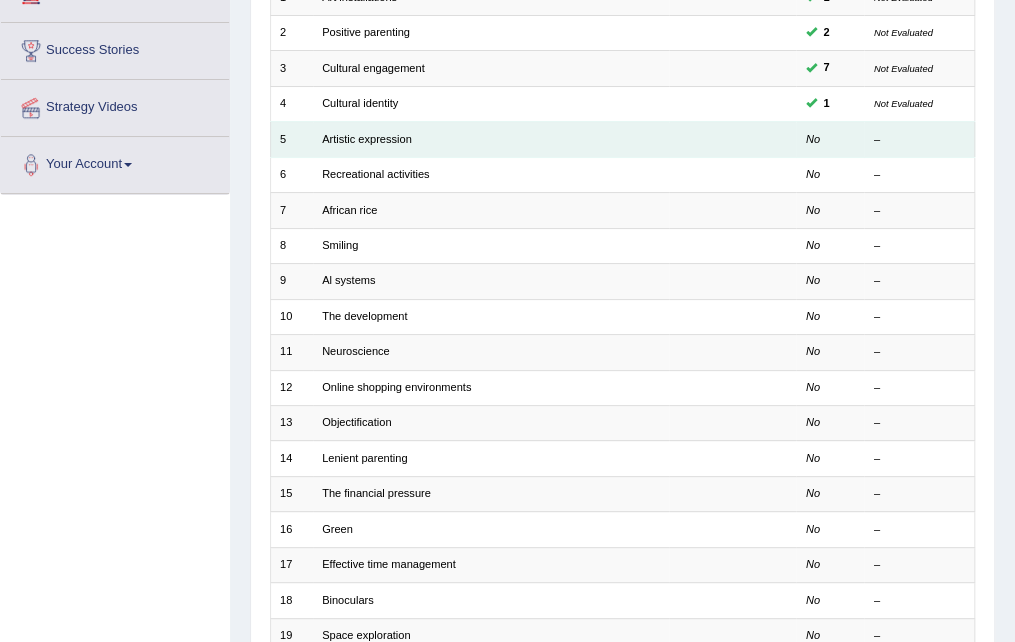 click on "Artistic expression" at bounding box center [491, 139] 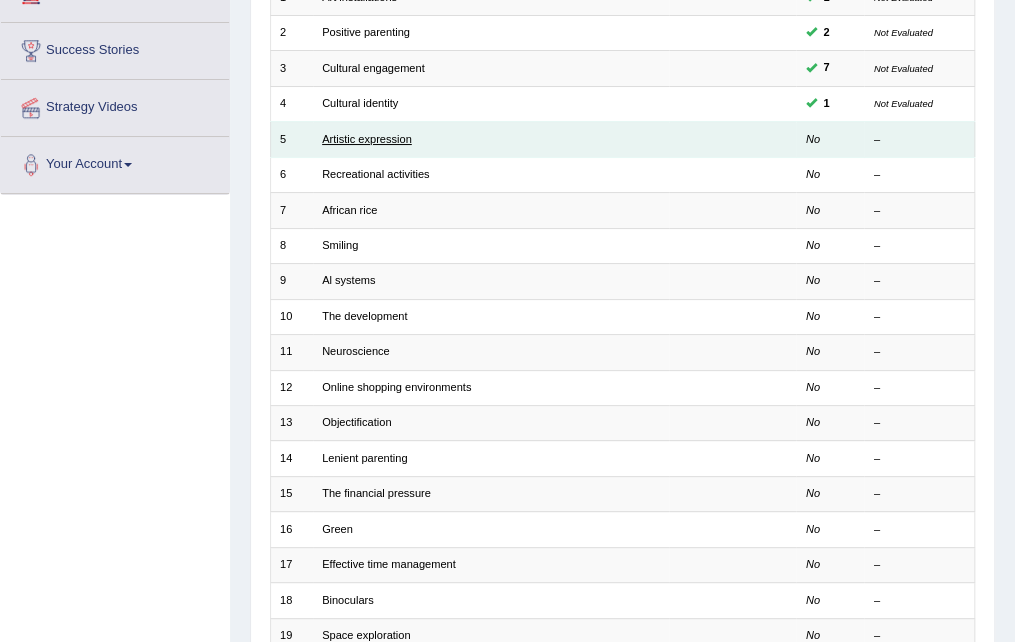 click on "Artistic expression" at bounding box center [367, 139] 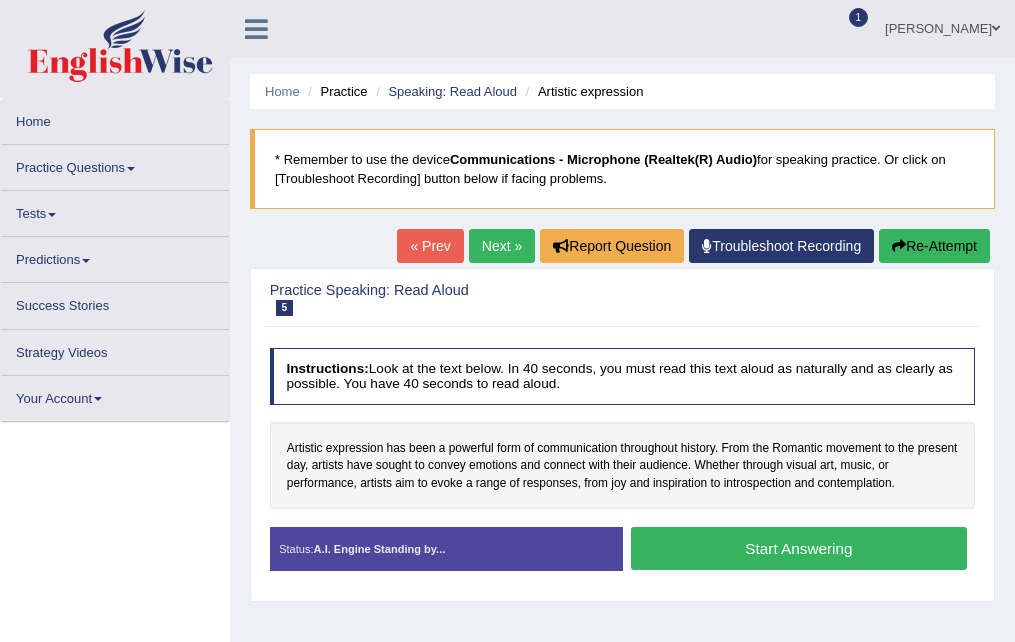 scroll, scrollTop: 0, scrollLeft: 0, axis: both 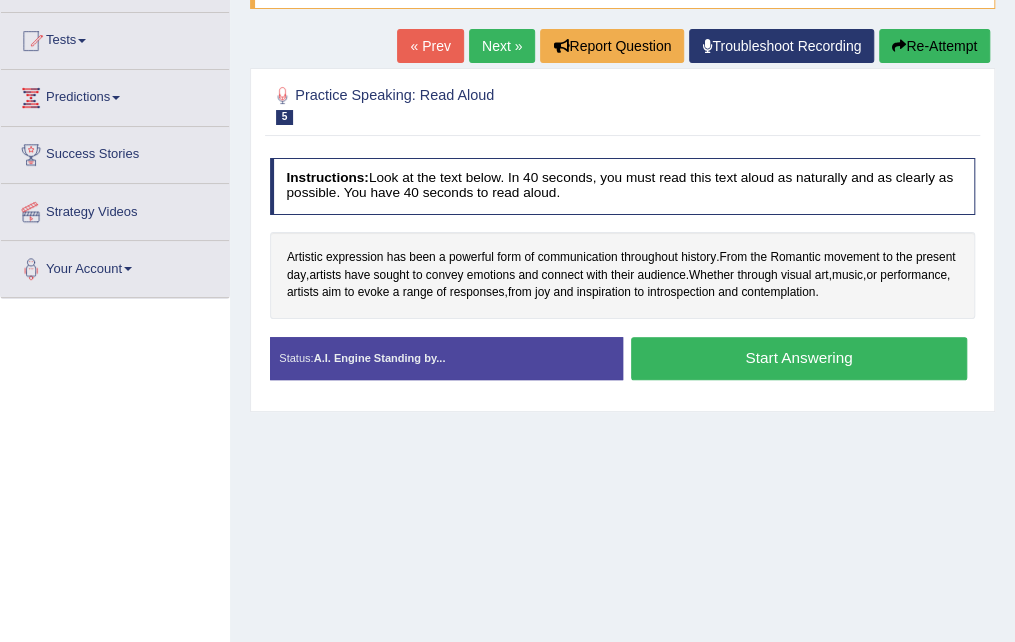 drag, startPoint x: 792, startPoint y: 366, endPoint x: 817, endPoint y: 362, distance: 25.317978 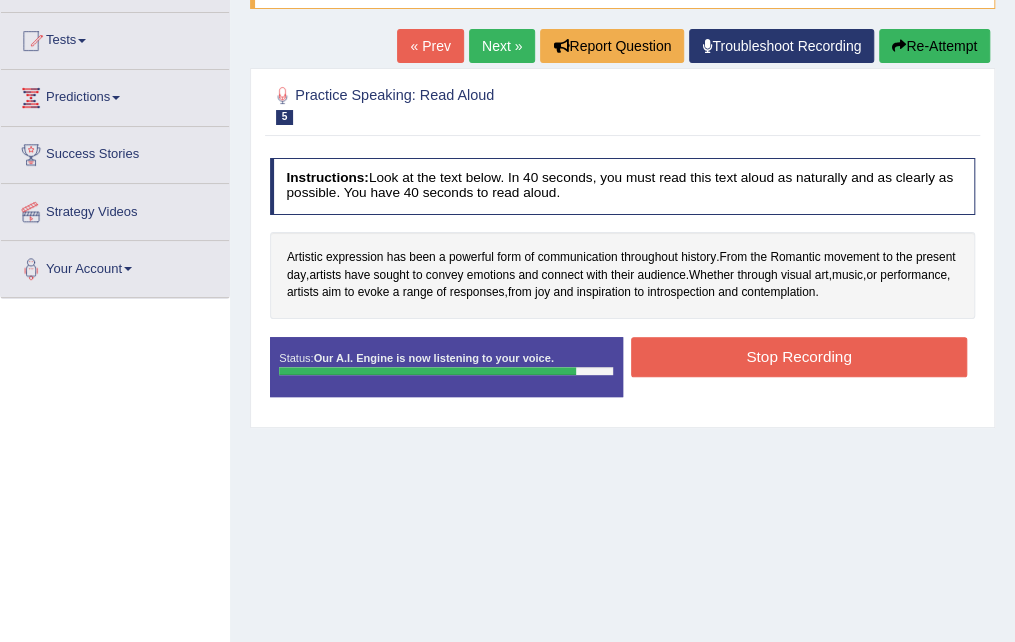 click on "Stop Recording" at bounding box center [799, 356] 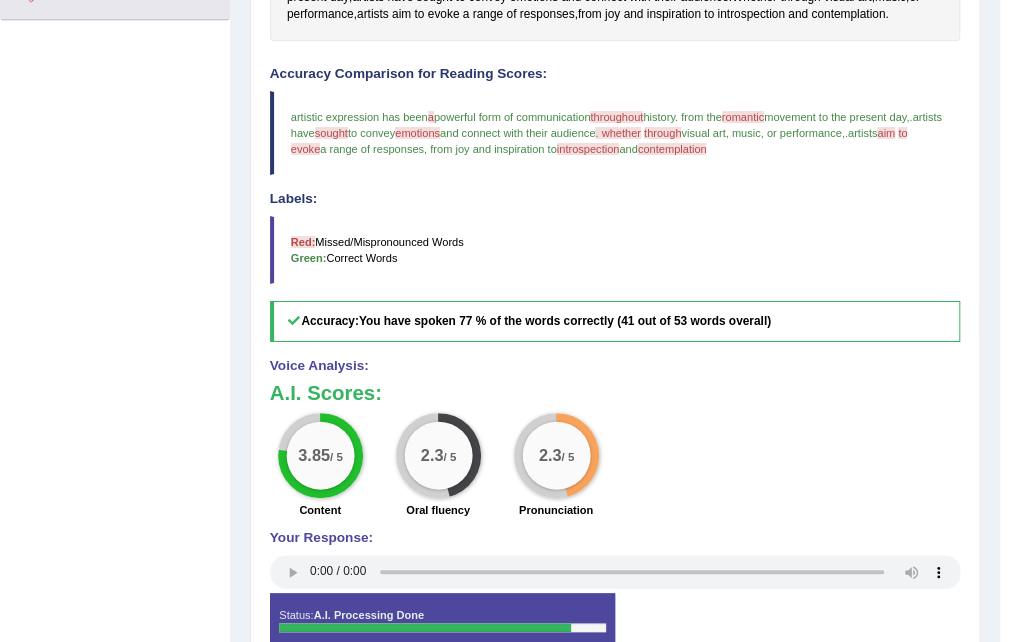 scroll, scrollTop: 578, scrollLeft: 0, axis: vertical 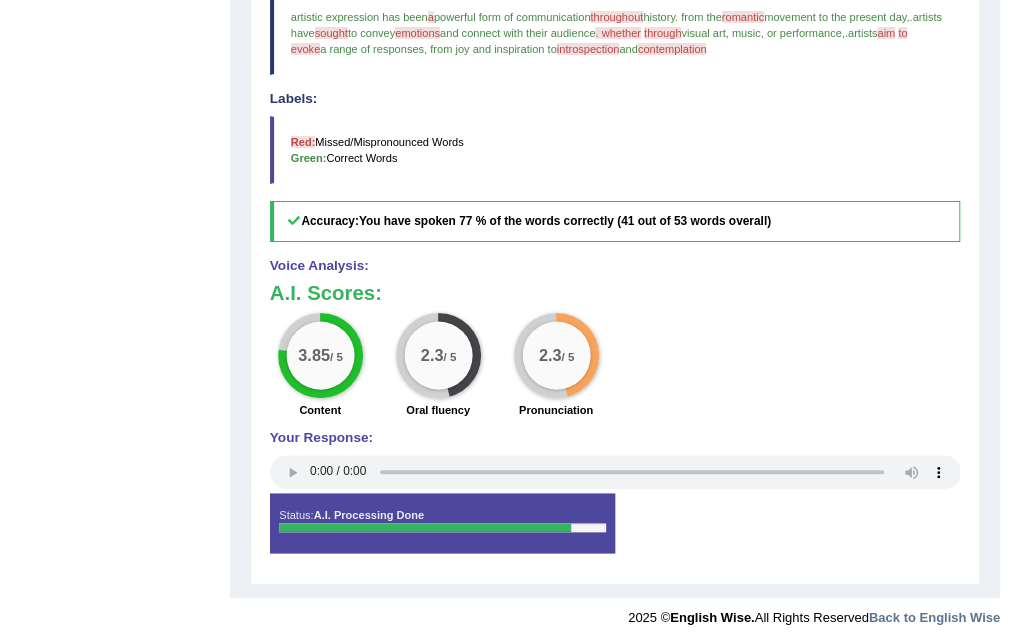 click at bounding box center (425, 527) 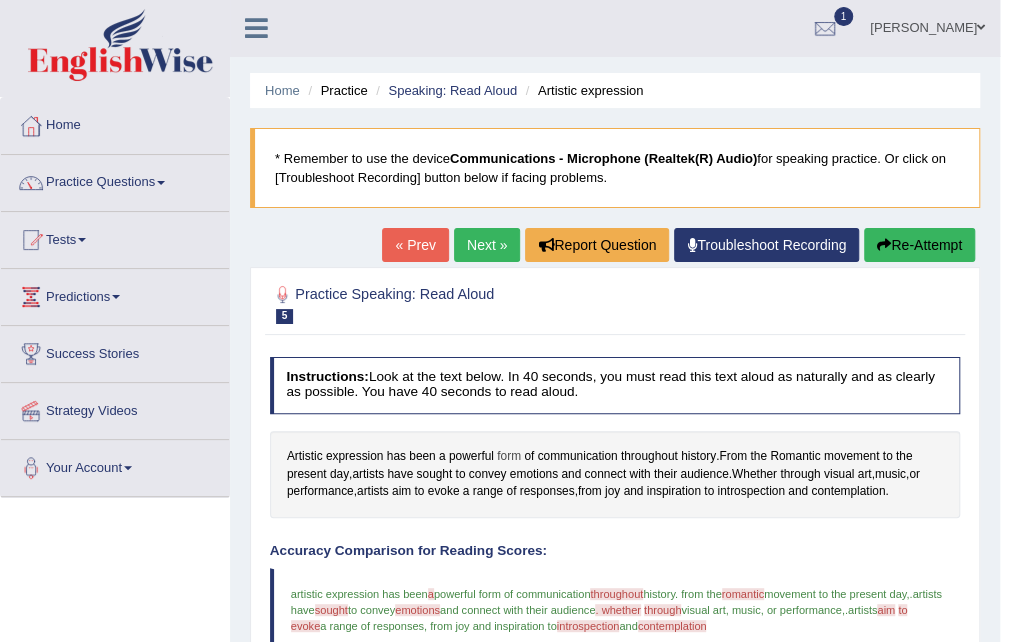 scroll, scrollTop: 0, scrollLeft: 0, axis: both 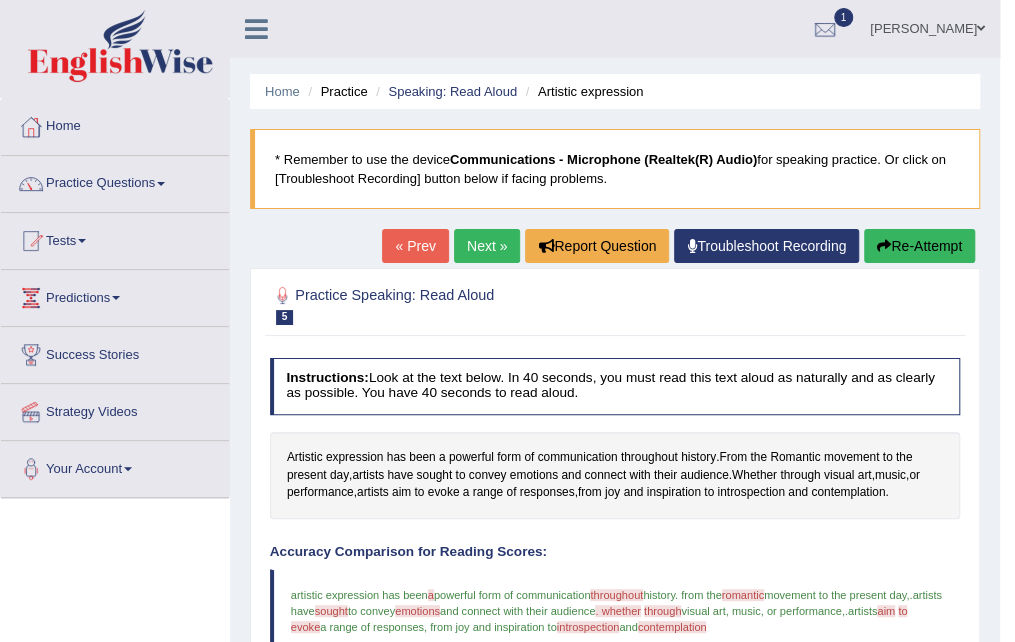 drag, startPoint x: 594, startPoint y: 89, endPoint x: 591, endPoint y: 100, distance: 11.401754 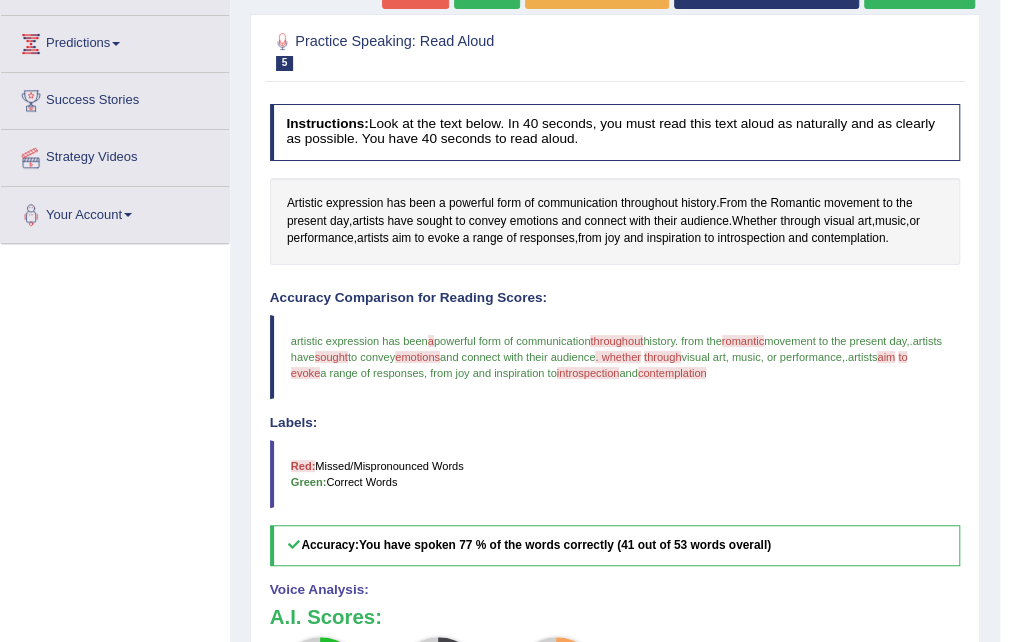 scroll, scrollTop: 178, scrollLeft: 0, axis: vertical 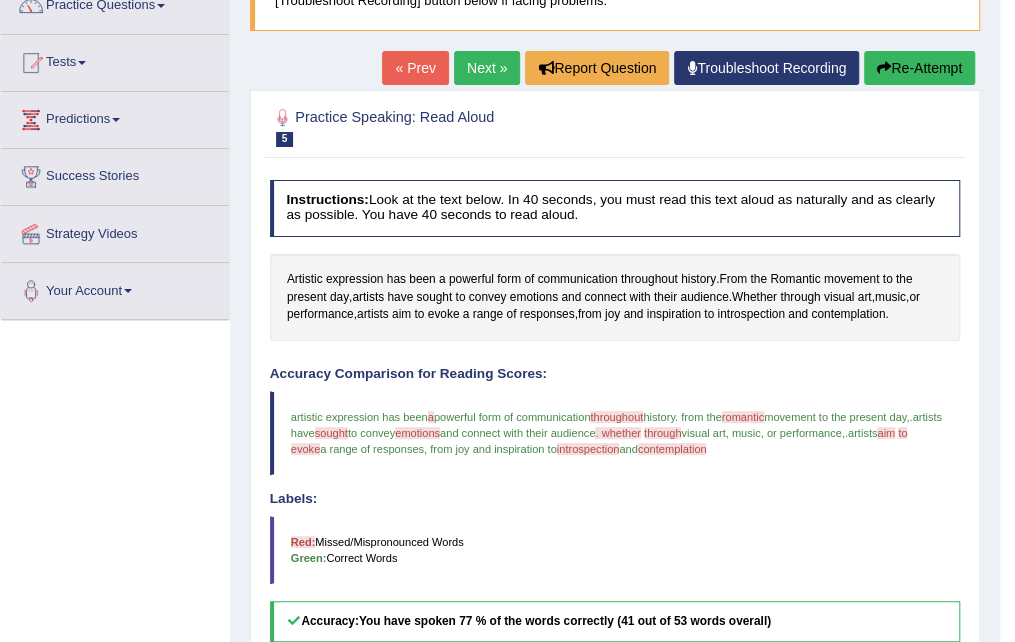 click on "Re-Attempt" at bounding box center [919, 68] 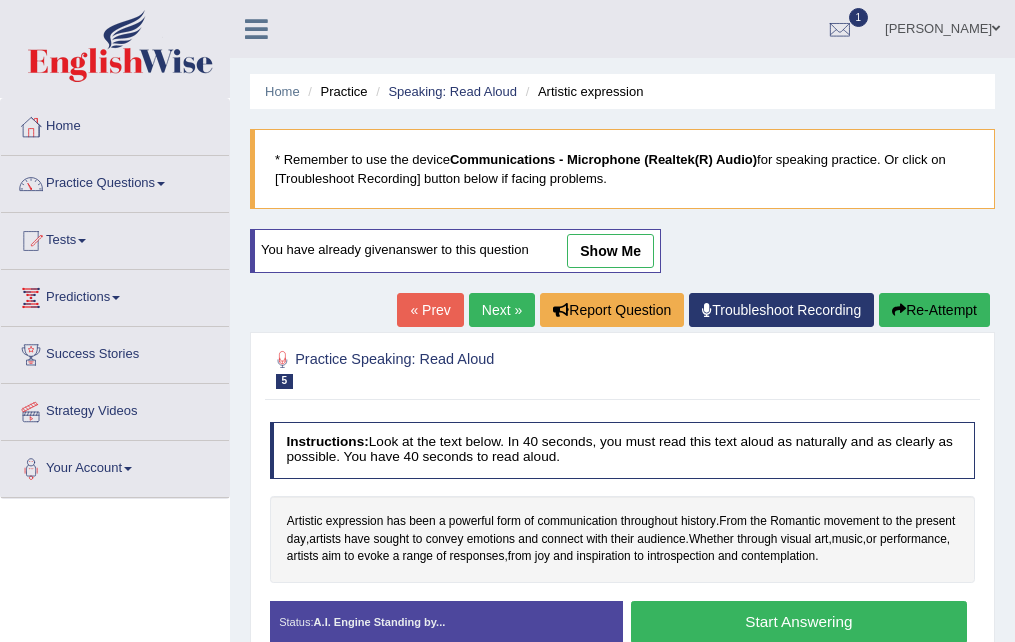 scroll, scrollTop: 178, scrollLeft: 0, axis: vertical 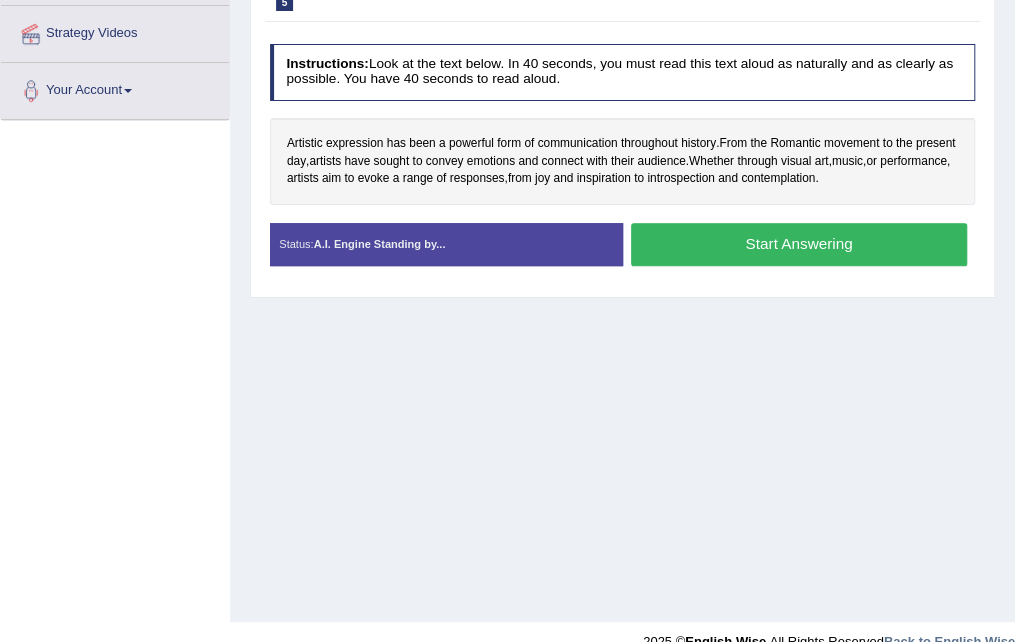 click on "Start Answering" at bounding box center (799, 244) 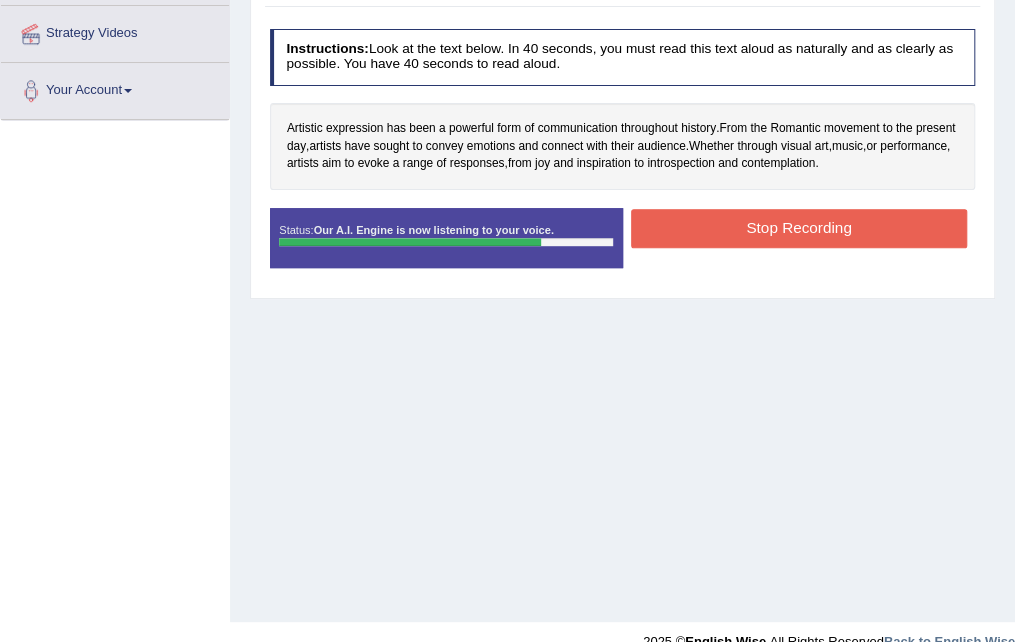 click on "Stop Recording" at bounding box center [799, 228] 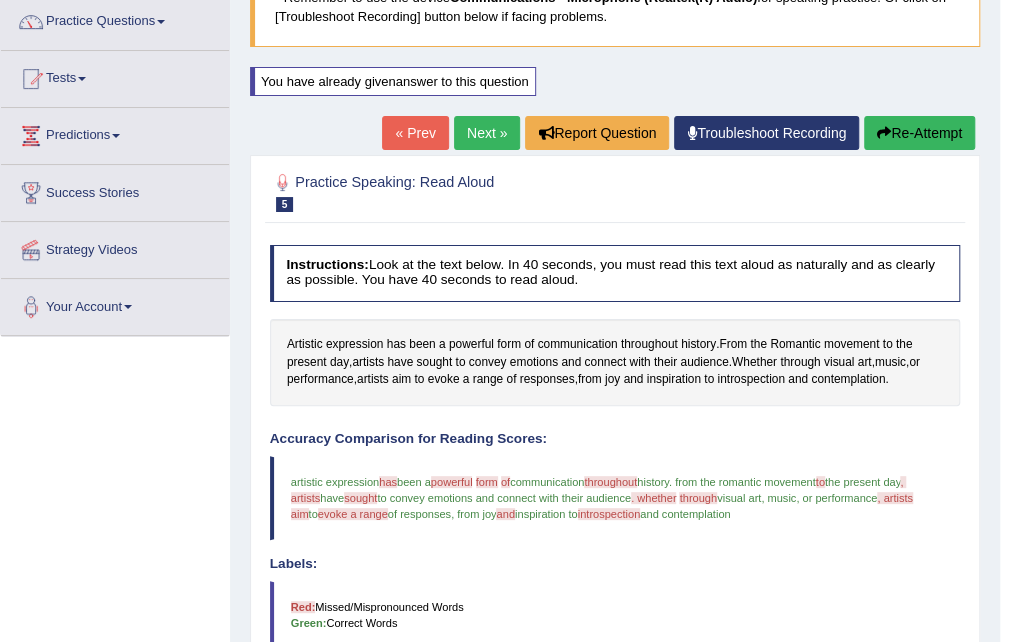 scroll, scrollTop: 0, scrollLeft: 0, axis: both 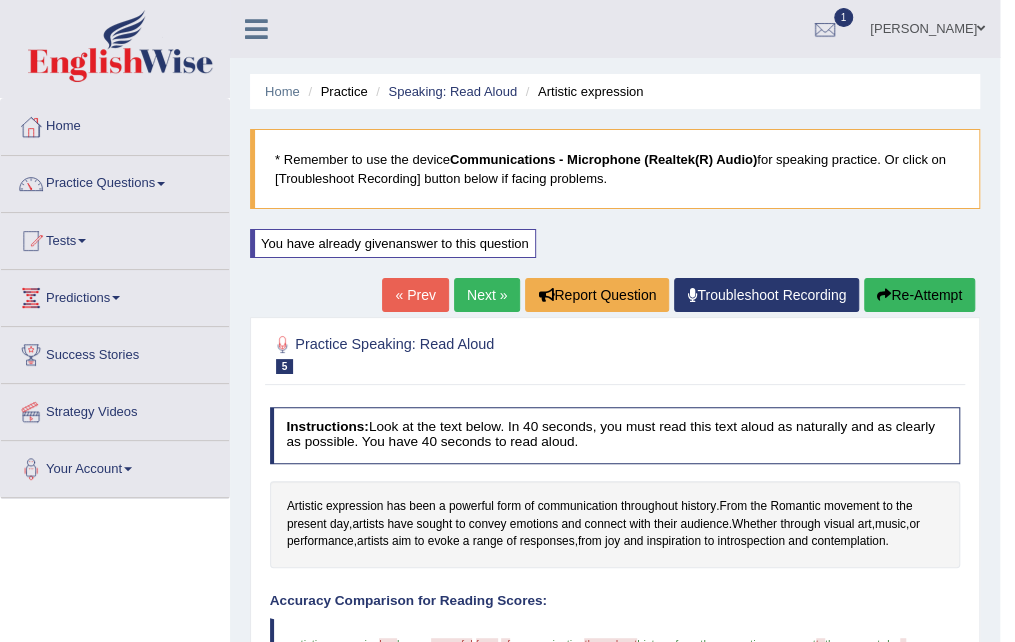 click on "Next »" at bounding box center (487, 295) 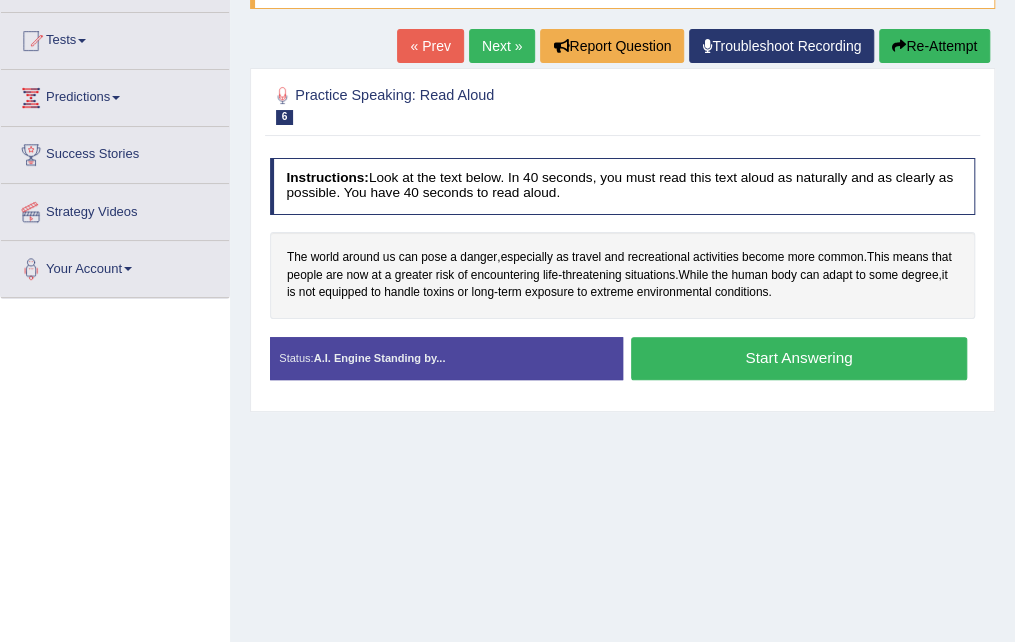 scroll, scrollTop: 200, scrollLeft: 0, axis: vertical 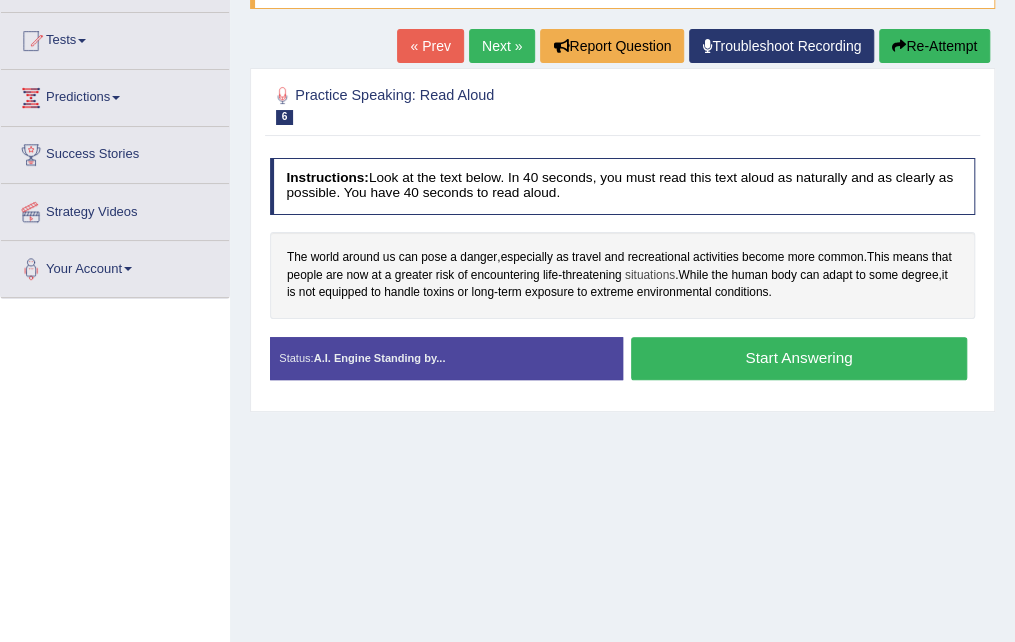 click on "situations" at bounding box center [650, 276] 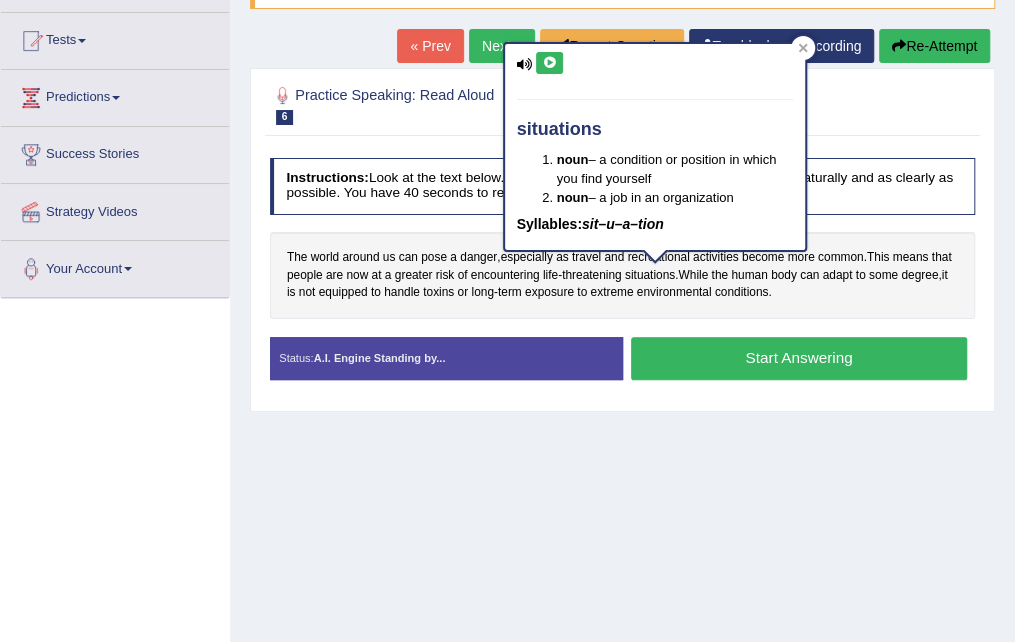 click at bounding box center [525, 64] 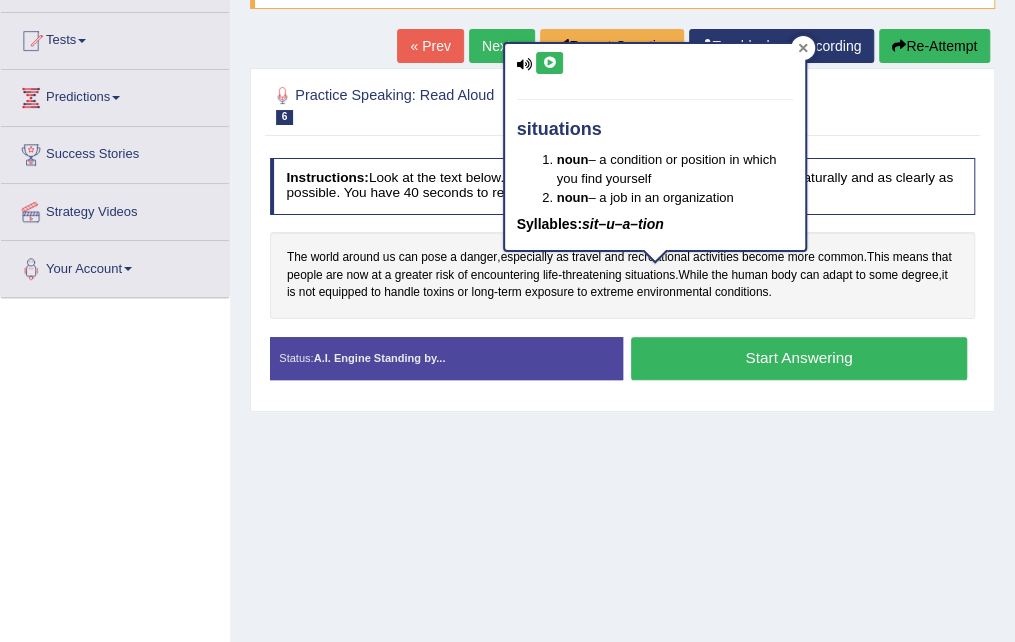 click 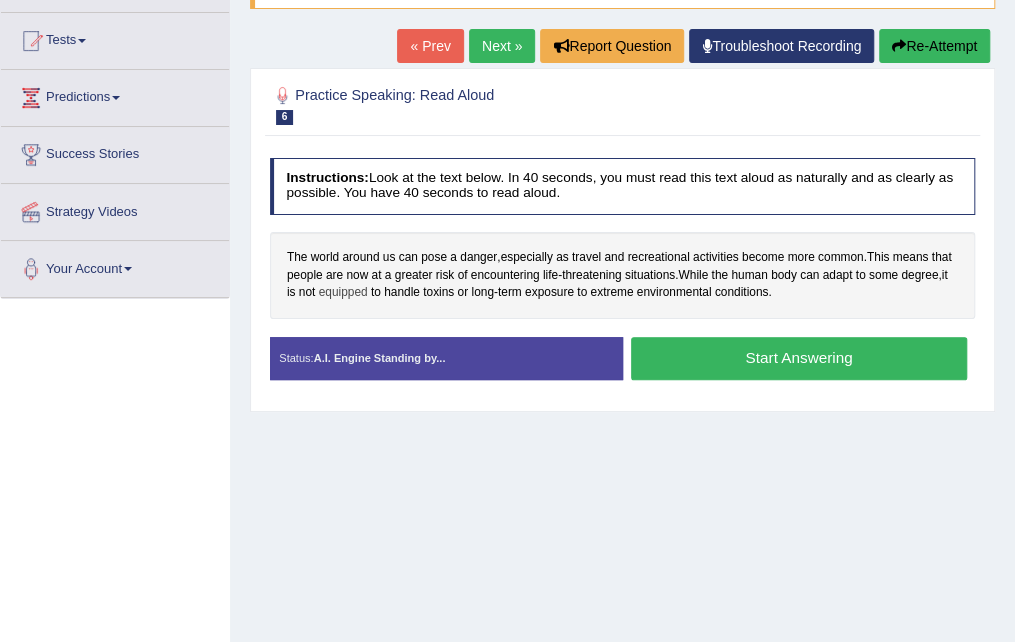 click on "equipped" at bounding box center (343, 293) 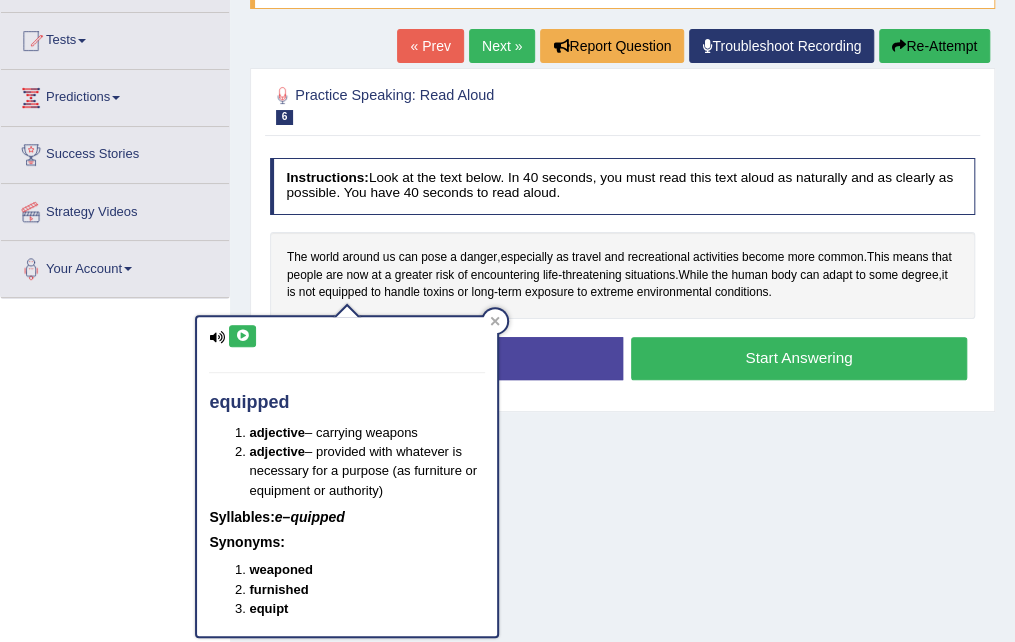 click at bounding box center [217, 337] 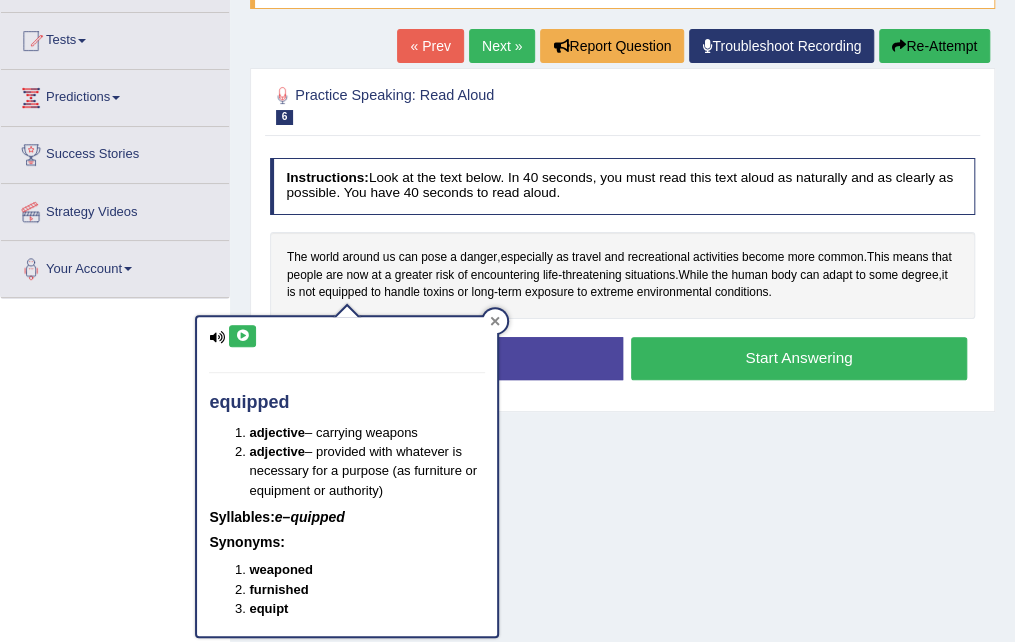 click 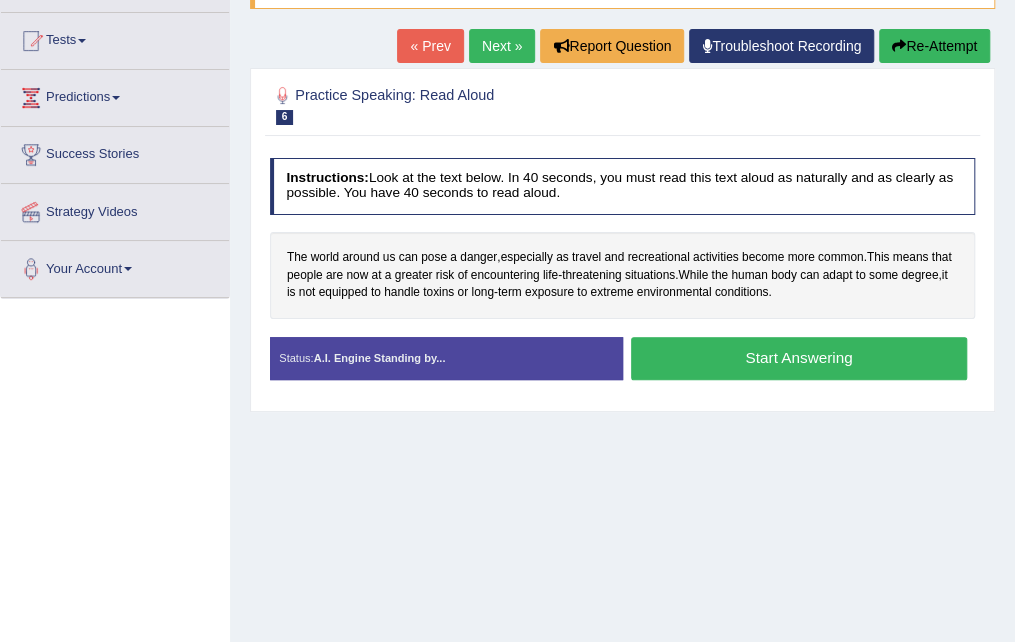 click on "Start Answering" at bounding box center [799, 358] 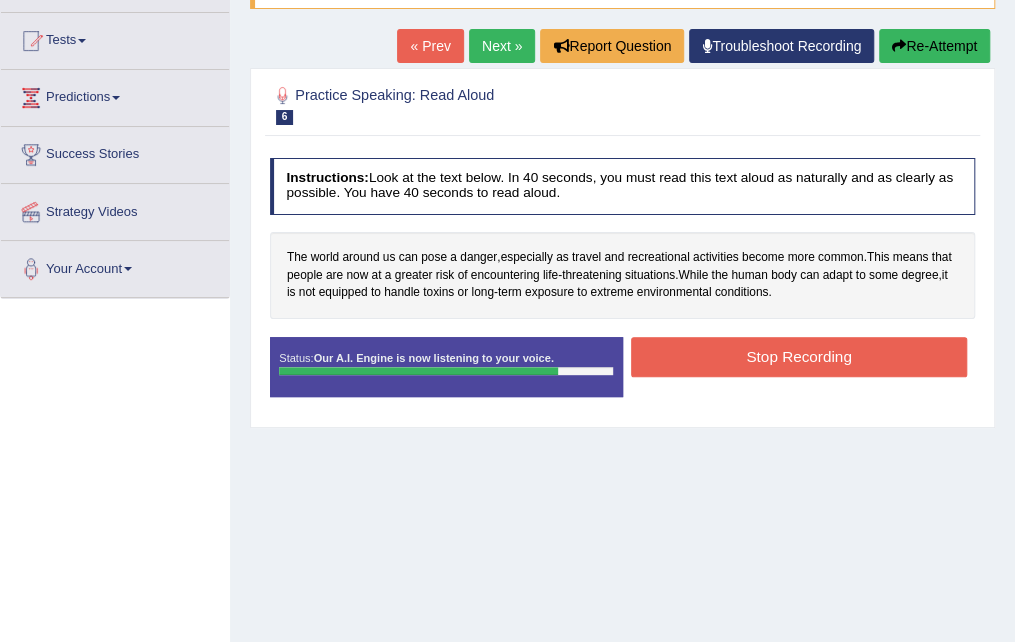 click on "Stop Recording" at bounding box center [799, 356] 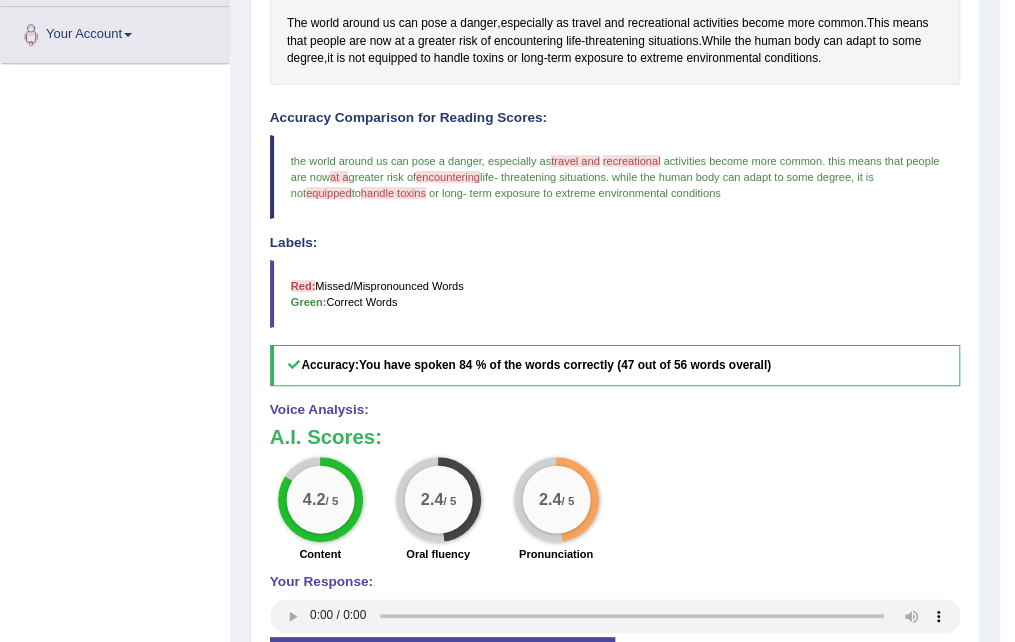 scroll, scrollTop: 500, scrollLeft: 0, axis: vertical 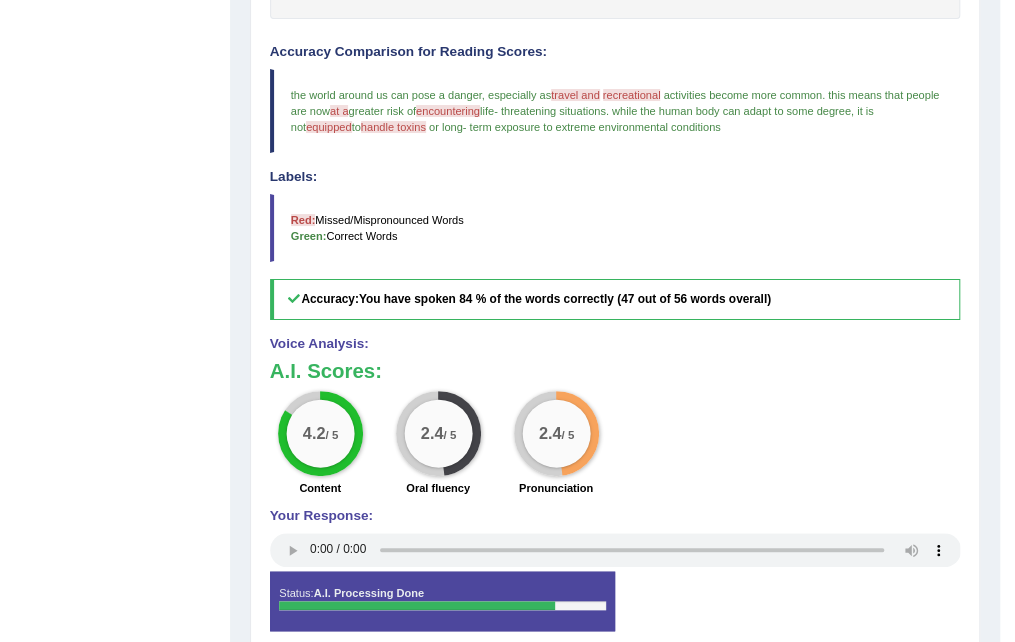 click on "encountering" at bounding box center [448, 111] 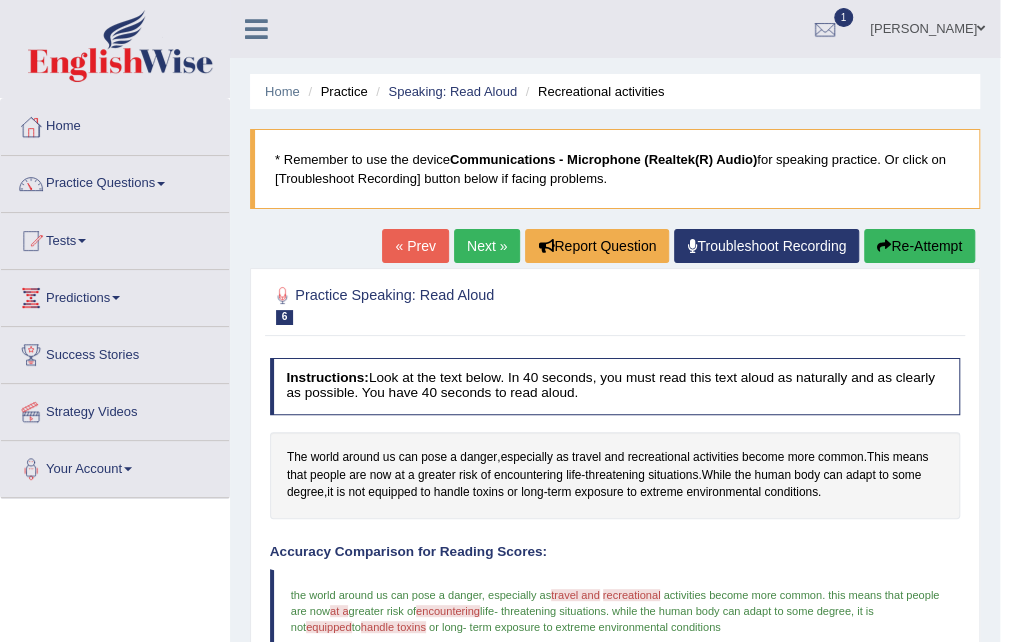 scroll, scrollTop: 200, scrollLeft: 0, axis: vertical 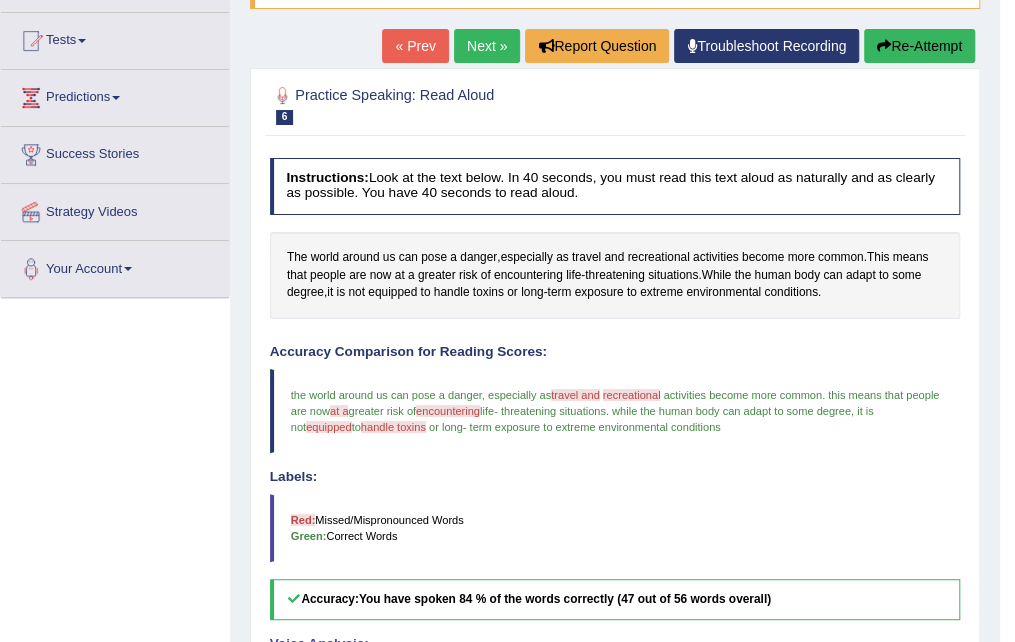 click on "Re-Attempt" at bounding box center [919, 46] 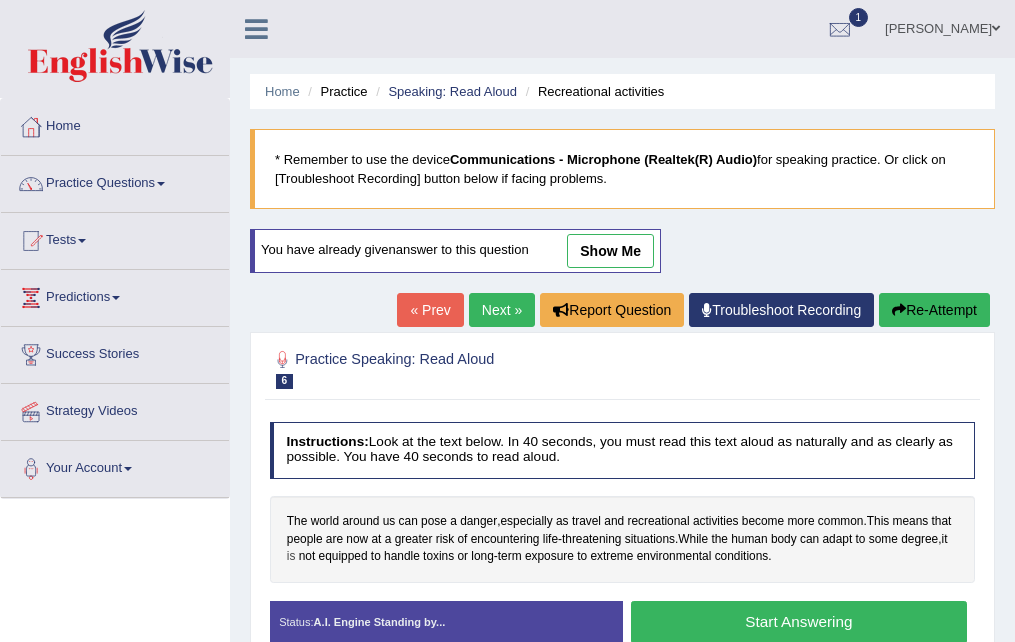 scroll, scrollTop: 200, scrollLeft: 0, axis: vertical 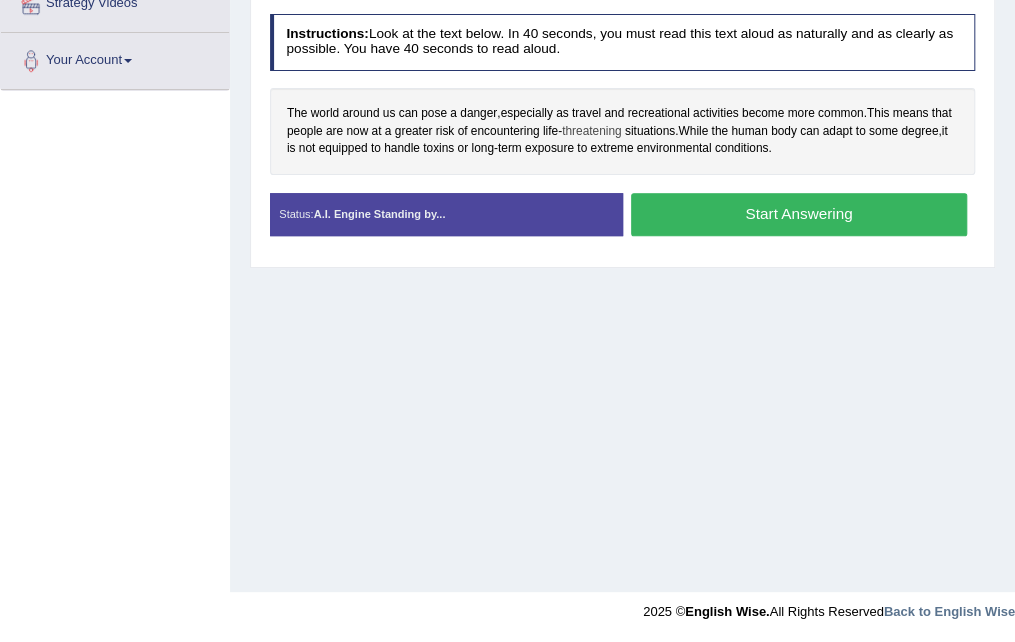 click on "threatening" at bounding box center (592, 132) 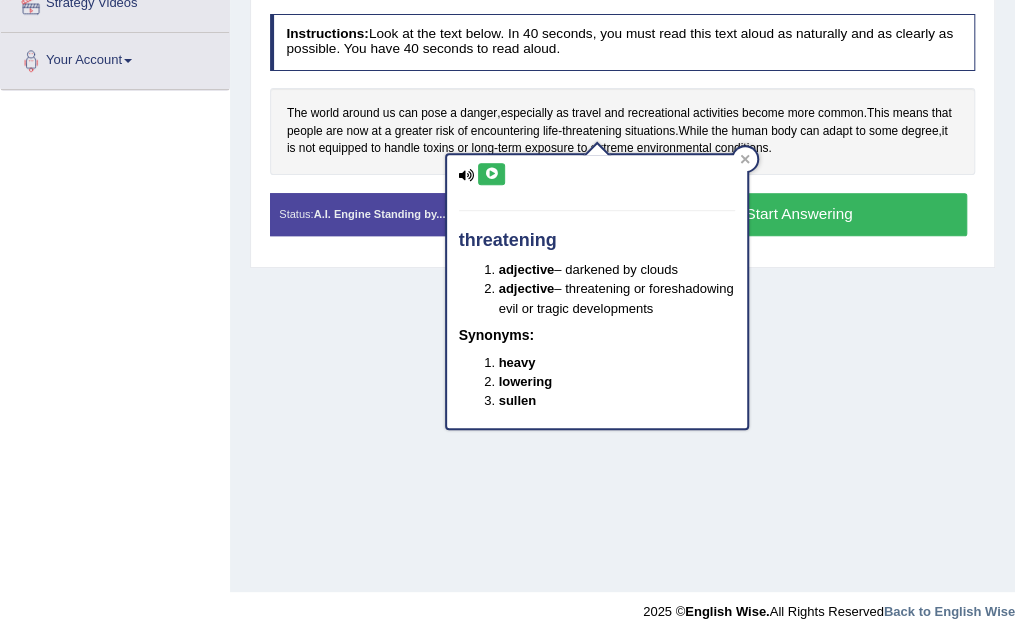 click at bounding box center (491, 174) 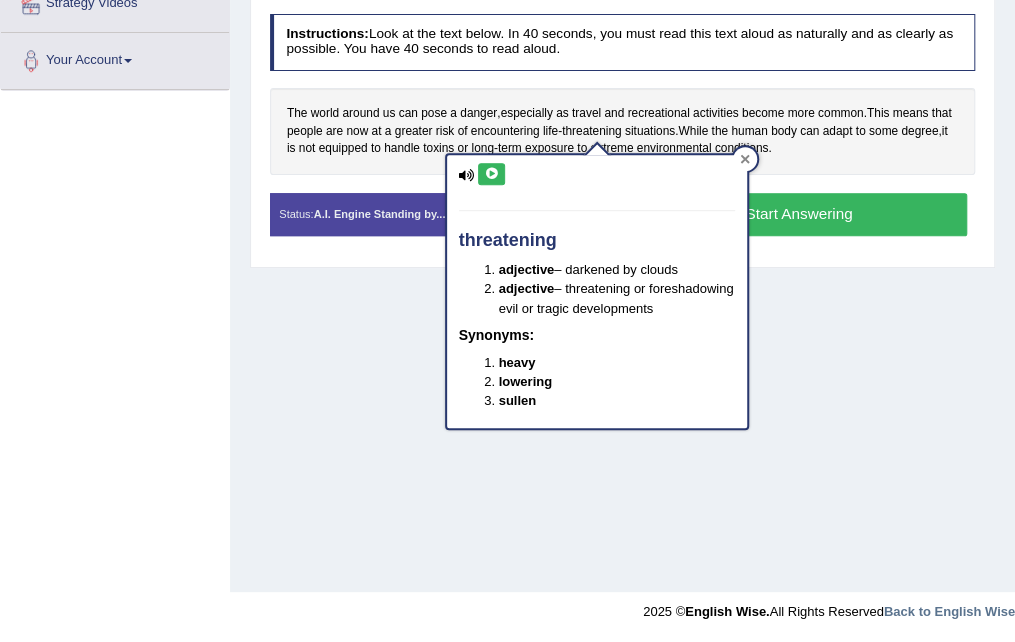 click at bounding box center (745, 159) 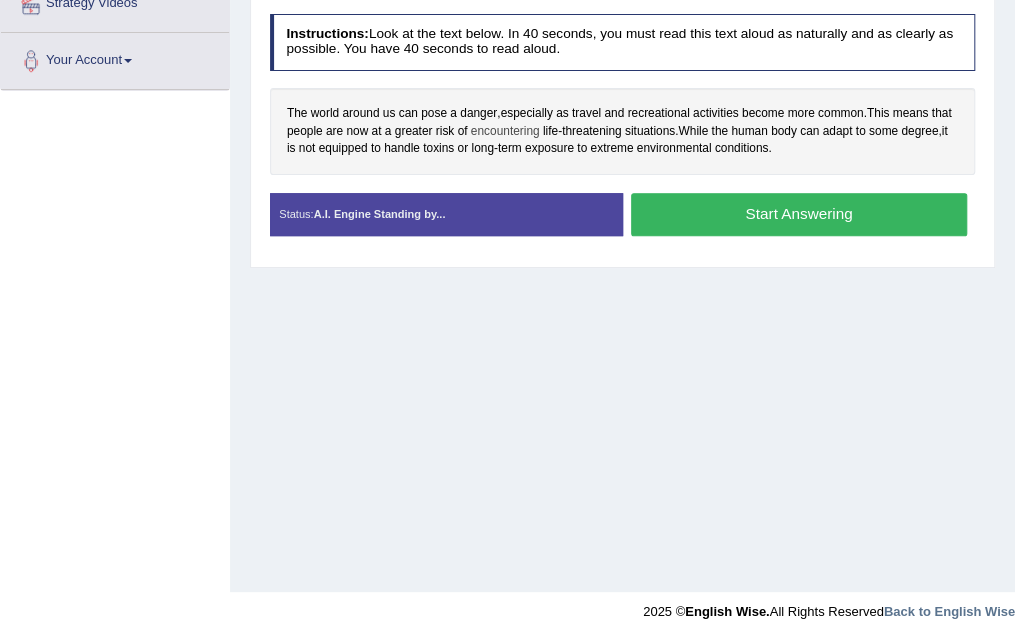 click on "encountering" at bounding box center [505, 132] 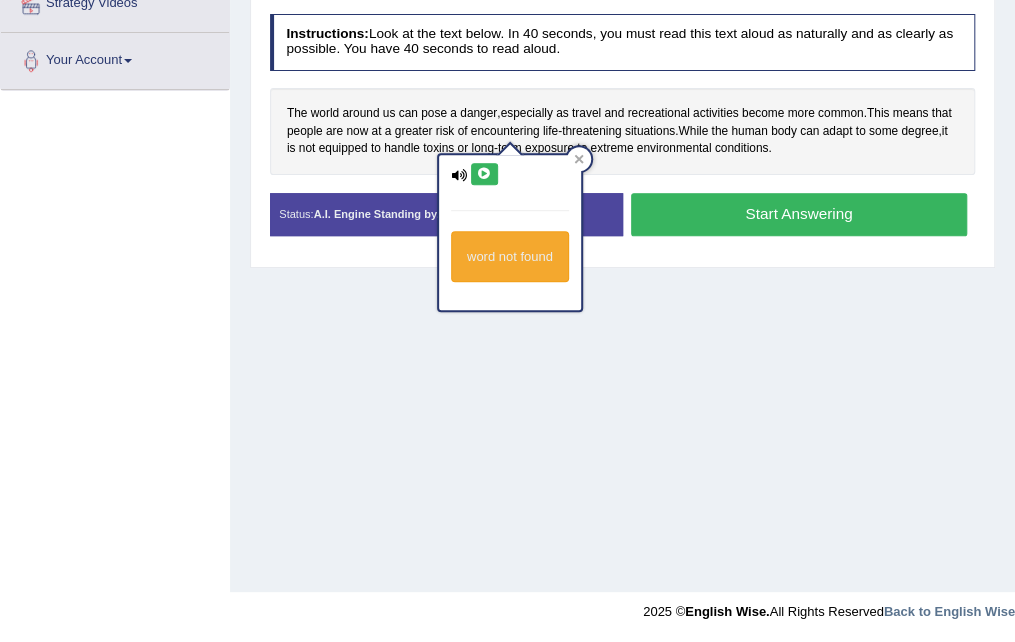 click at bounding box center [484, 174] 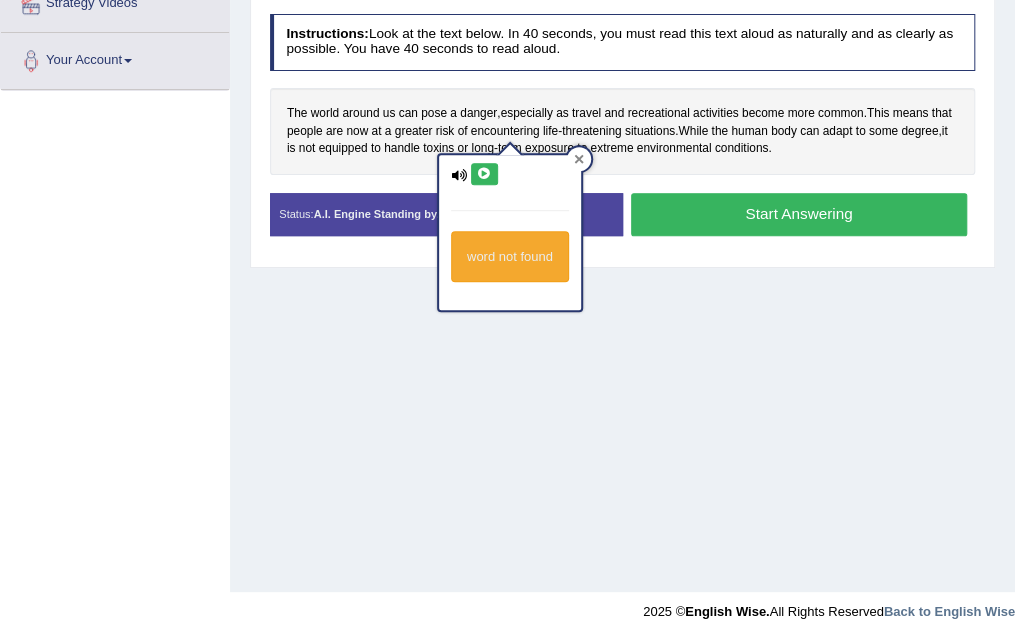 click 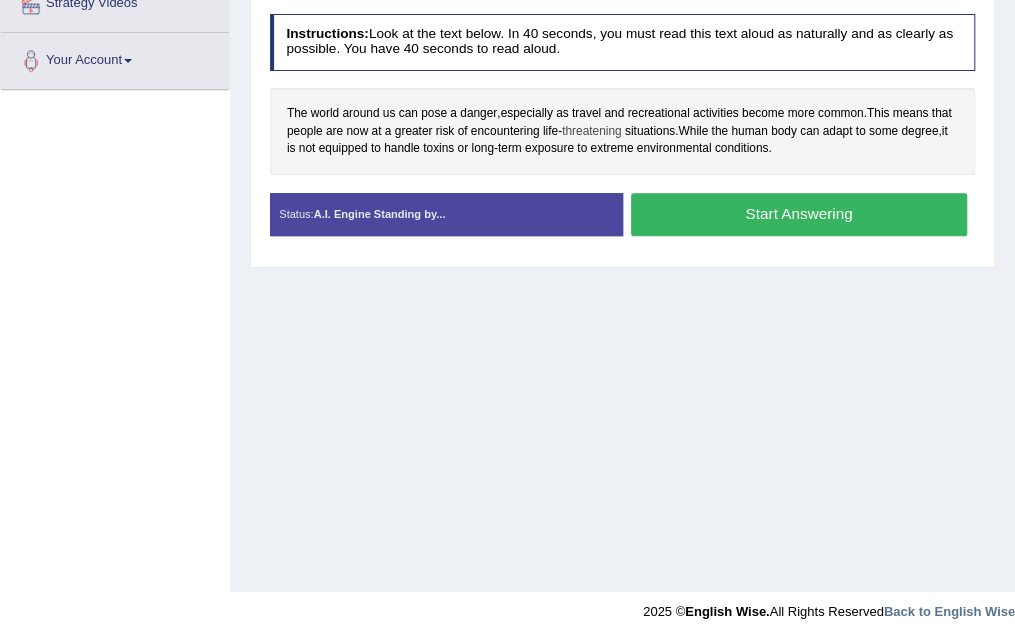 click on "threatening" at bounding box center [592, 132] 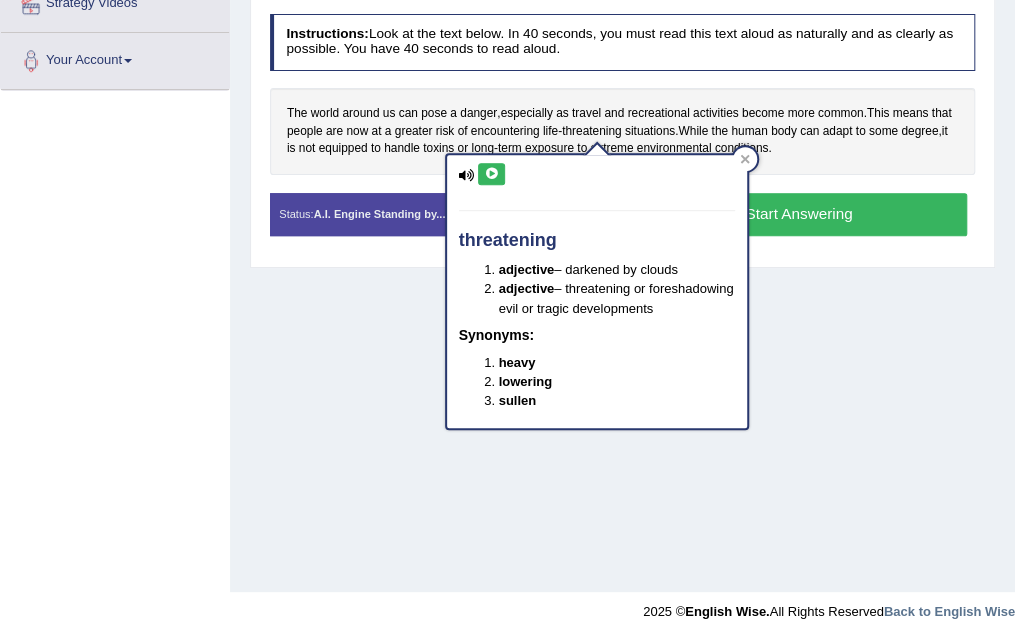 click at bounding box center [491, 174] 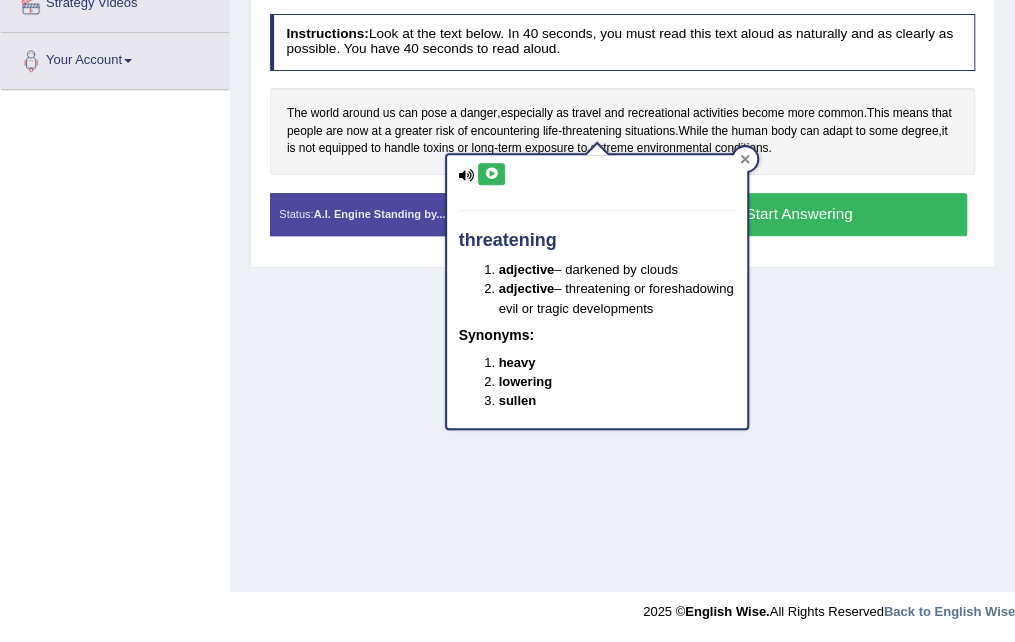 click at bounding box center [745, 159] 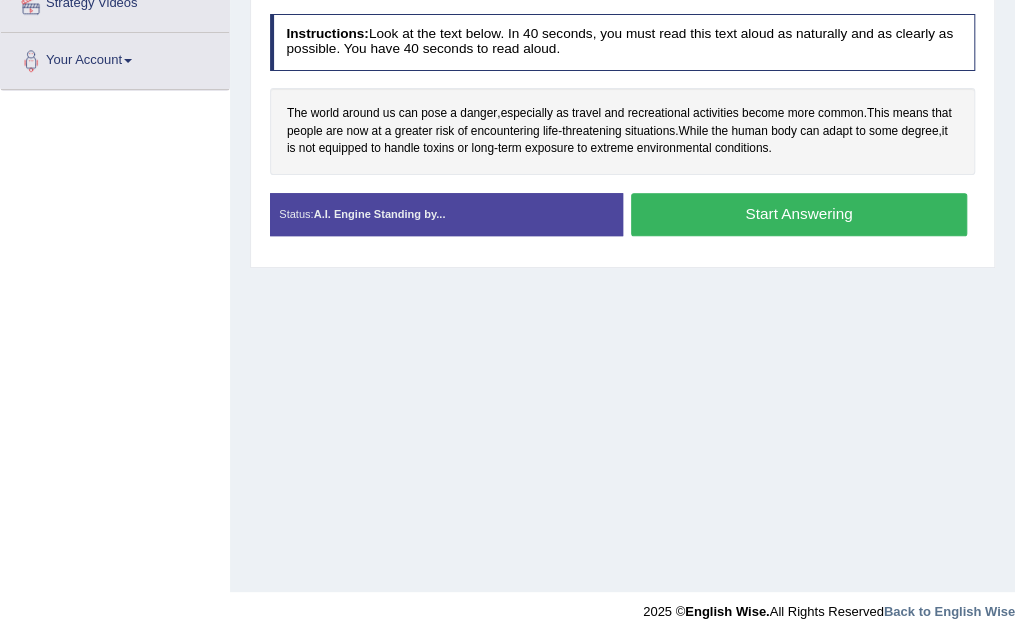 click on "Start Answering" at bounding box center [799, 214] 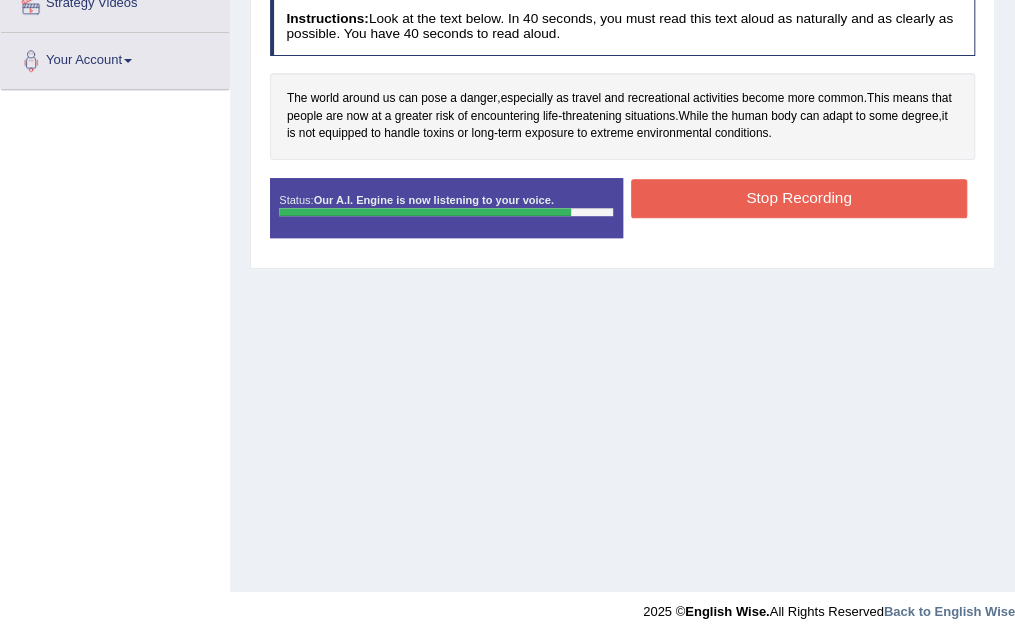 drag, startPoint x: 703, startPoint y: 193, endPoint x: 726, endPoint y: 197, distance: 23.345236 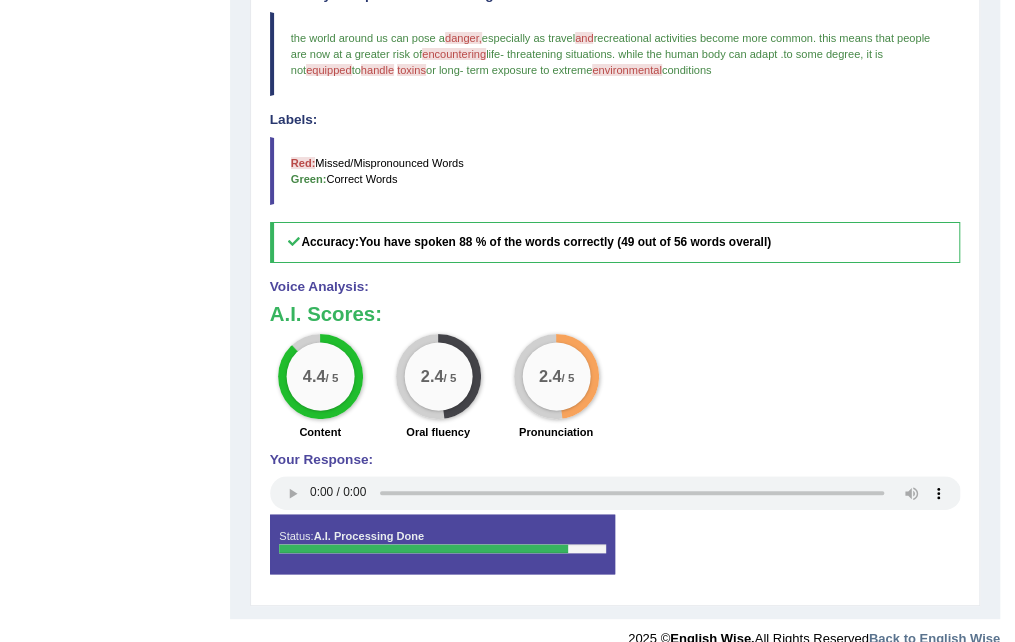 scroll, scrollTop: 227, scrollLeft: 0, axis: vertical 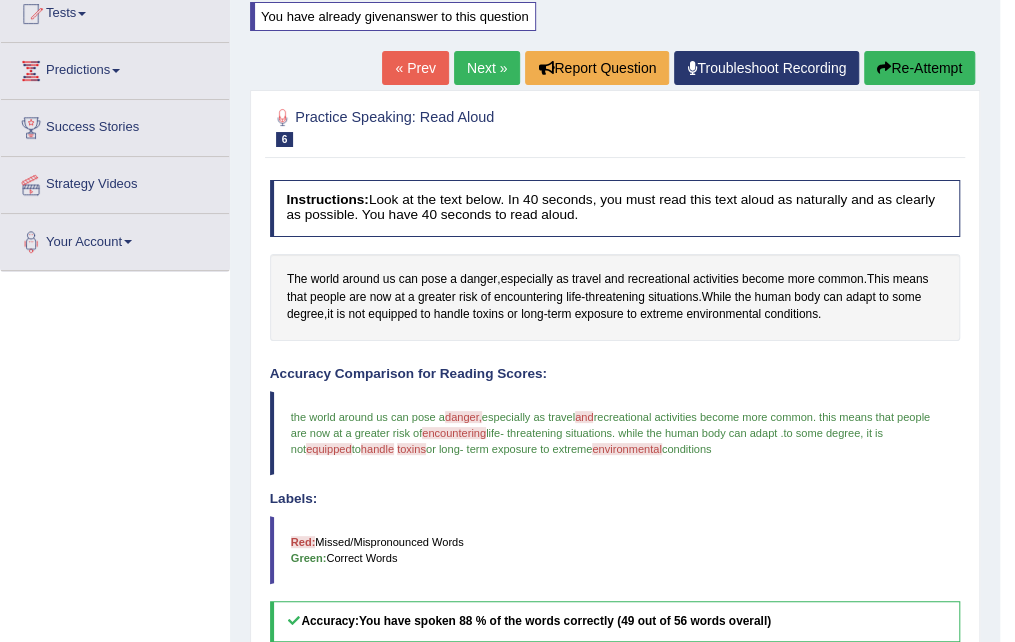 click on "Re-Attempt" at bounding box center (919, 68) 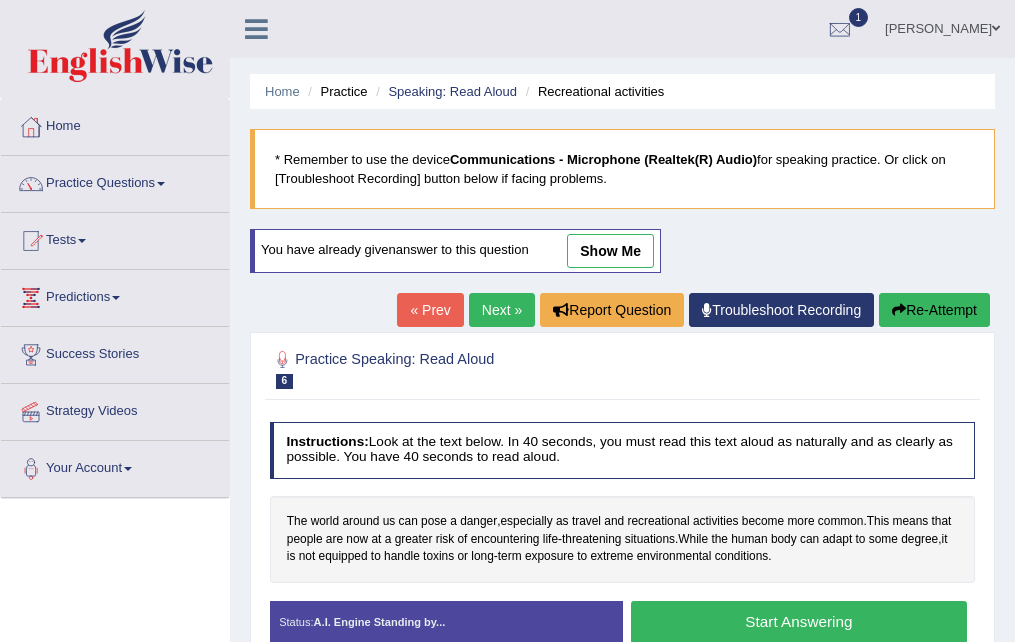 scroll, scrollTop: 227, scrollLeft: 0, axis: vertical 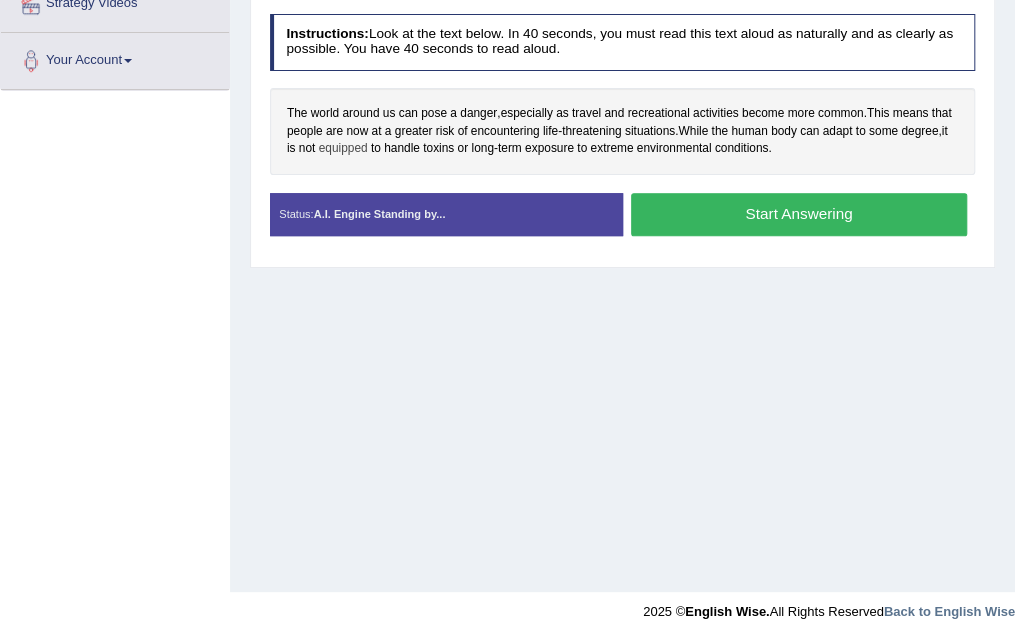 click on "equipped" at bounding box center (343, 149) 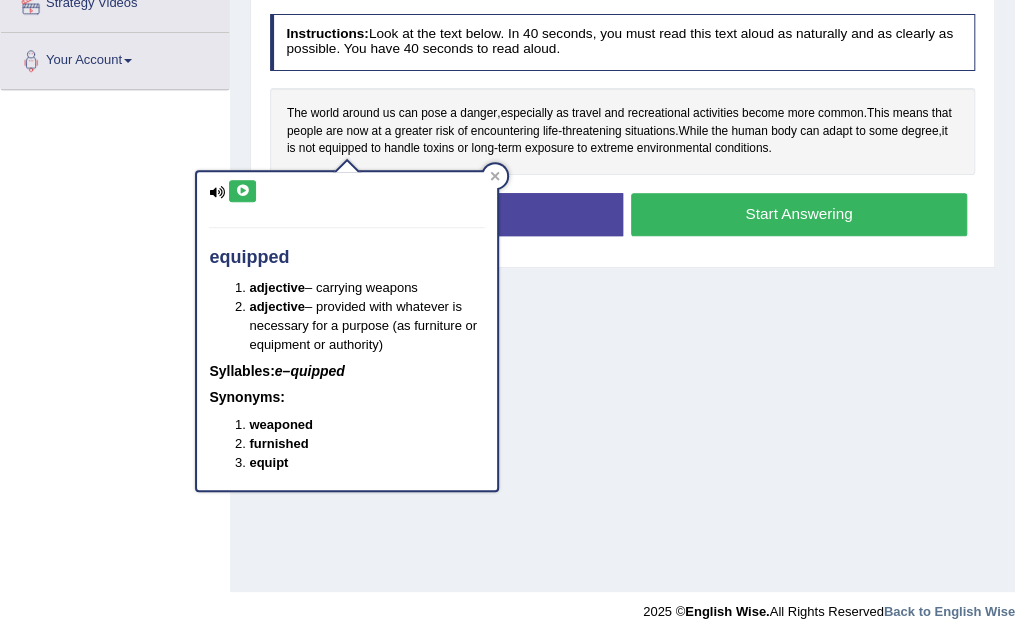 click at bounding box center (242, 191) 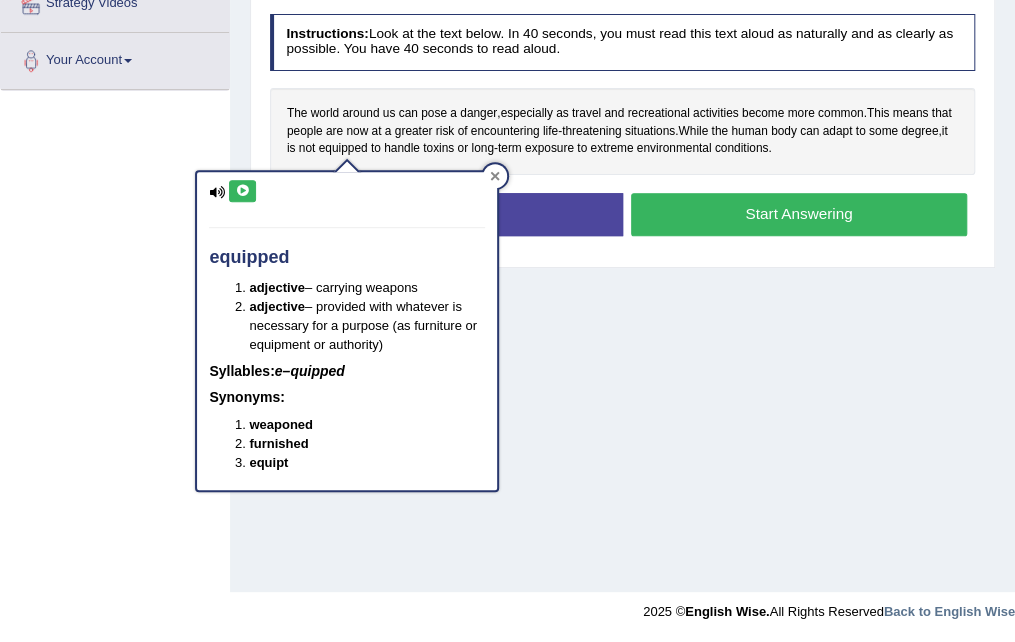 click 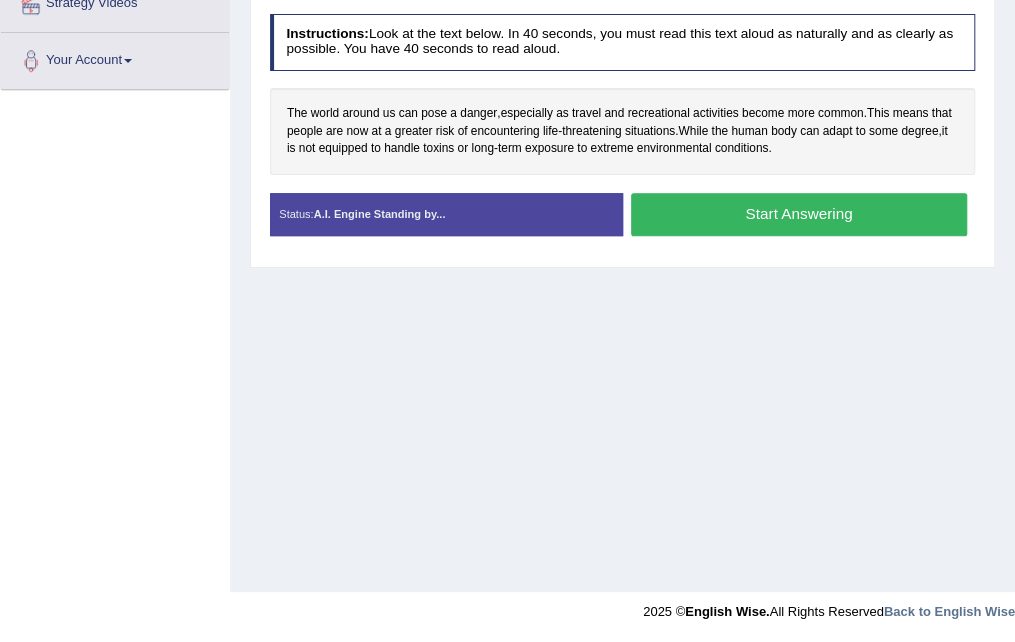 click on "Start Answering" at bounding box center [799, 214] 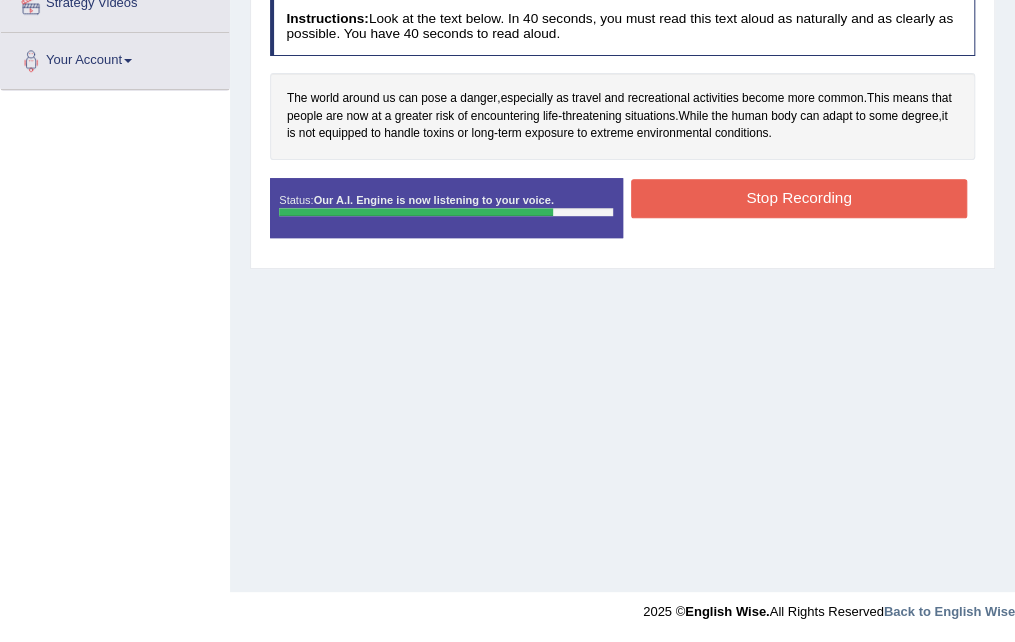 click on "Stop Recording" at bounding box center [799, 198] 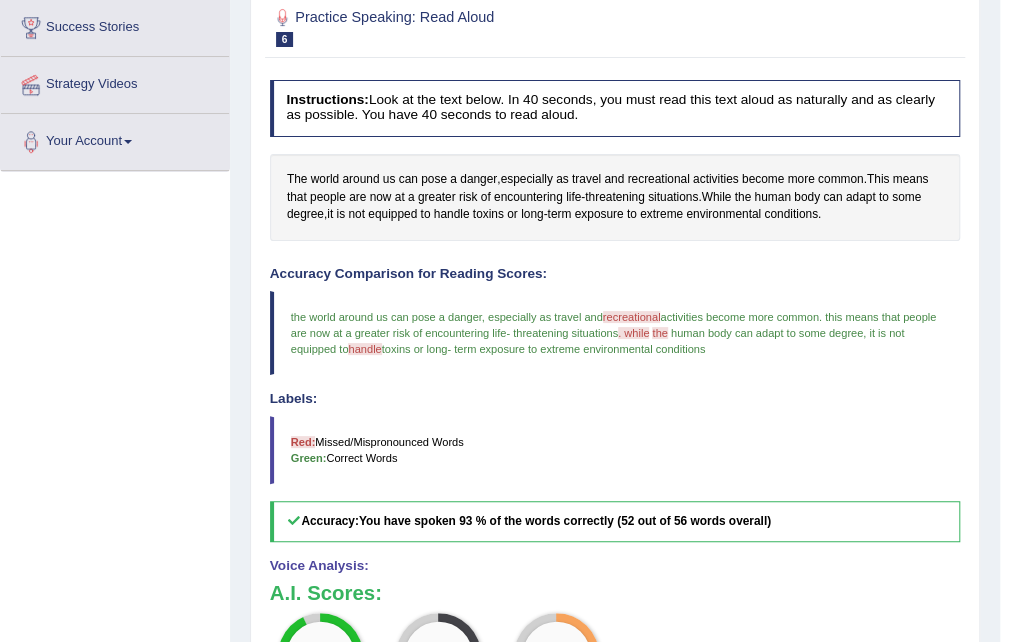 scroll, scrollTop: 0, scrollLeft: 0, axis: both 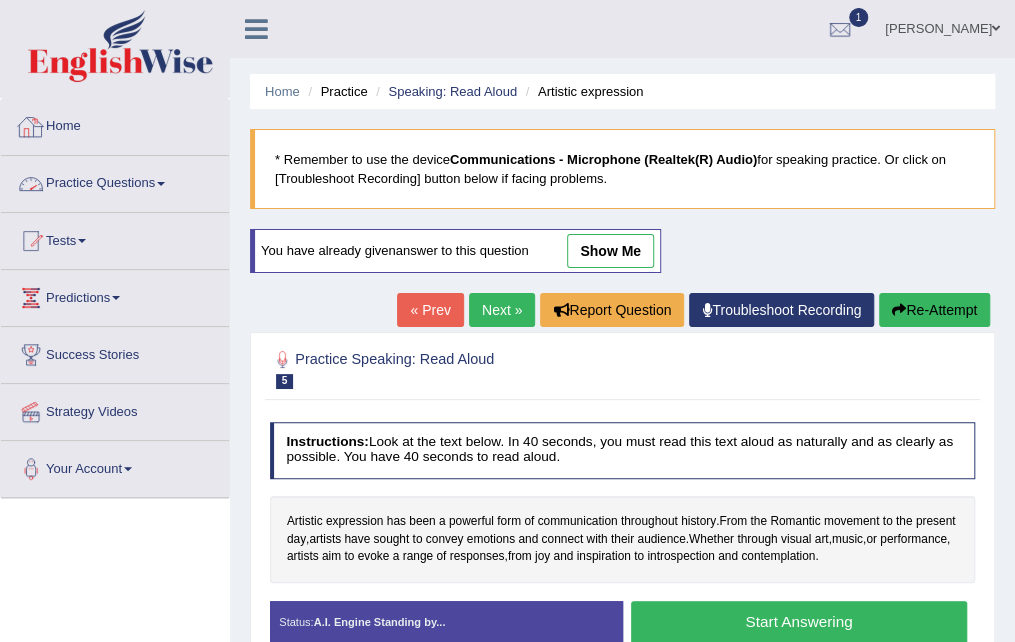 click on "Home" at bounding box center [115, 124] 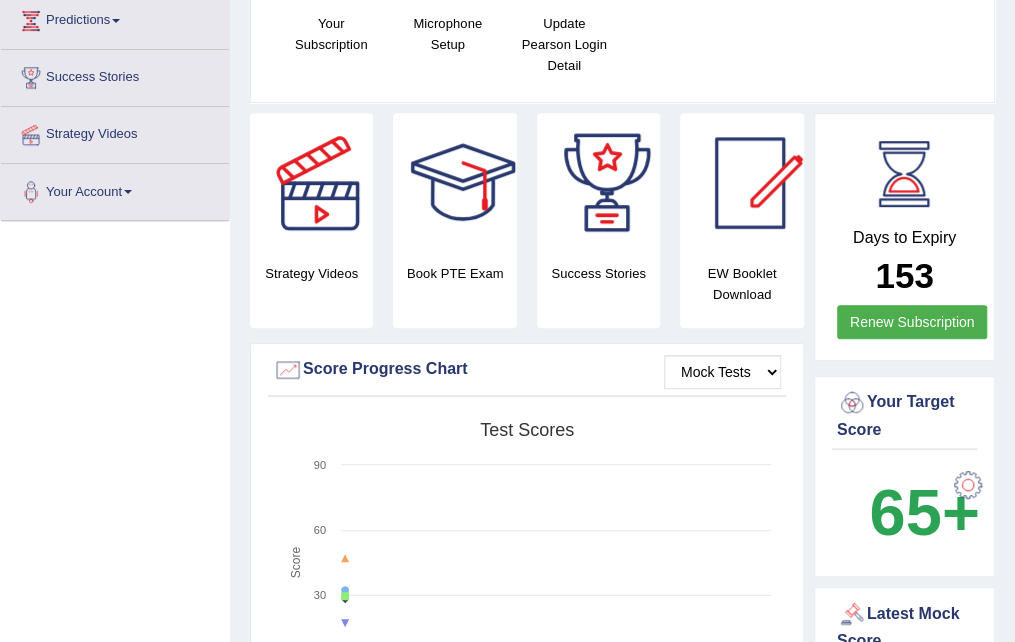 scroll, scrollTop: 300, scrollLeft: 0, axis: vertical 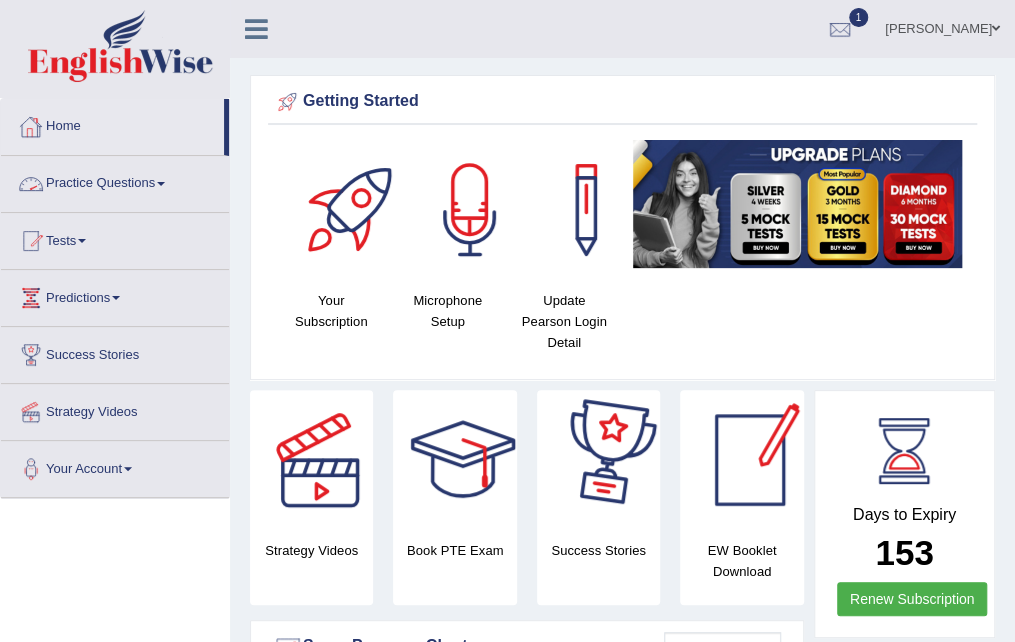 click on "Practice Questions" at bounding box center [115, 181] 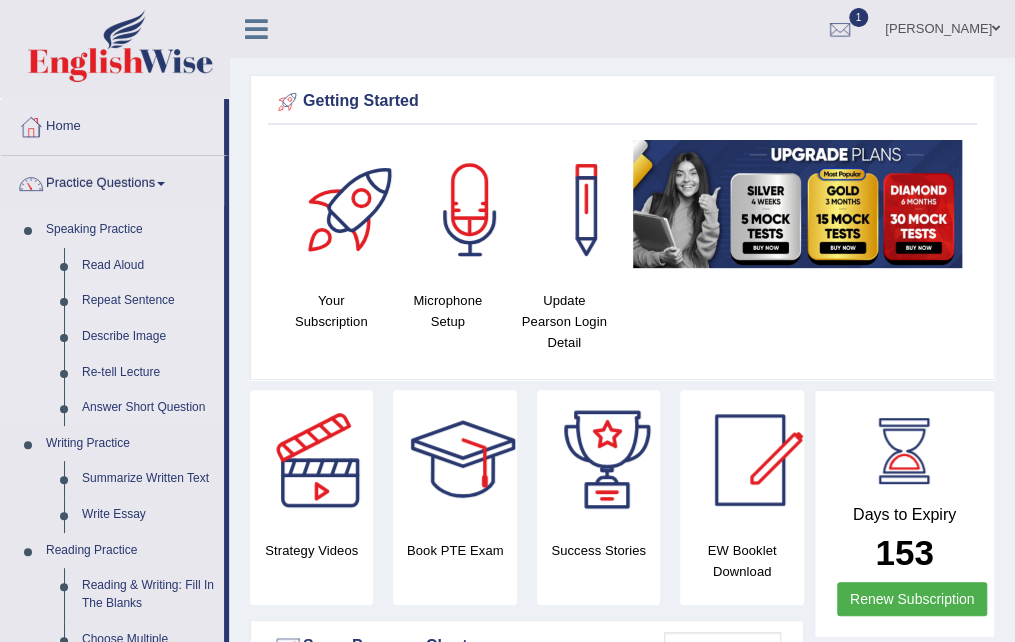 click on "Repeat Sentence" at bounding box center [148, 301] 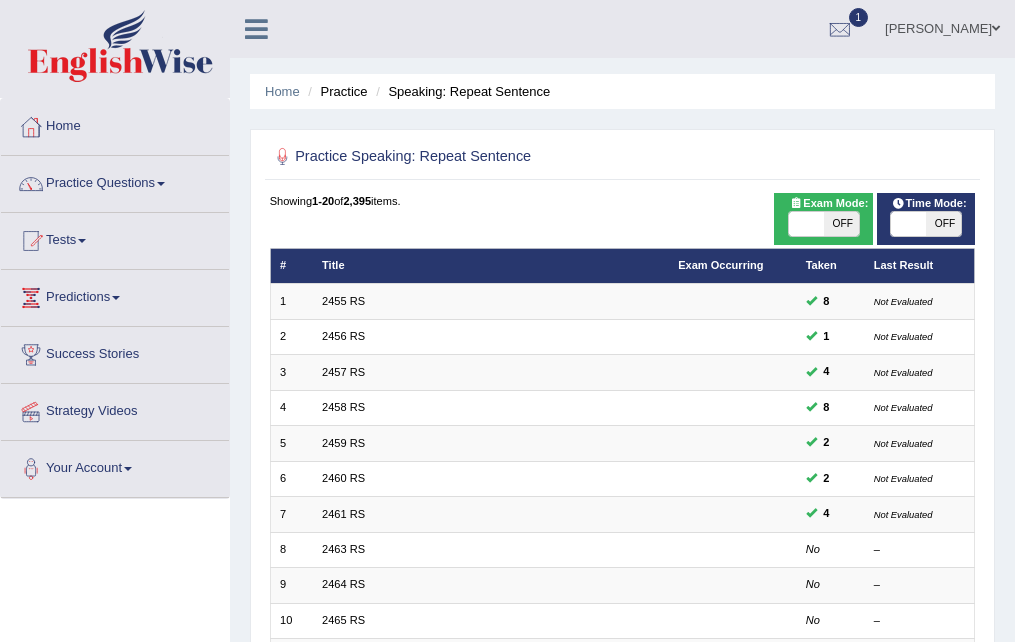 scroll, scrollTop: 0, scrollLeft: 0, axis: both 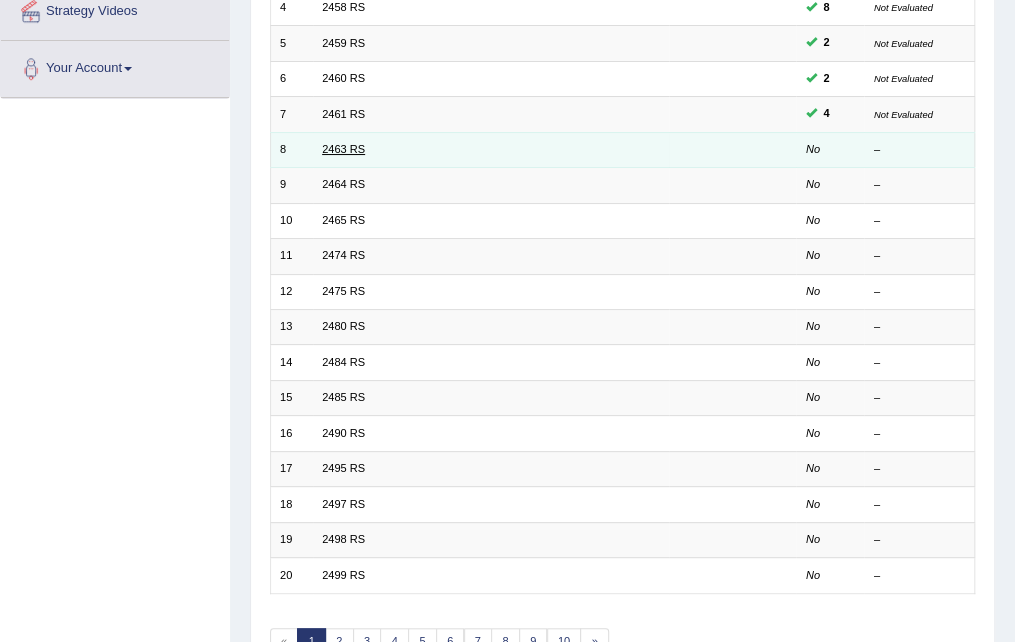 click on "2463 RS" at bounding box center [343, 149] 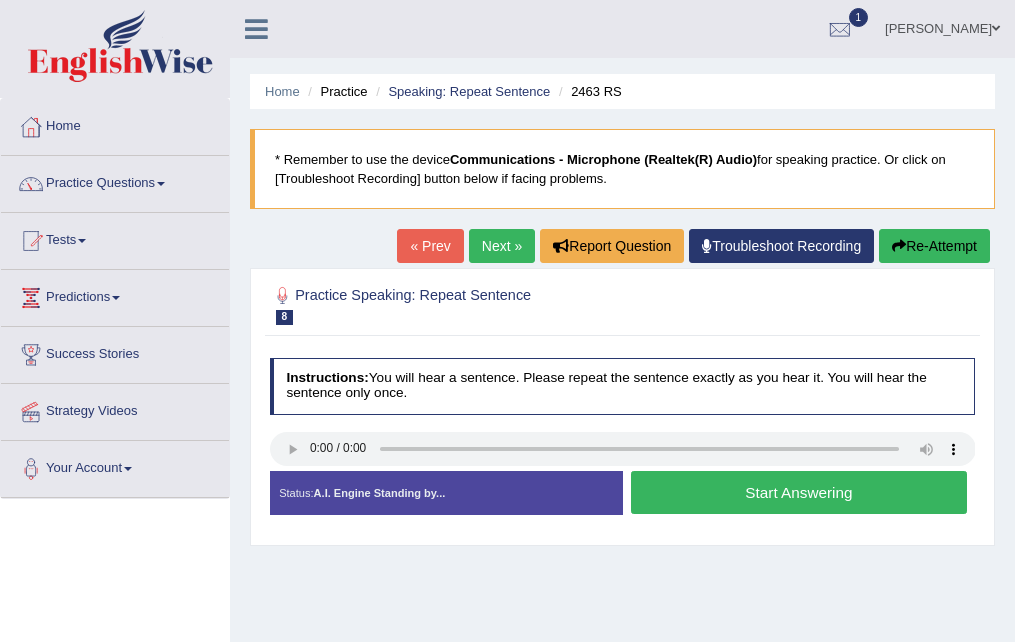 scroll, scrollTop: 0, scrollLeft: 0, axis: both 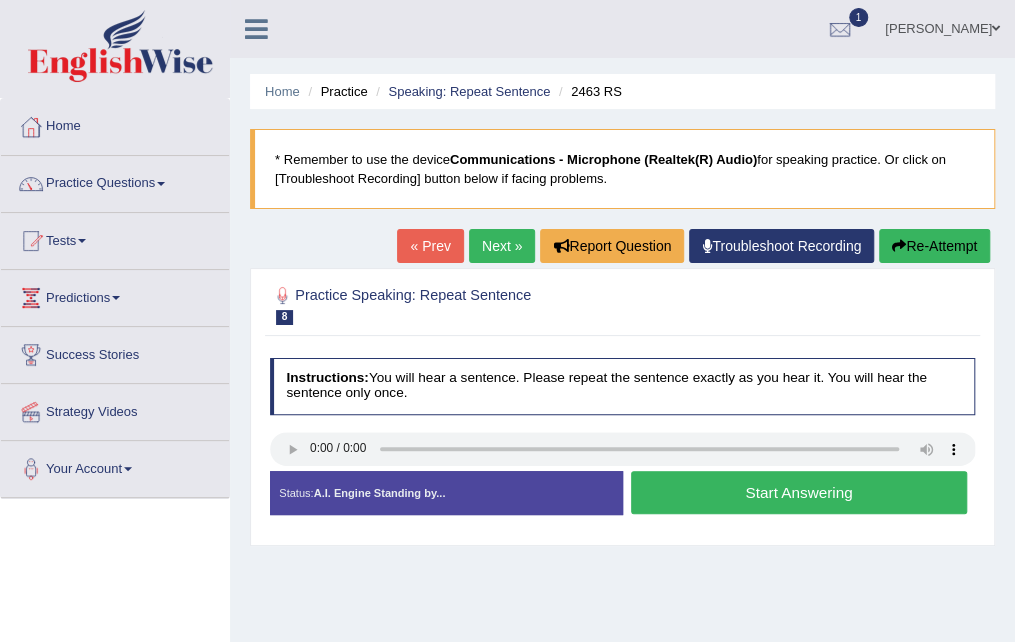 click on "Start Answering" at bounding box center [799, 492] 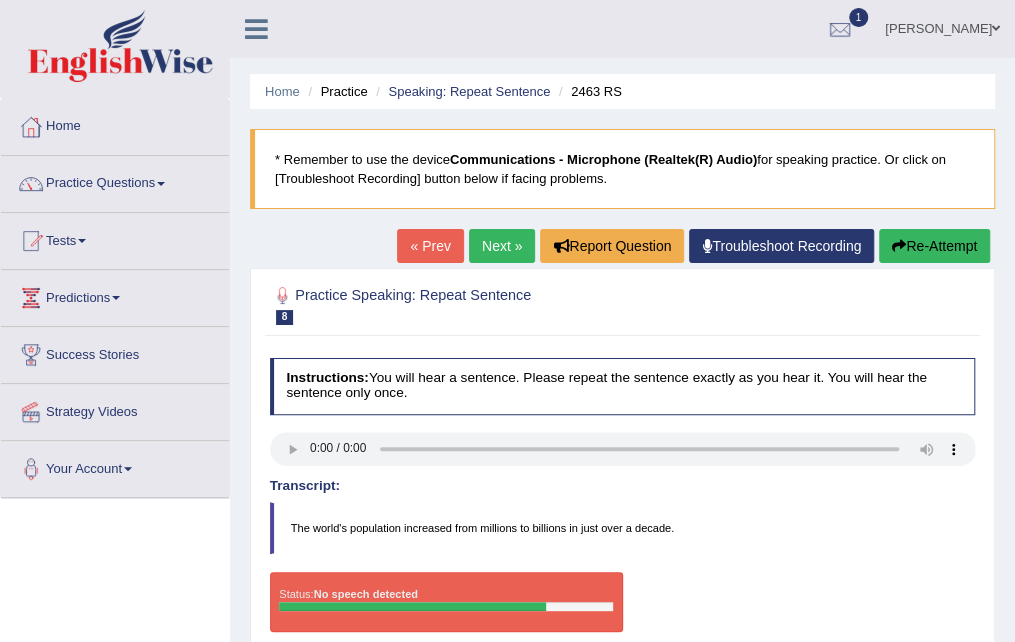click on "Re-Attempt" at bounding box center [934, 246] 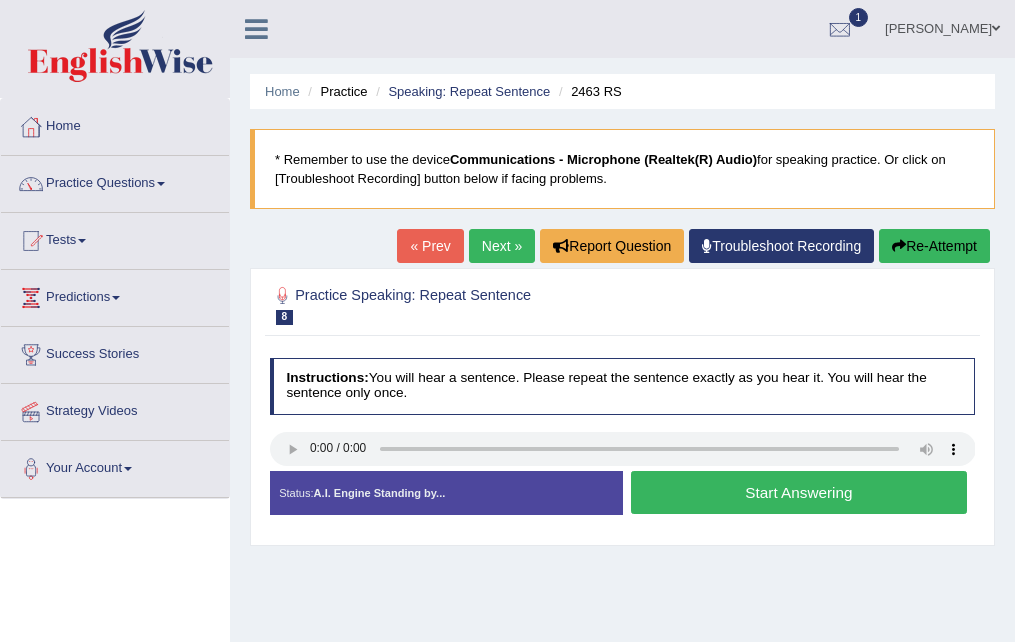 scroll, scrollTop: 0, scrollLeft: 0, axis: both 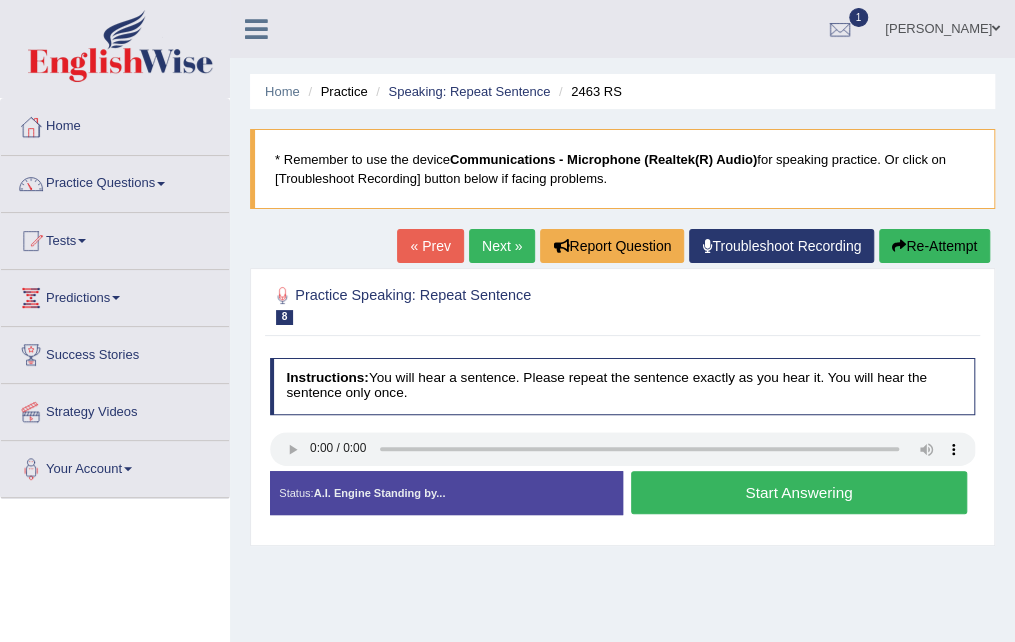 click on "Start Answering" at bounding box center (799, 492) 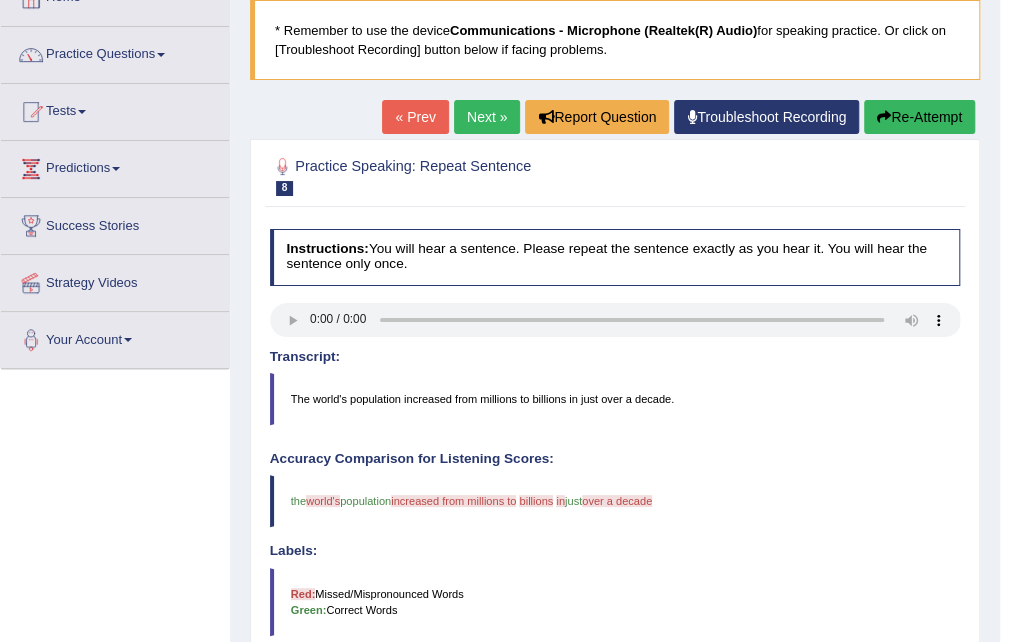 scroll, scrollTop: 100, scrollLeft: 0, axis: vertical 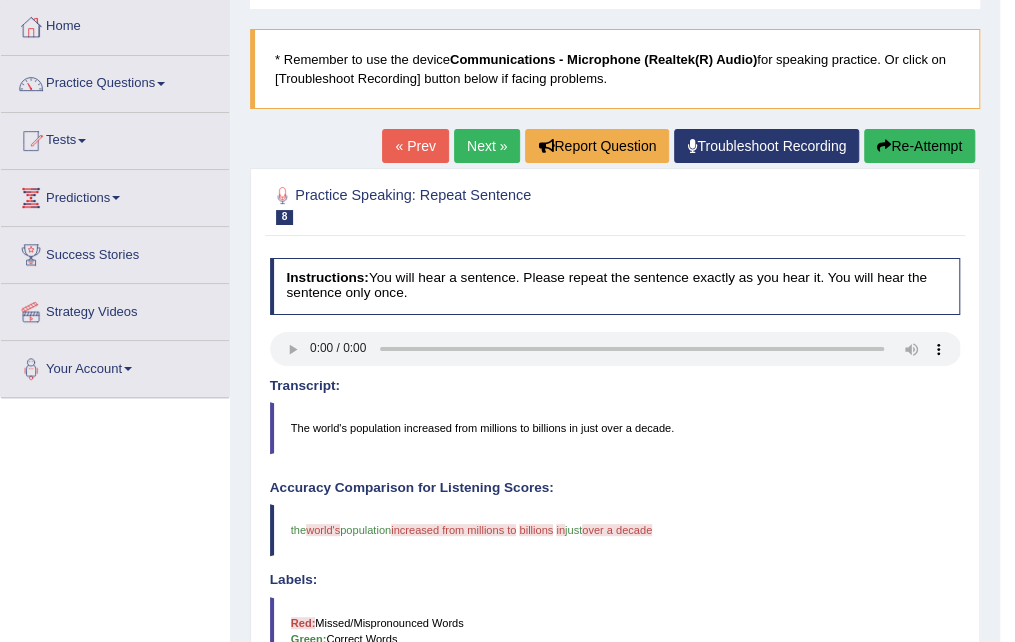 click on "Re-Attempt" at bounding box center [919, 146] 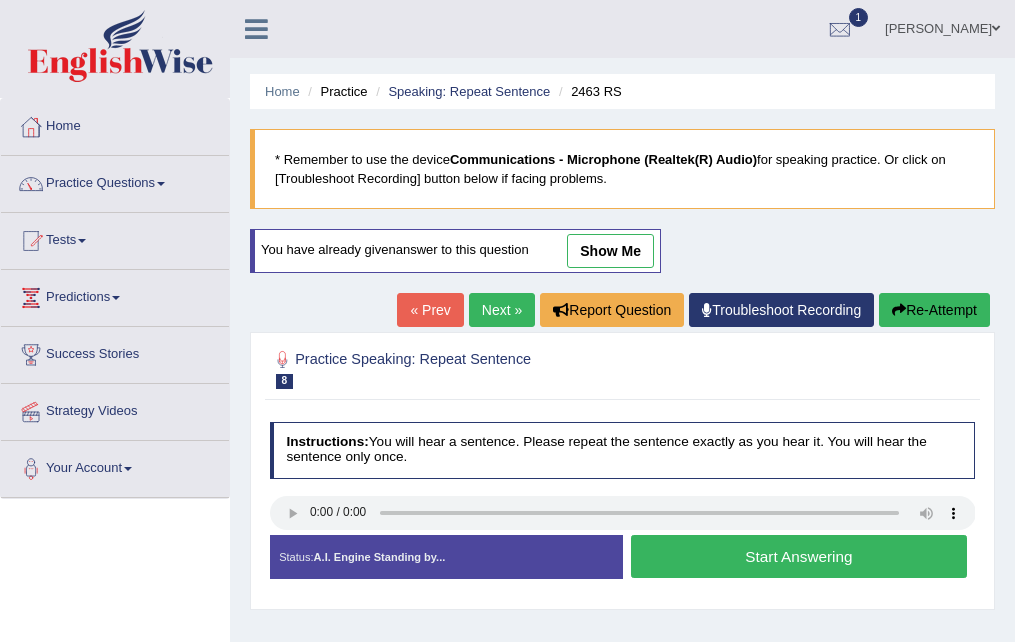 scroll, scrollTop: 100, scrollLeft: 0, axis: vertical 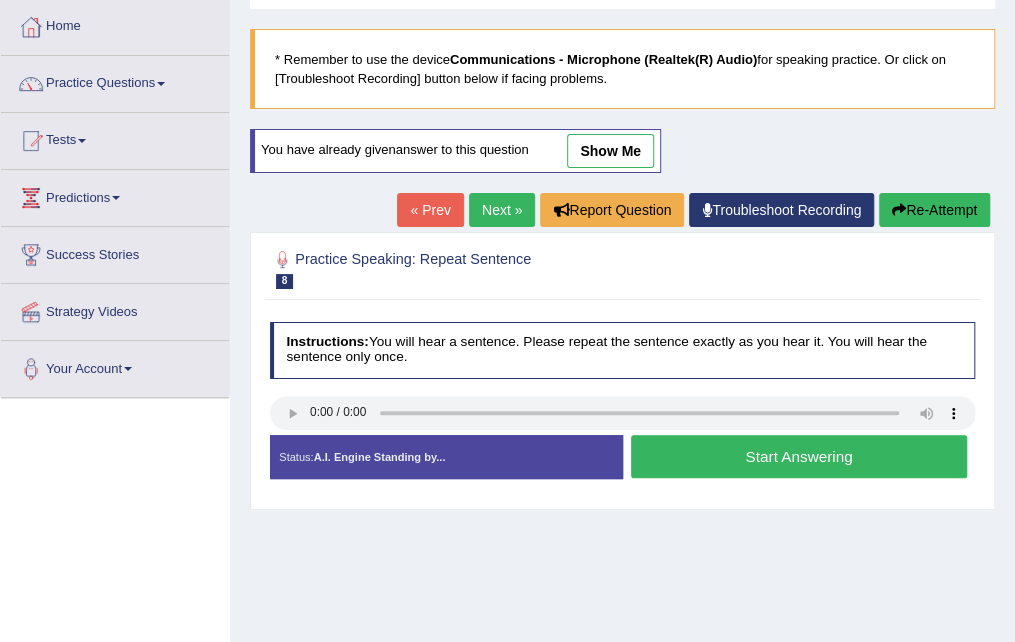 click on "Start Answering" at bounding box center (799, 456) 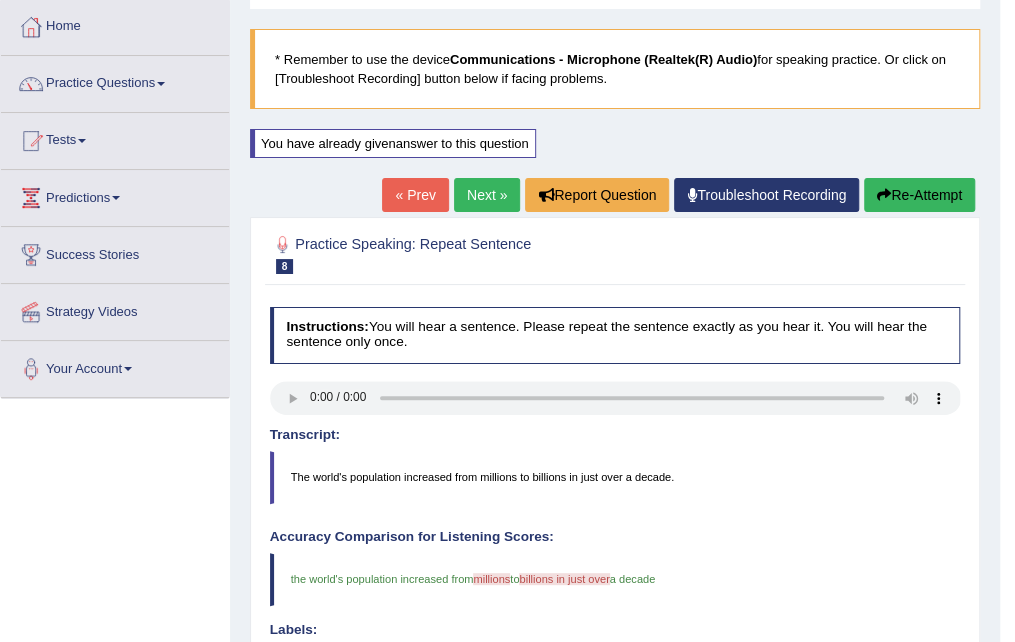 click on "Re-Attempt" at bounding box center (919, 195) 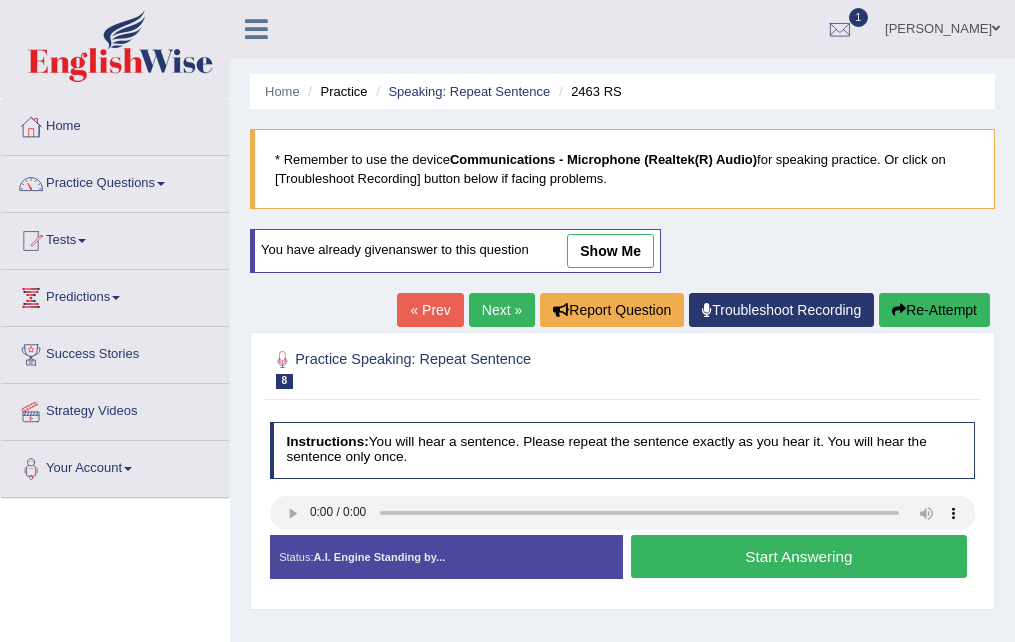 scroll, scrollTop: 100, scrollLeft: 0, axis: vertical 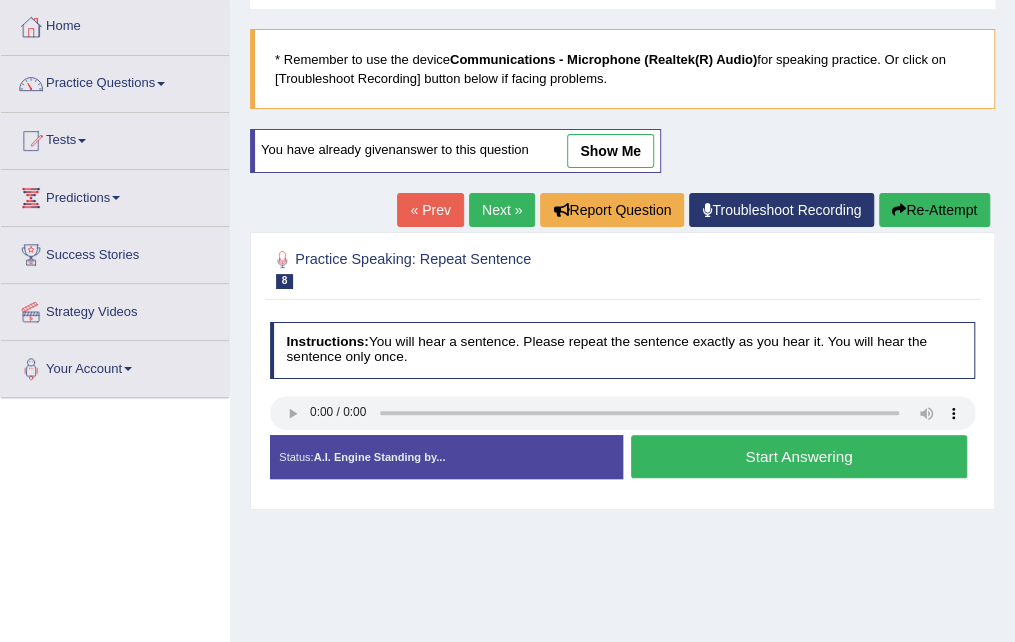 click on "Start Answering" at bounding box center [799, 456] 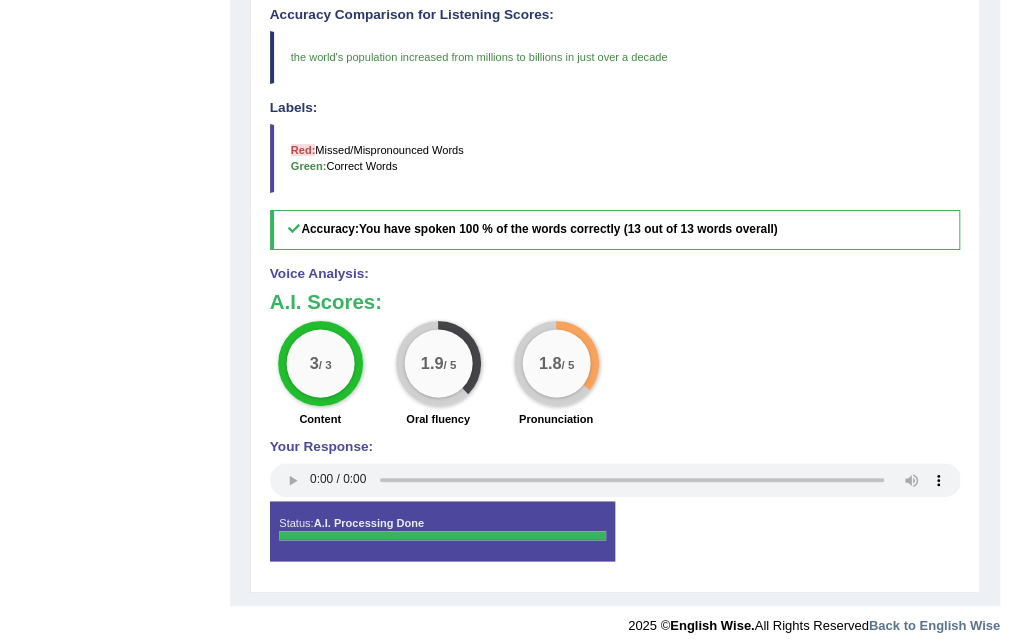 scroll, scrollTop: 630, scrollLeft: 0, axis: vertical 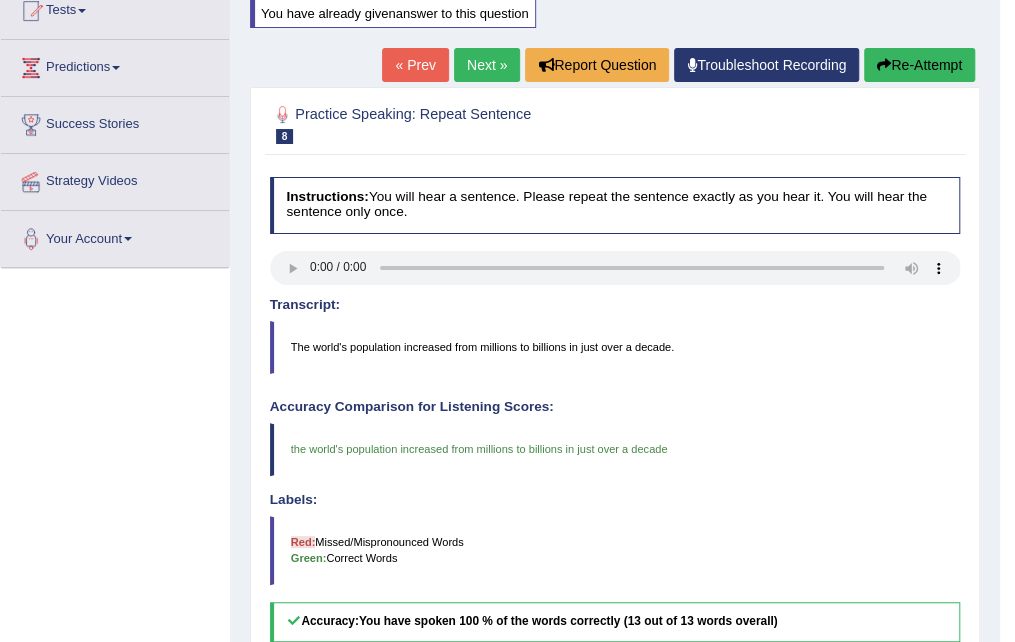 click on "Re-Attempt" at bounding box center (919, 65) 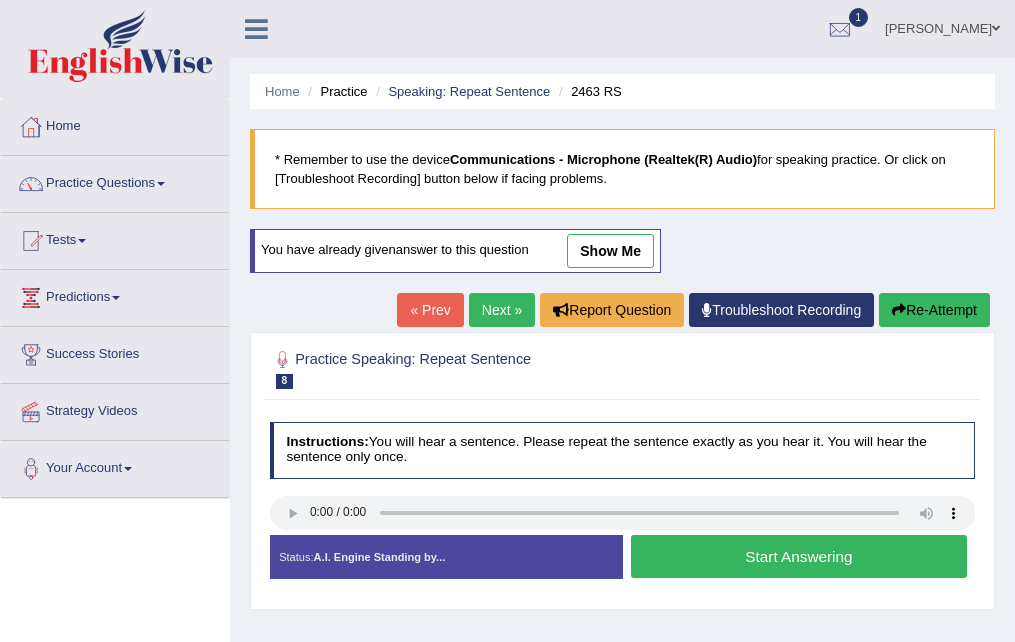 scroll, scrollTop: 252, scrollLeft: 0, axis: vertical 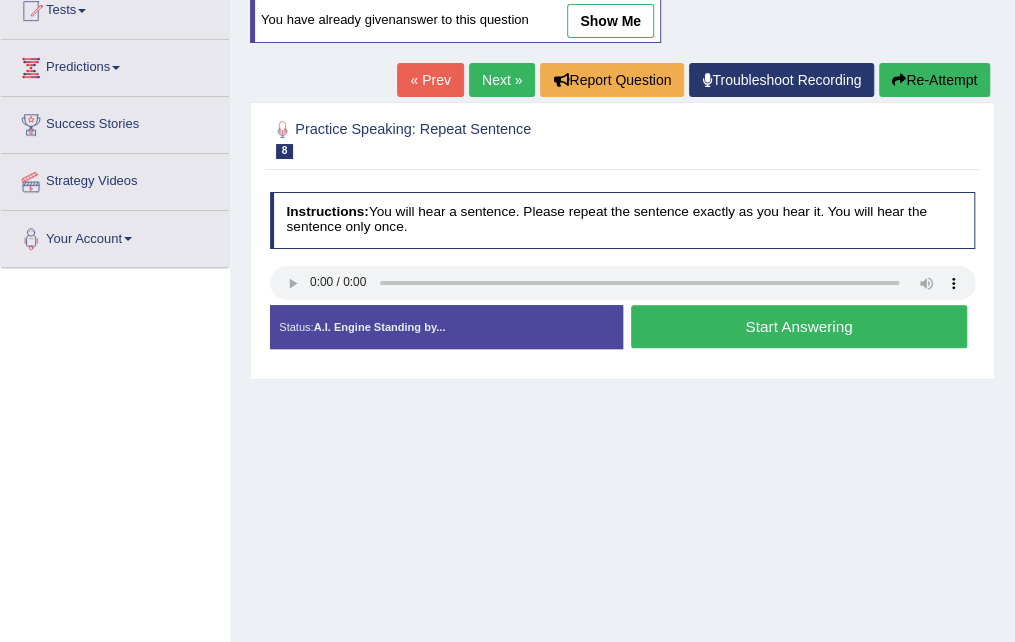 click on "Start Answering" at bounding box center (799, 326) 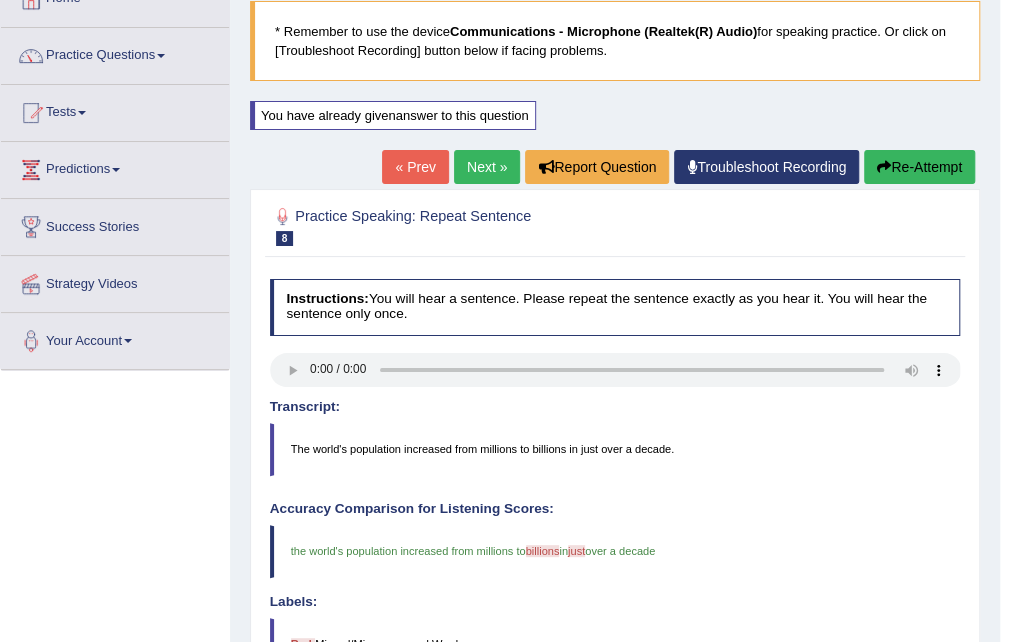 scroll, scrollTop: 0, scrollLeft: 0, axis: both 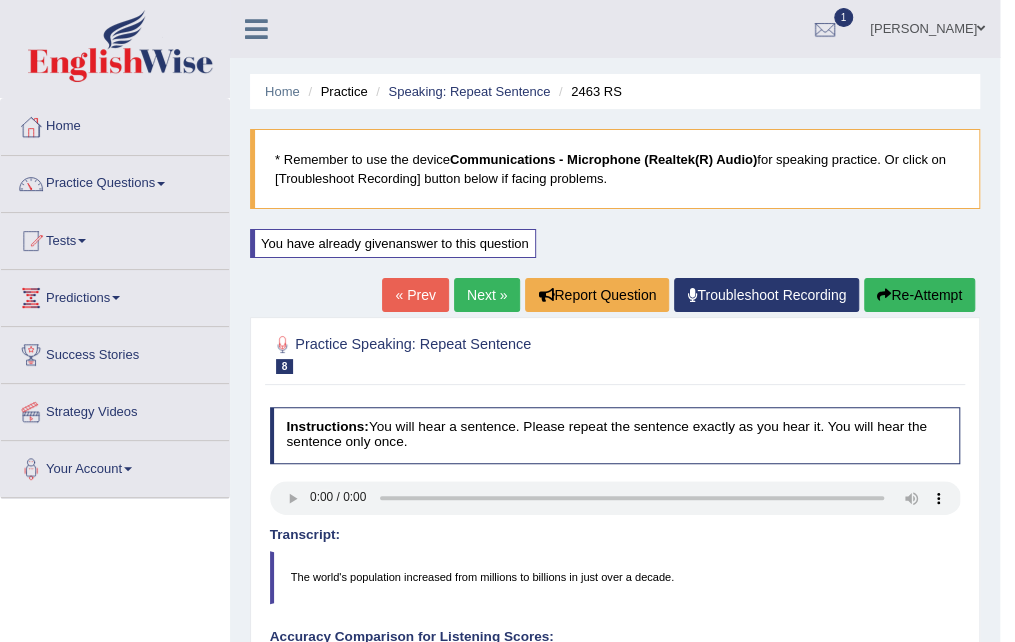 click on "Next »" at bounding box center (487, 295) 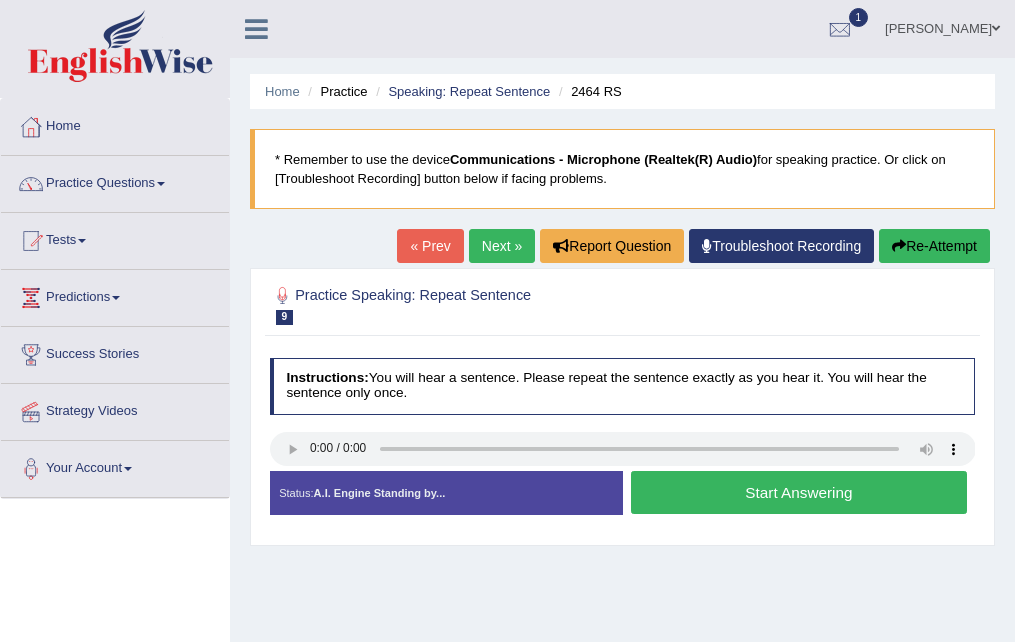 scroll, scrollTop: 0, scrollLeft: 0, axis: both 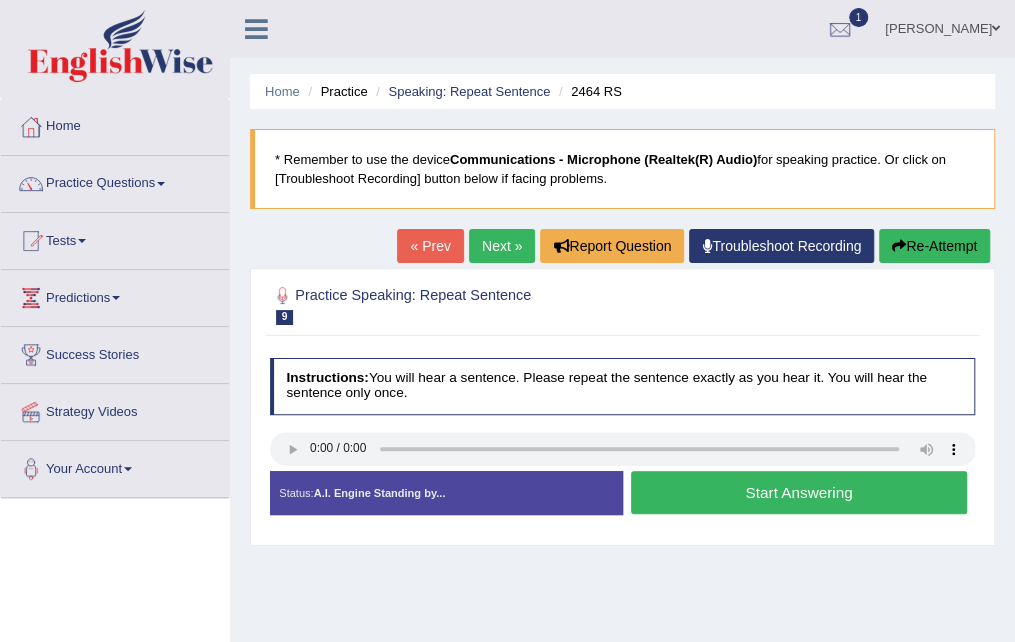 click on "Start Answering" at bounding box center (799, 492) 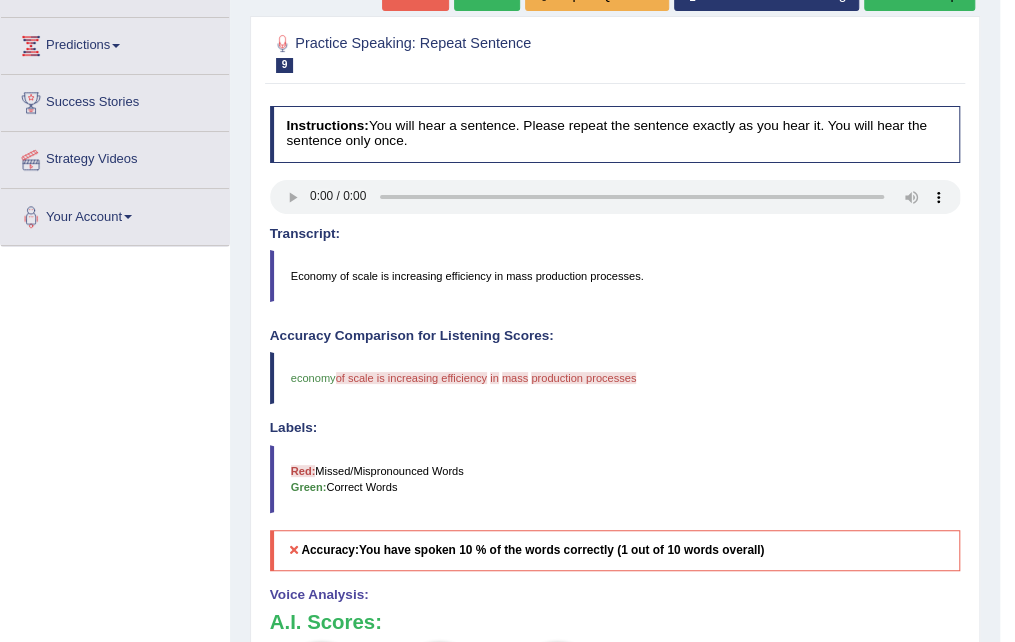 scroll, scrollTop: 400, scrollLeft: 0, axis: vertical 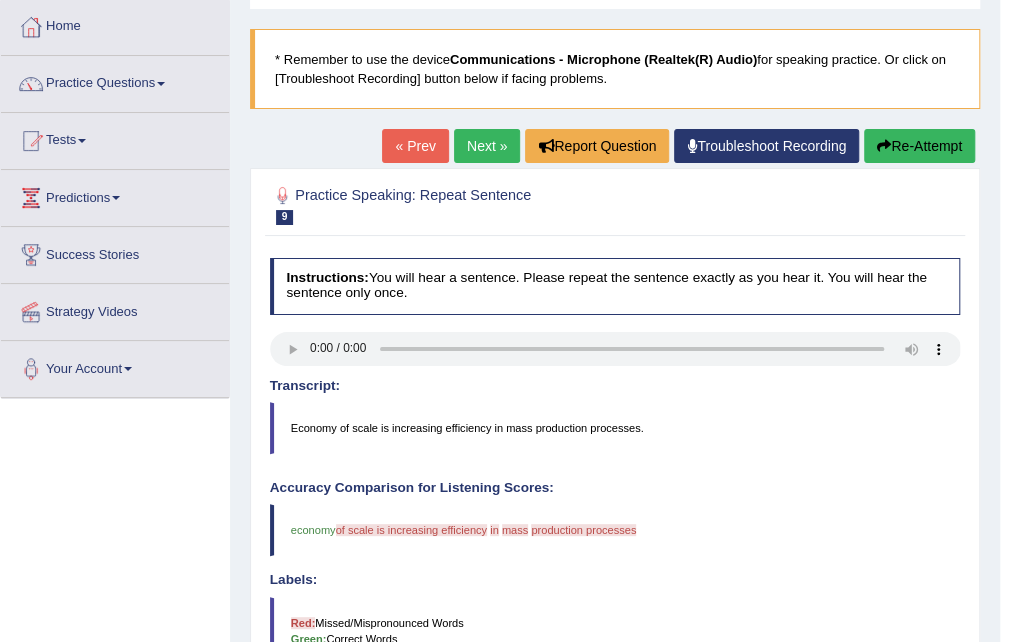 click on "Re-Attempt" at bounding box center [919, 146] 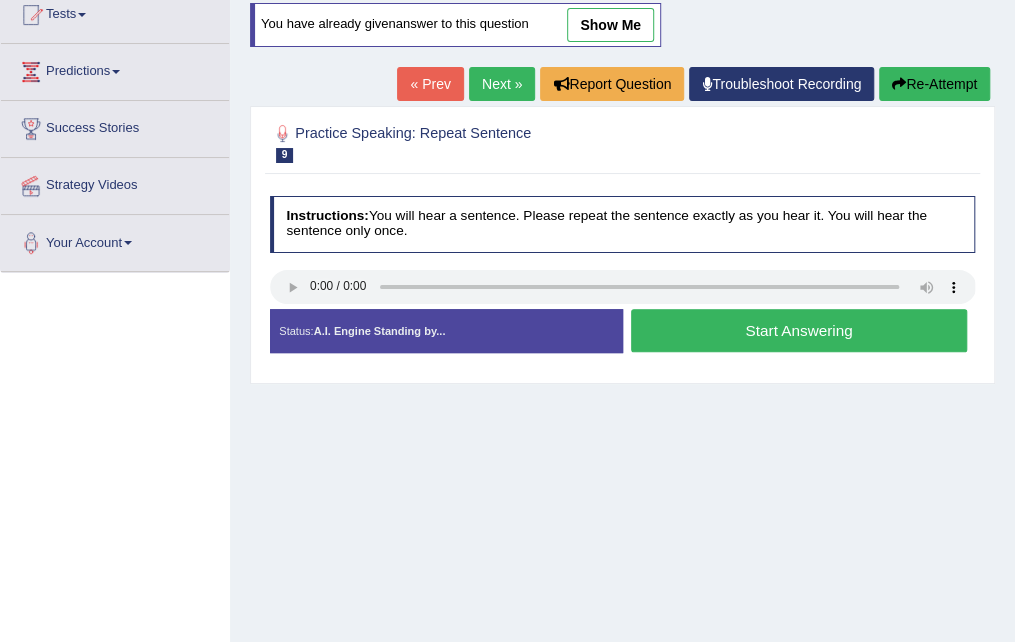 scroll, scrollTop: 0, scrollLeft: 0, axis: both 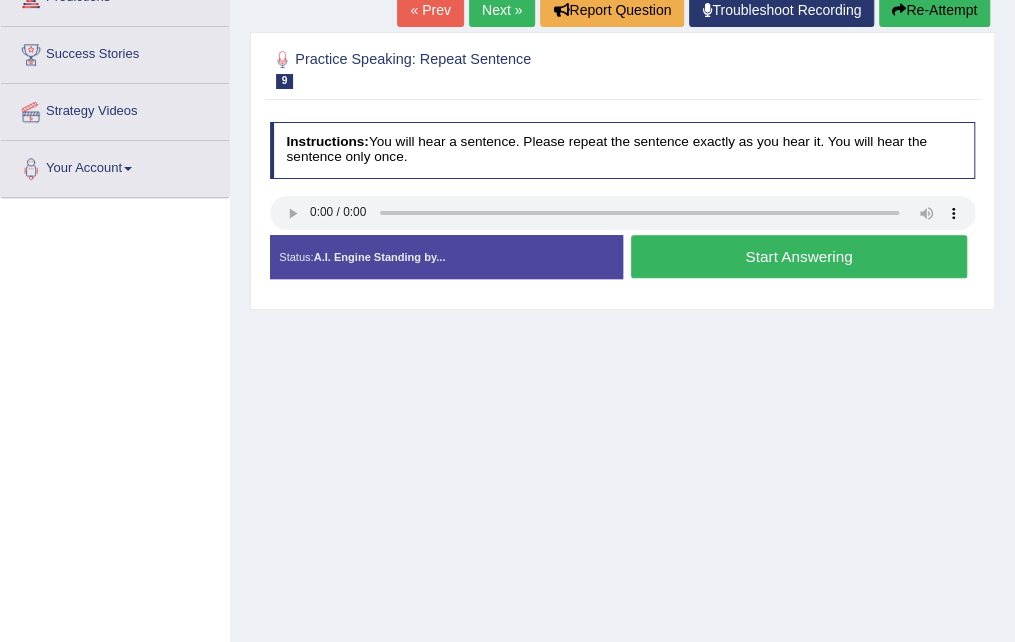 click on "Start Answering" at bounding box center (799, 256) 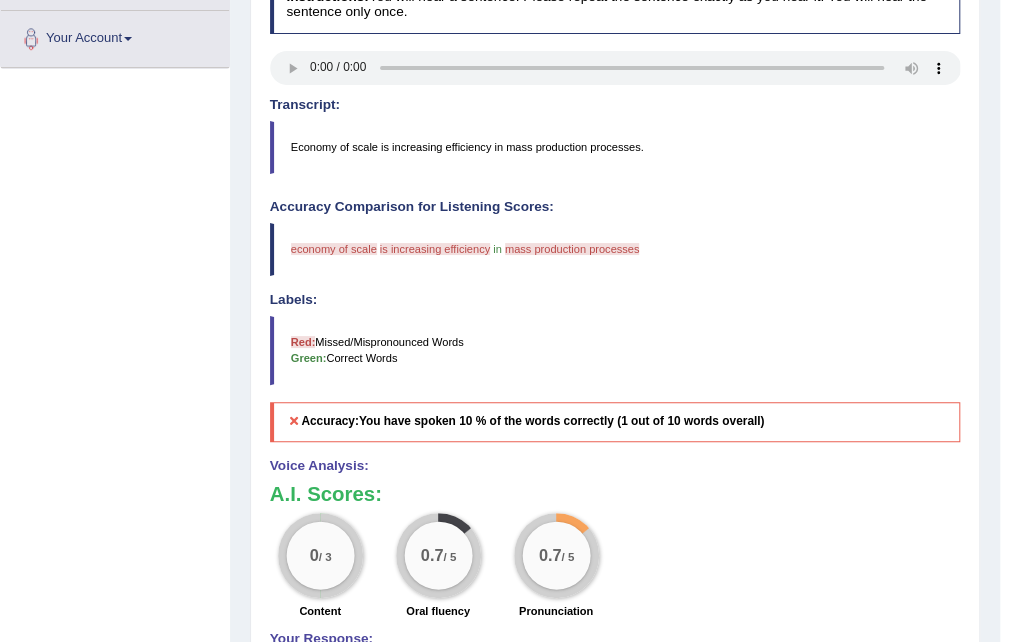 scroll, scrollTop: 230, scrollLeft: 0, axis: vertical 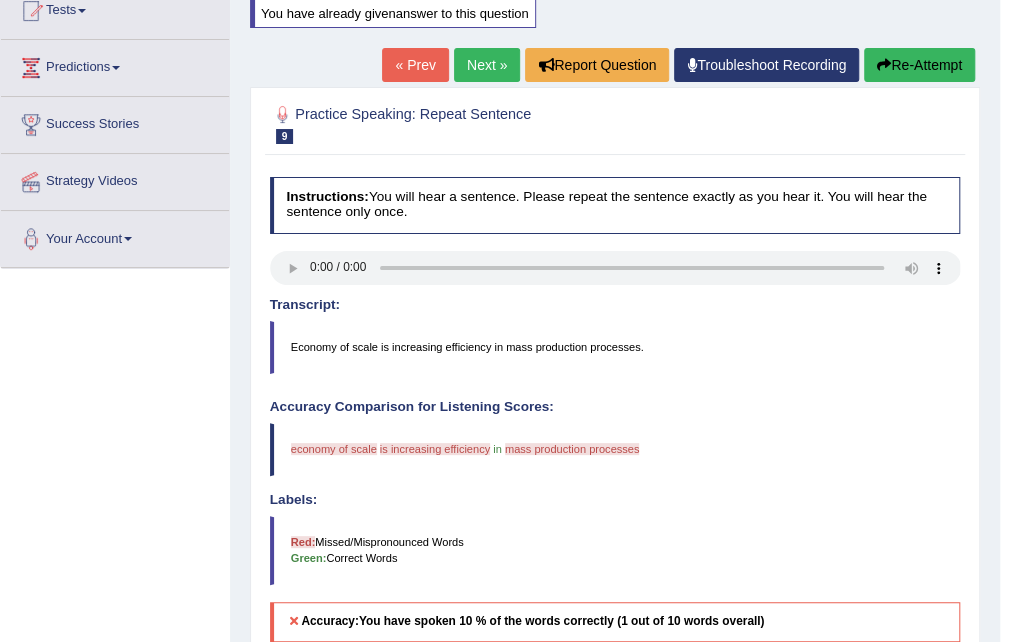 click on "Re-Attempt" at bounding box center [919, 65] 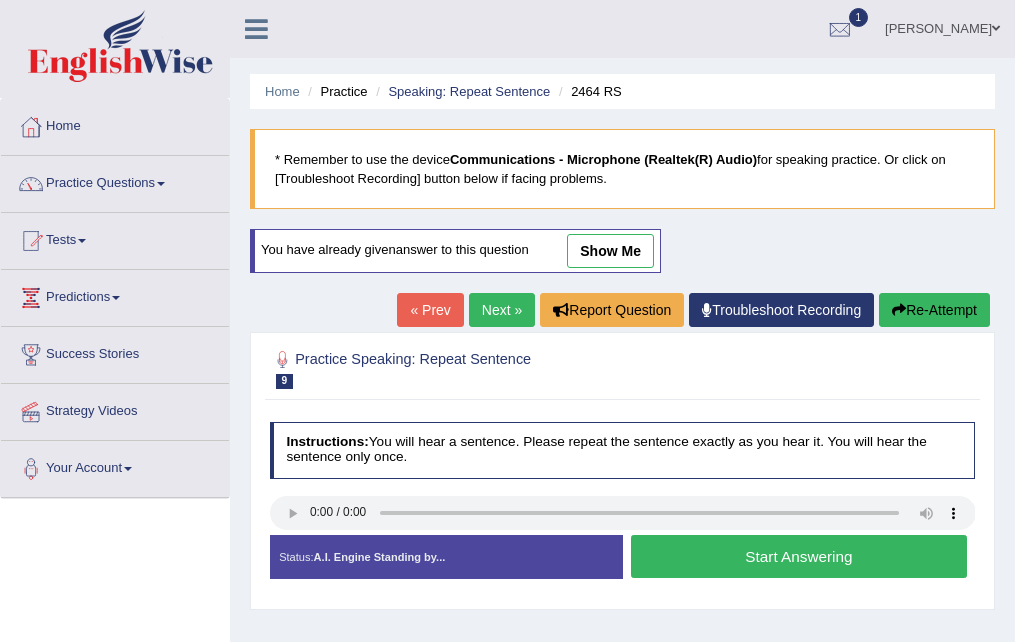 scroll, scrollTop: 252, scrollLeft: 0, axis: vertical 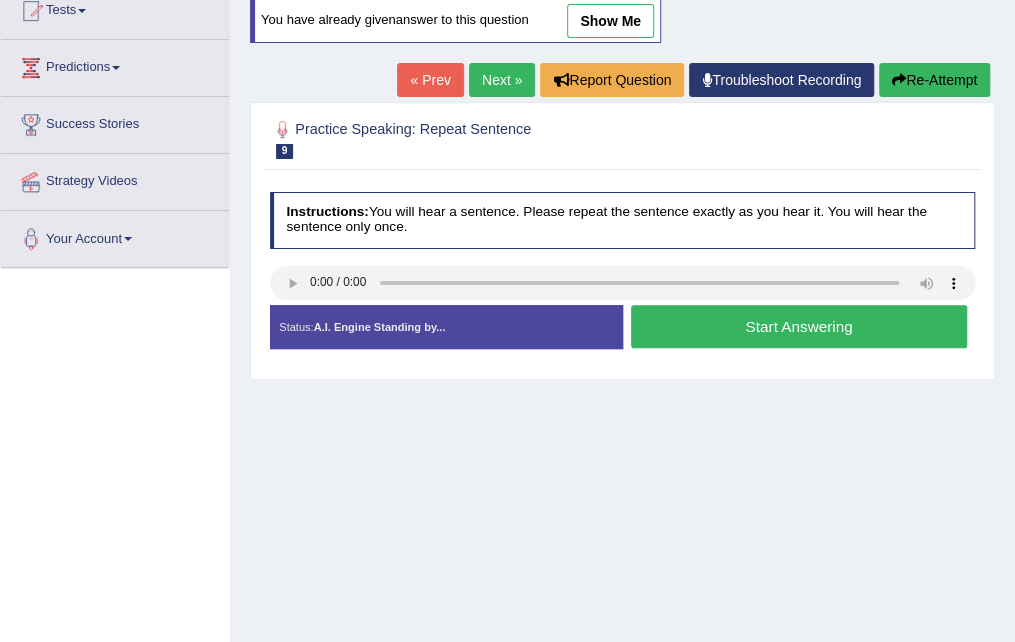 click on "Start Answering" at bounding box center (799, 326) 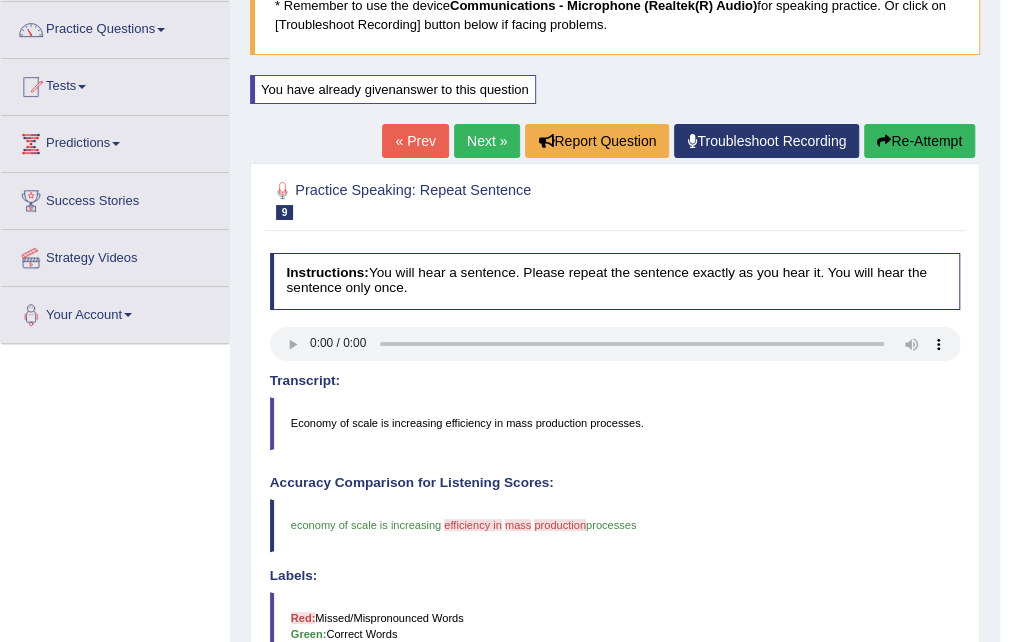 scroll, scrollTop: 130, scrollLeft: 0, axis: vertical 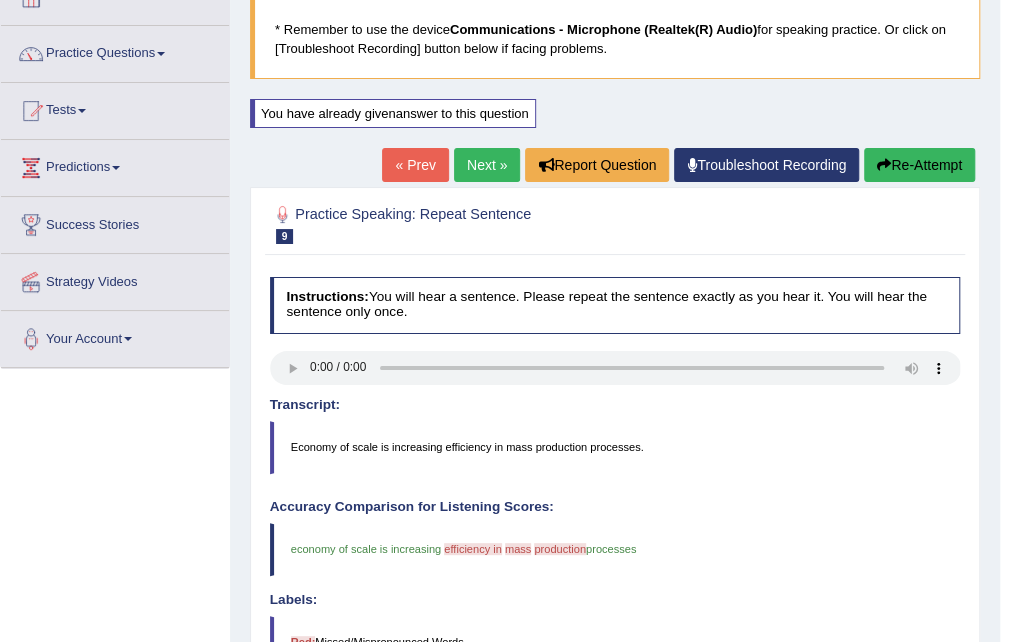 click on "Next »" at bounding box center [487, 165] 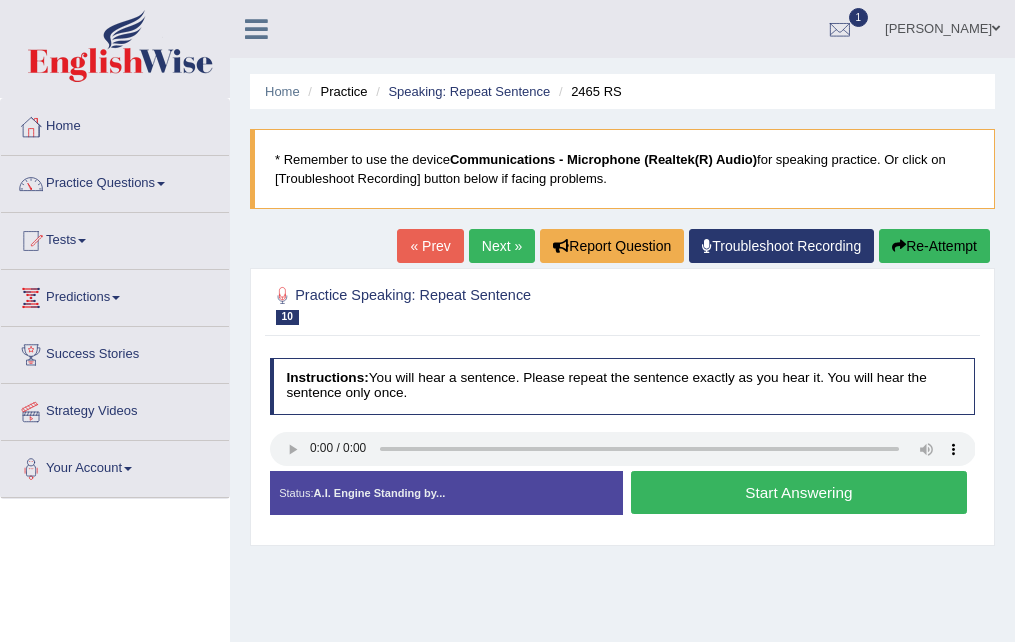 scroll, scrollTop: 83, scrollLeft: 0, axis: vertical 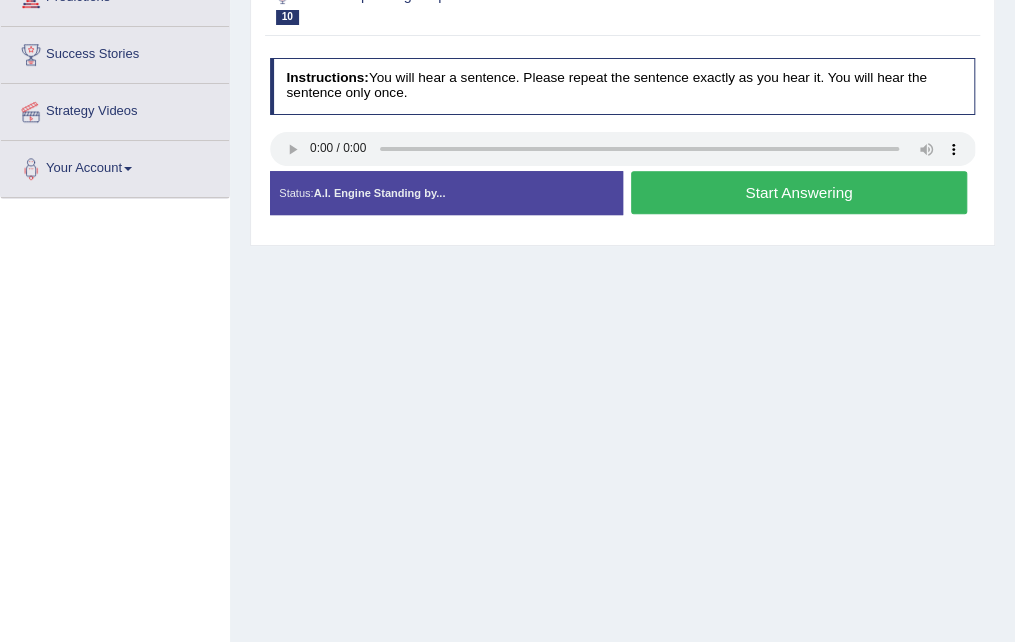 click on "Start Answering" at bounding box center (799, 192) 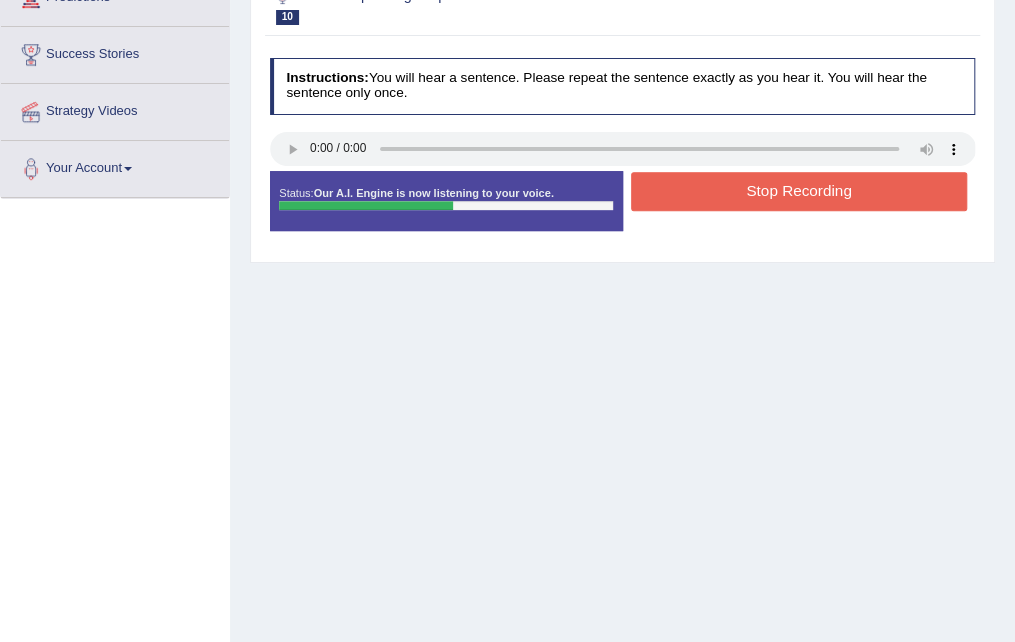 click on "Stop Recording" at bounding box center [799, 191] 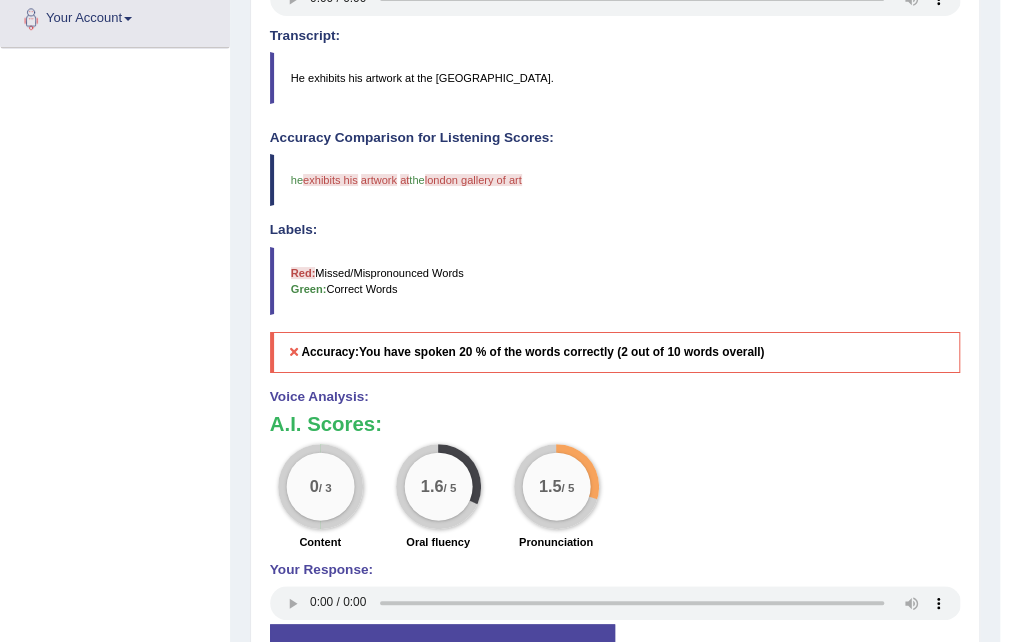scroll, scrollTop: 500, scrollLeft: 0, axis: vertical 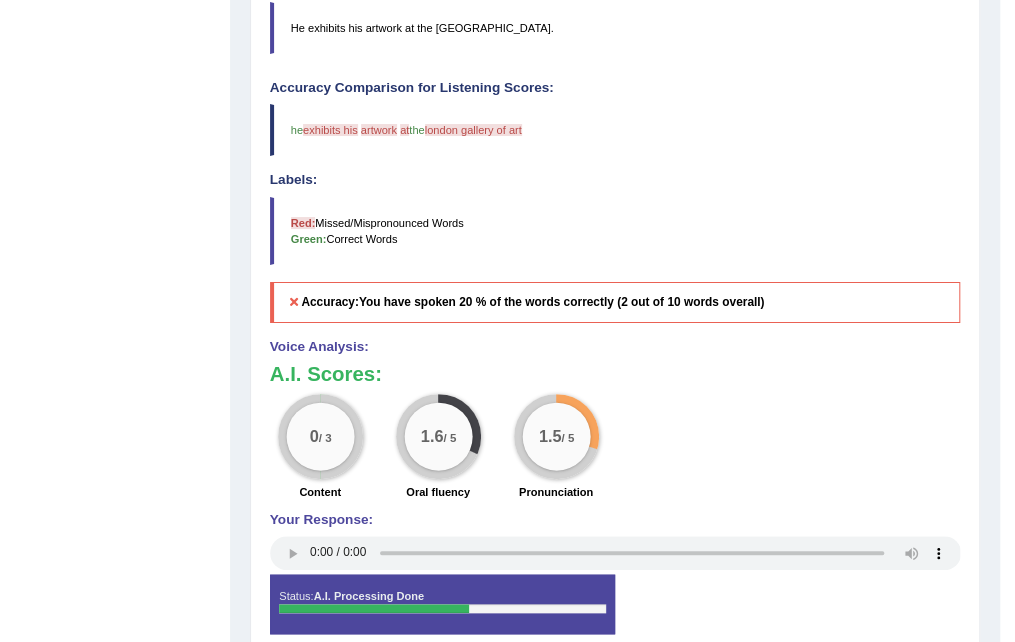 click on "exhibits his" at bounding box center (330, 130) 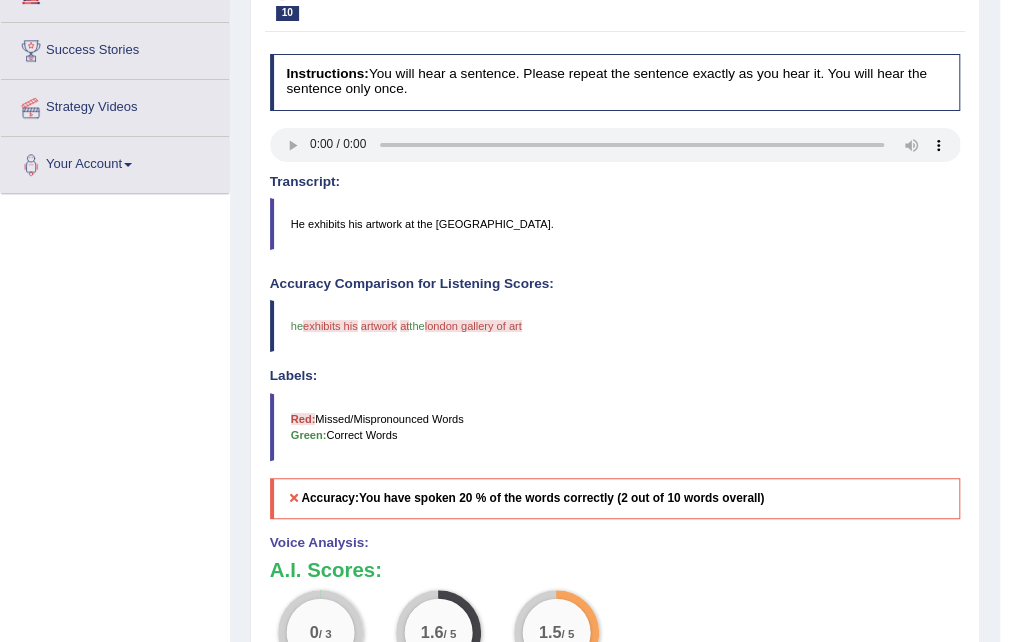 scroll, scrollTop: 300, scrollLeft: 0, axis: vertical 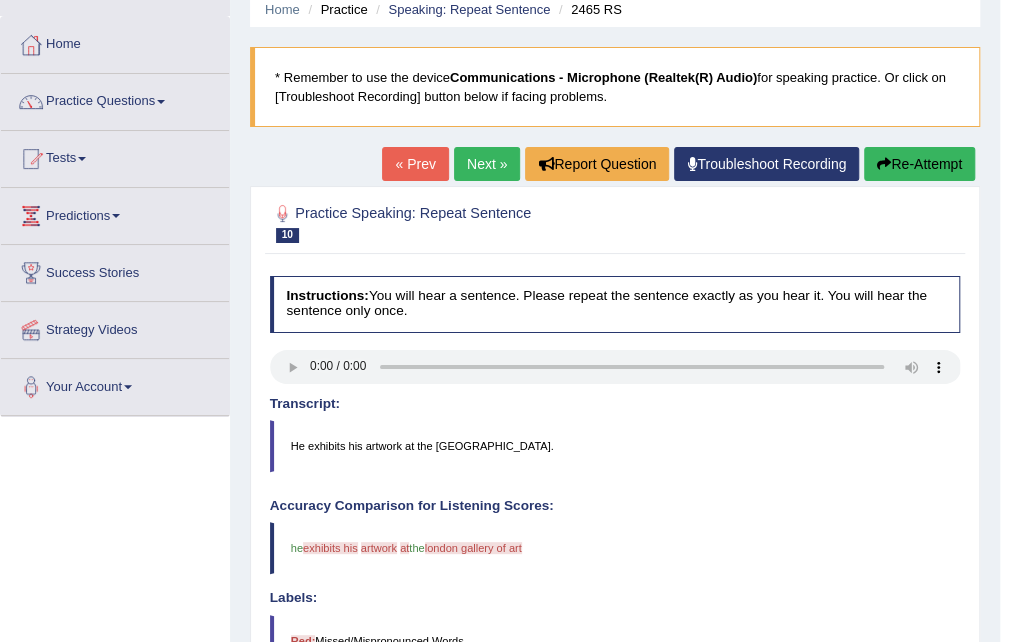 click on "Re-Attempt" at bounding box center (919, 164) 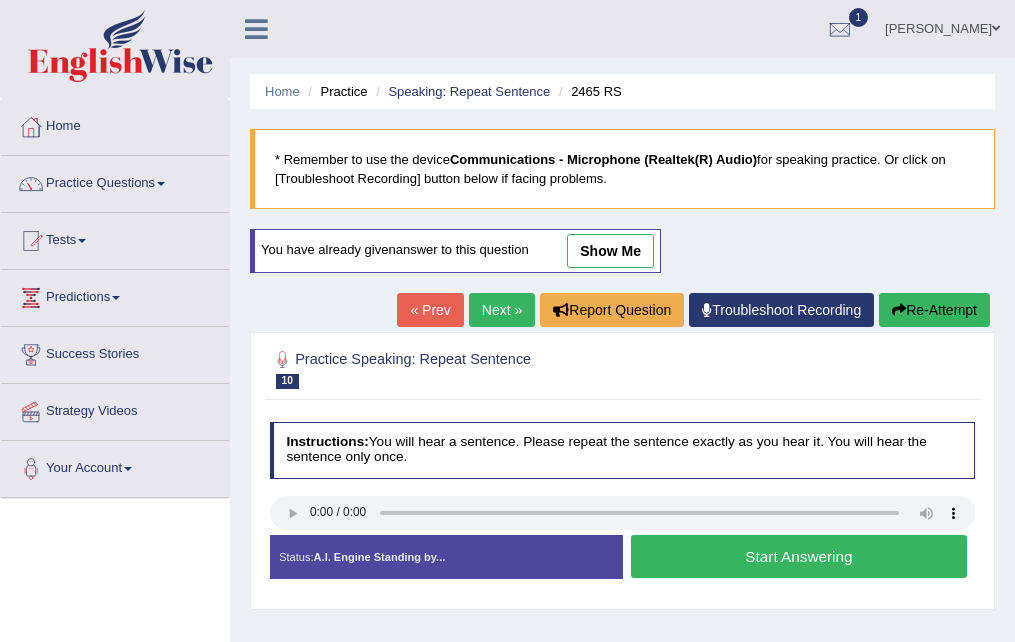 scroll, scrollTop: 182, scrollLeft: 0, axis: vertical 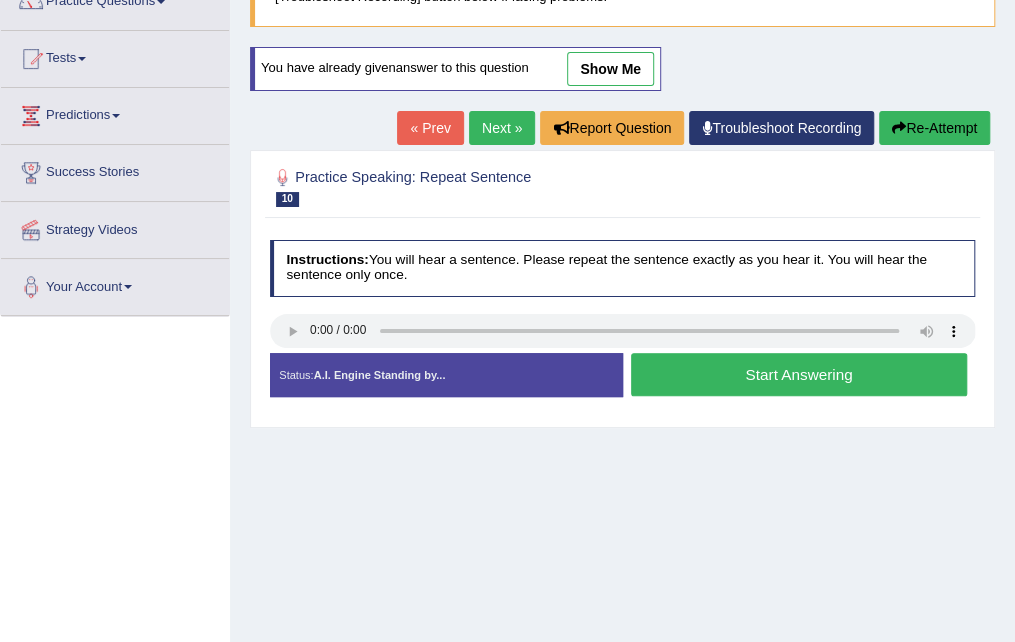 click on "Start Answering" at bounding box center (799, 374) 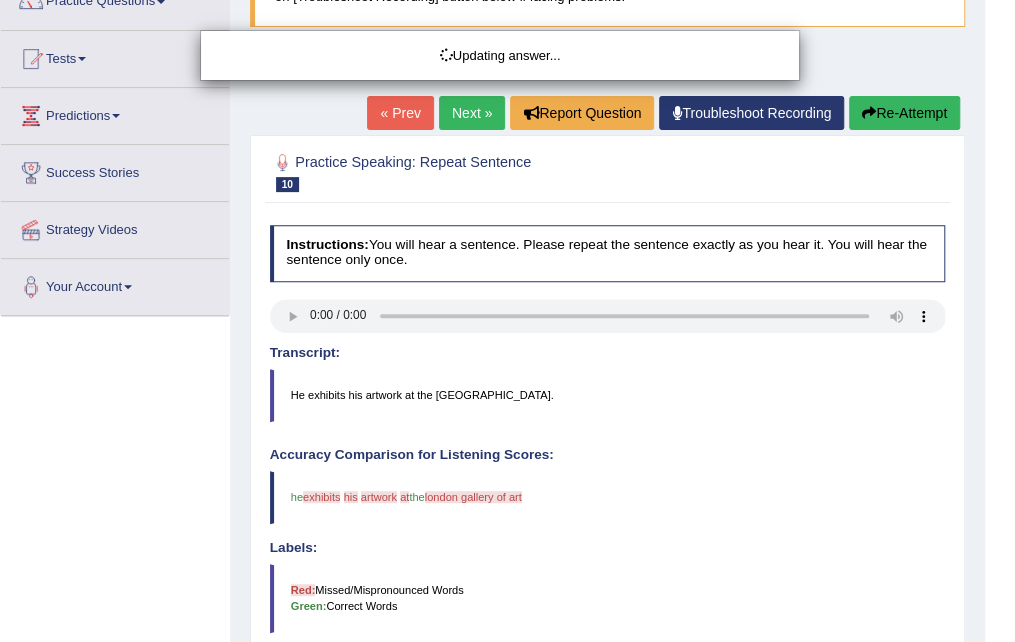 click on "Updating answer..." at bounding box center (507, 321) 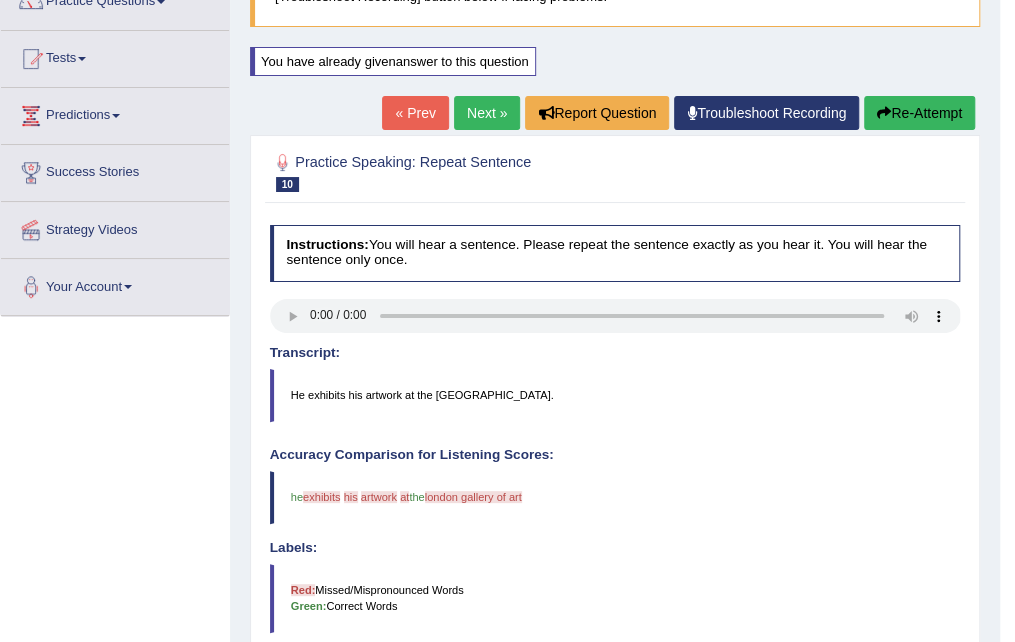 click on "Re-Attempt" at bounding box center [919, 113] 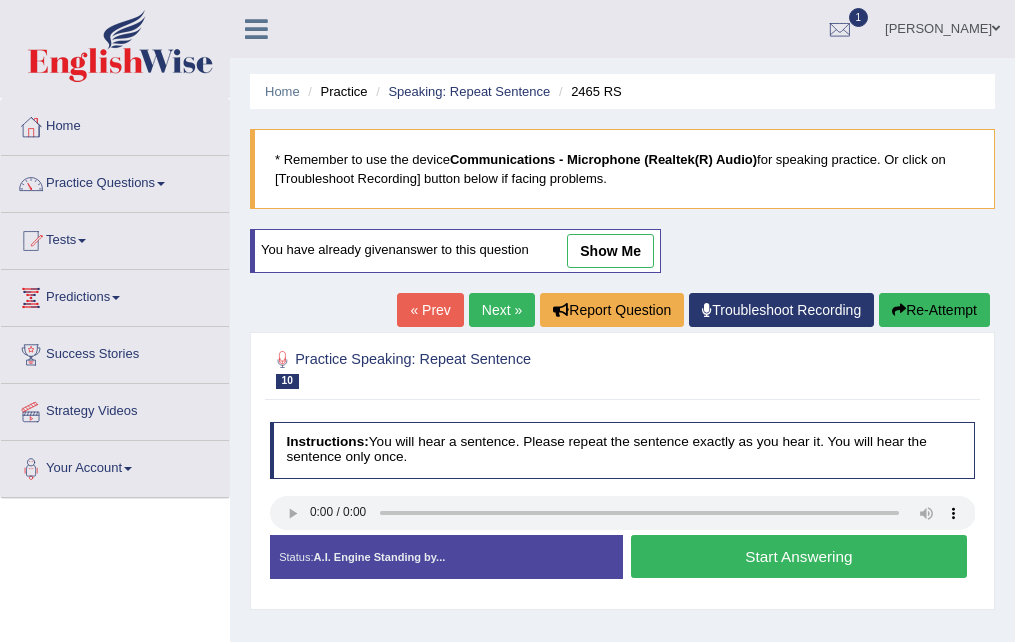 scroll, scrollTop: 192, scrollLeft: 0, axis: vertical 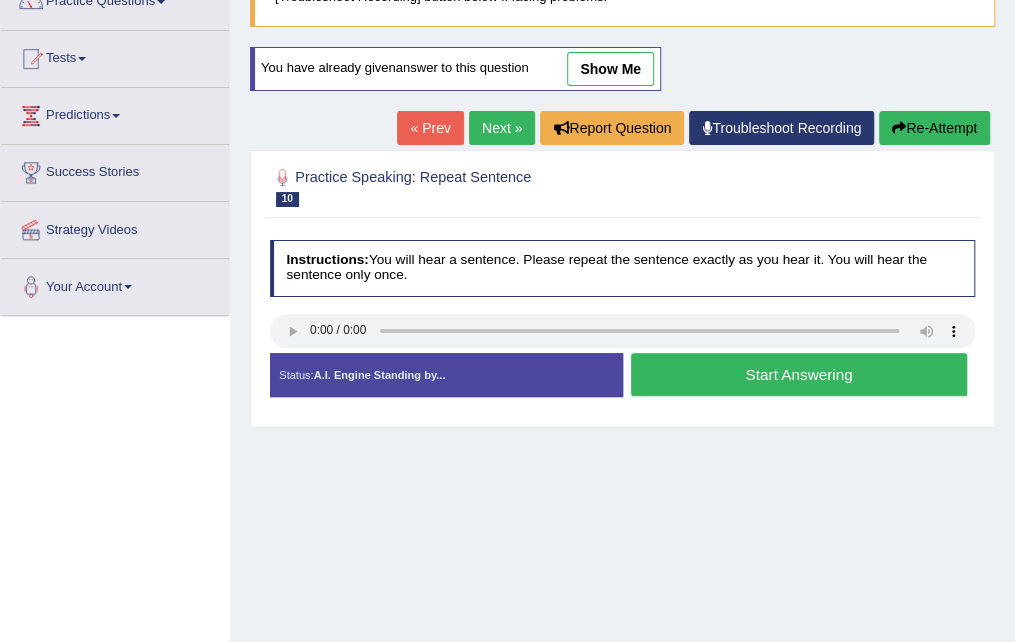 click on "Start Answering" at bounding box center (799, 374) 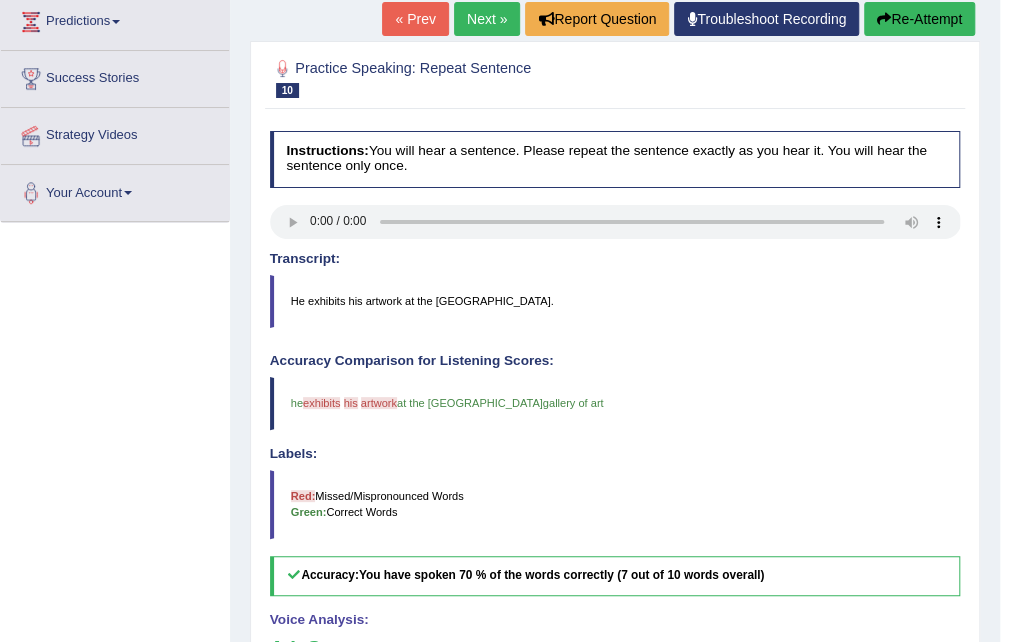 scroll, scrollTop: 482, scrollLeft: 0, axis: vertical 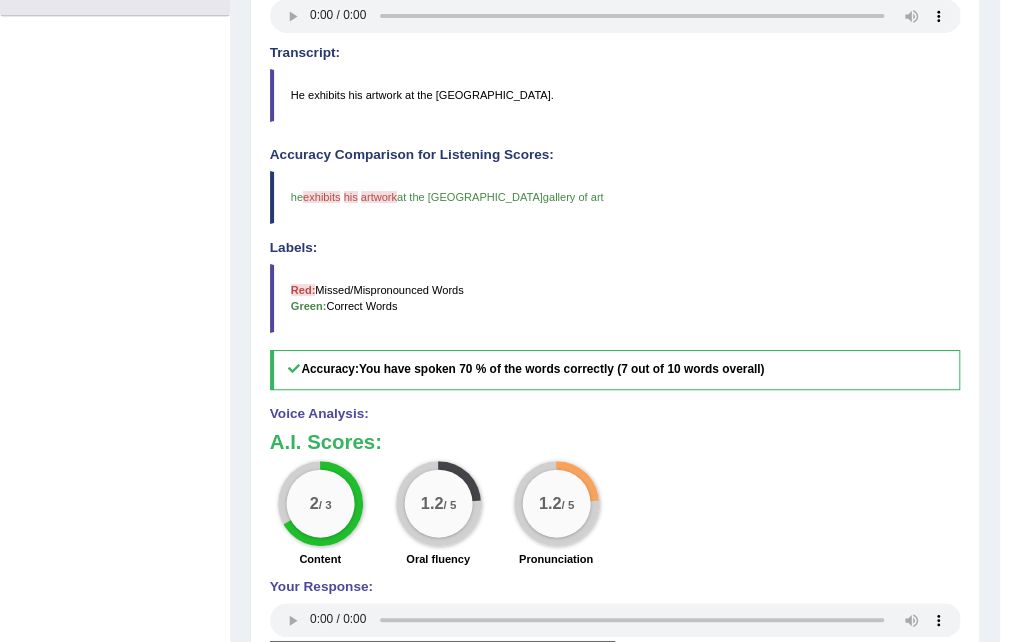 click on "exhibits" at bounding box center [321, 197] 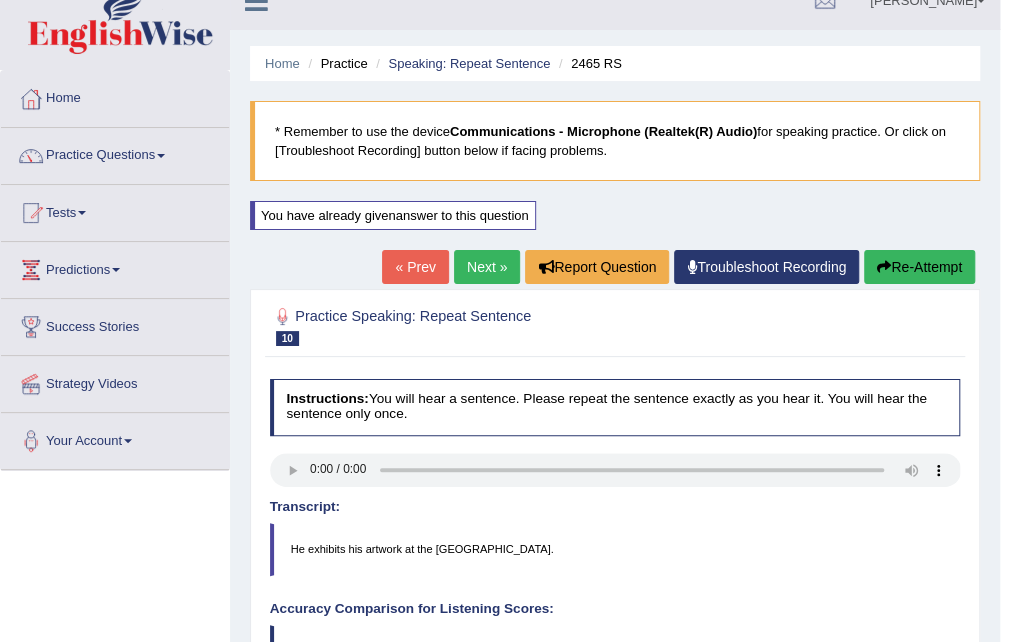 scroll, scrollTop: 0, scrollLeft: 0, axis: both 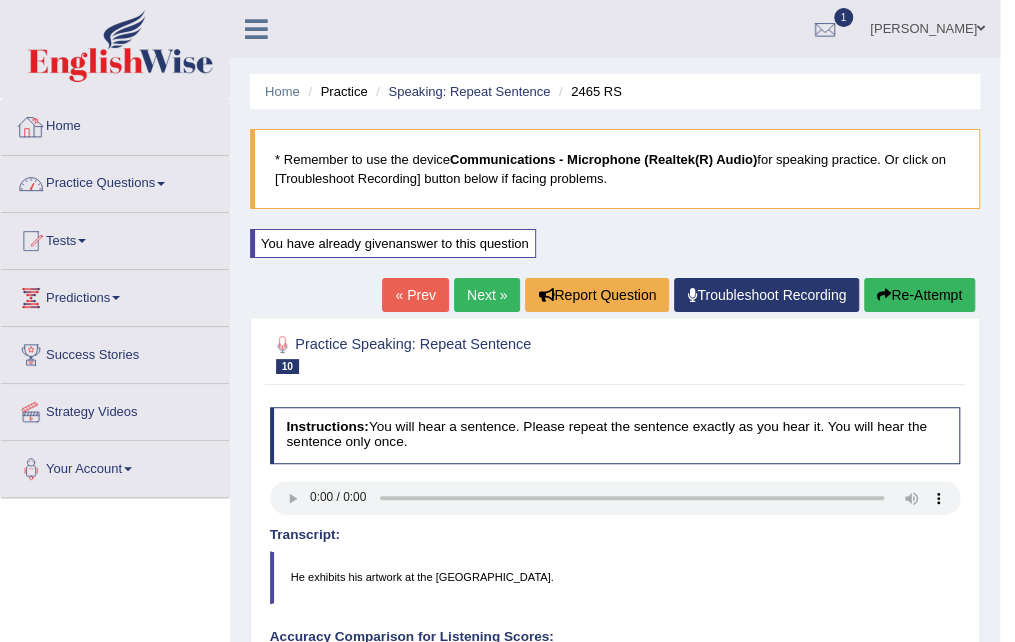 click on "Practice Questions" at bounding box center [115, 181] 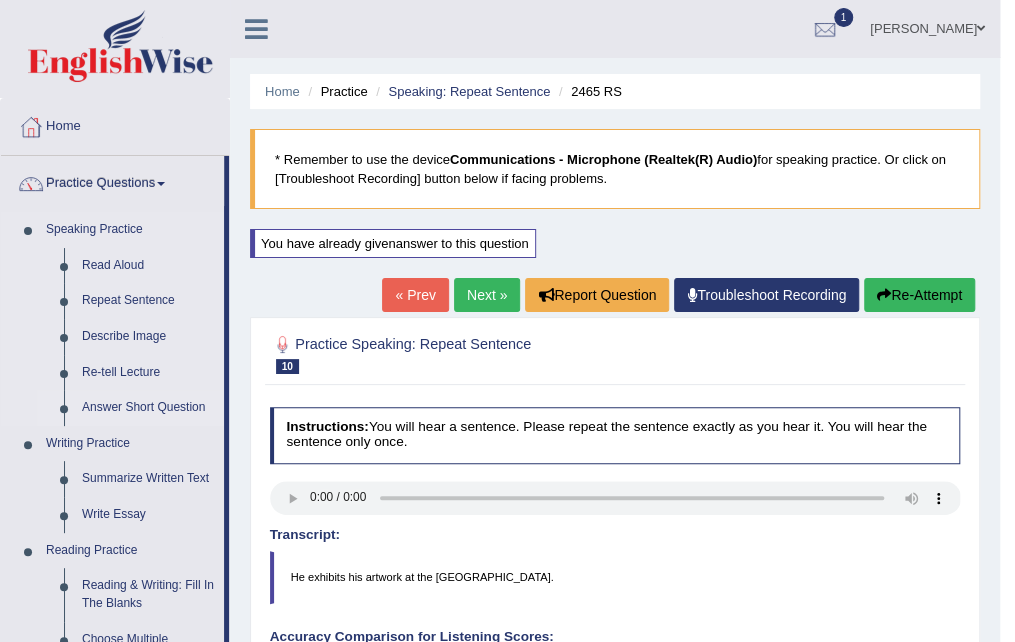click on "Answer Short Question" at bounding box center [148, 408] 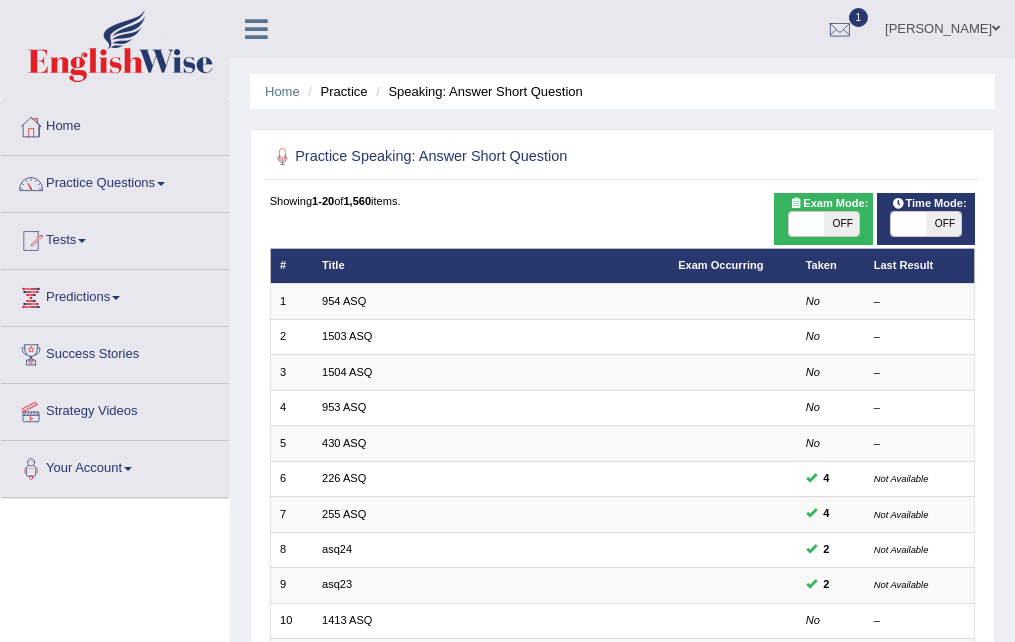 scroll, scrollTop: 0, scrollLeft: 0, axis: both 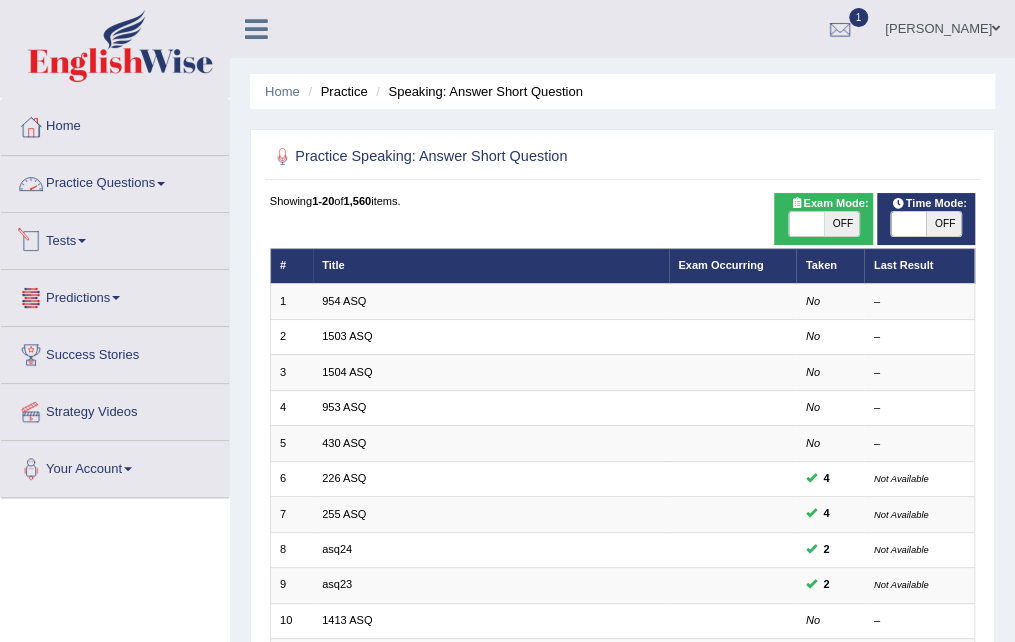 click on "Practice Questions" at bounding box center [115, 181] 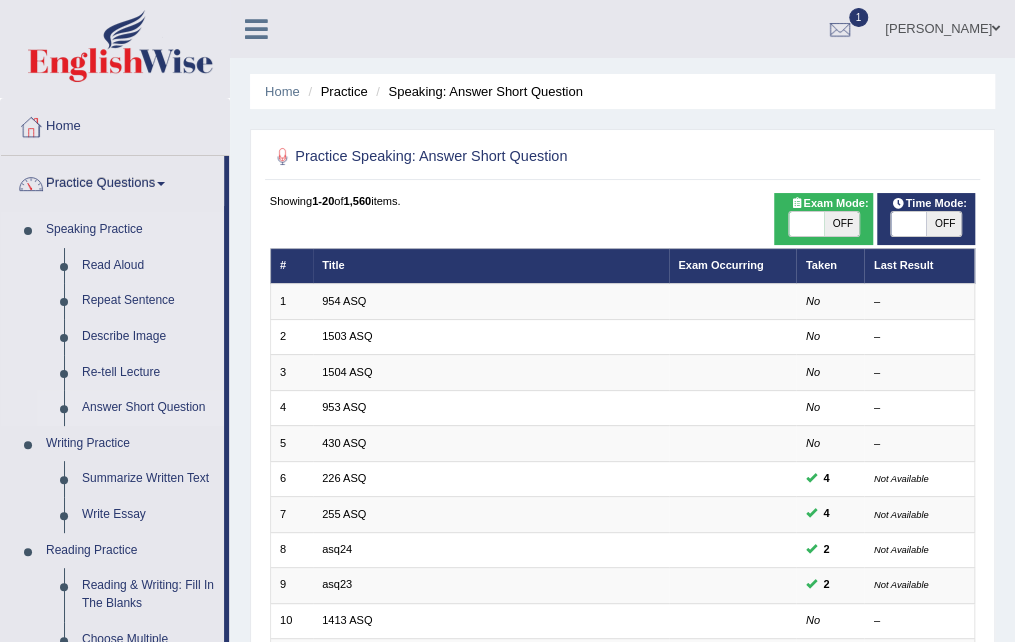 click on "Answer Short Question" at bounding box center (148, 408) 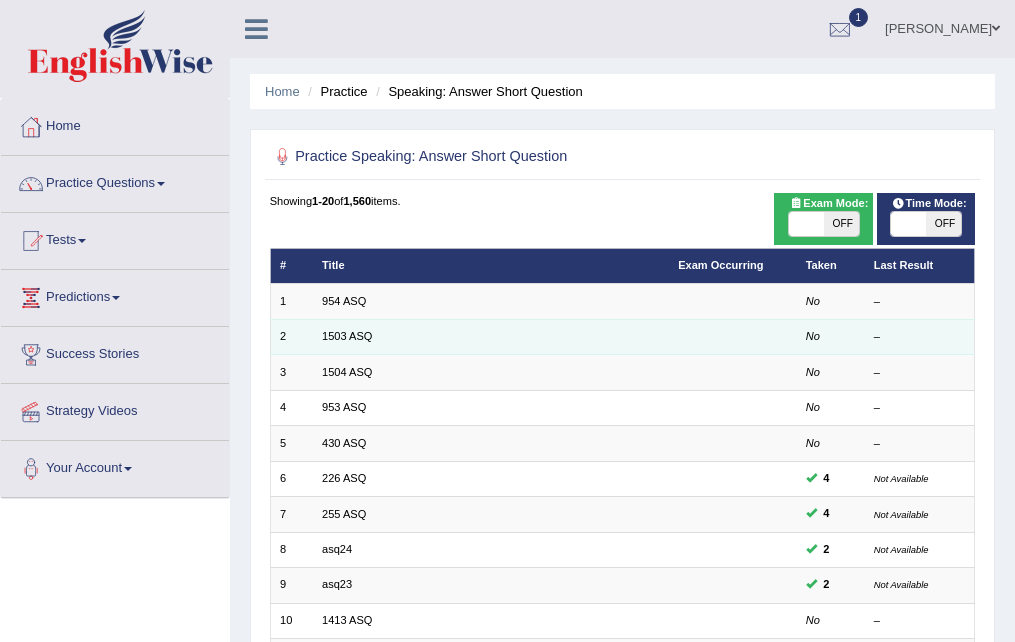 scroll, scrollTop: 0, scrollLeft: 0, axis: both 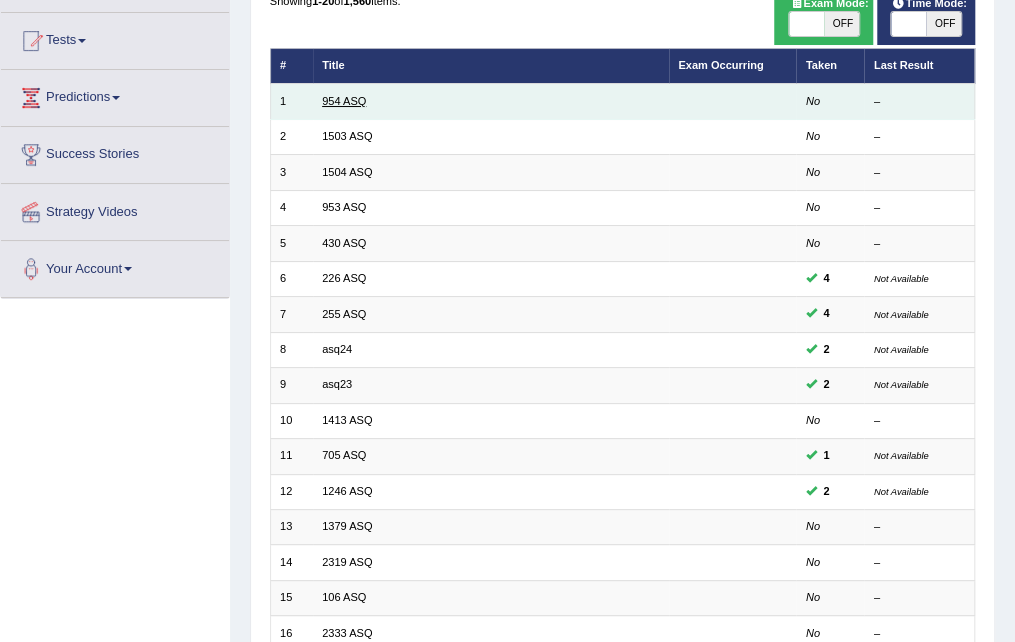 click on "954 ASQ" at bounding box center (344, 101) 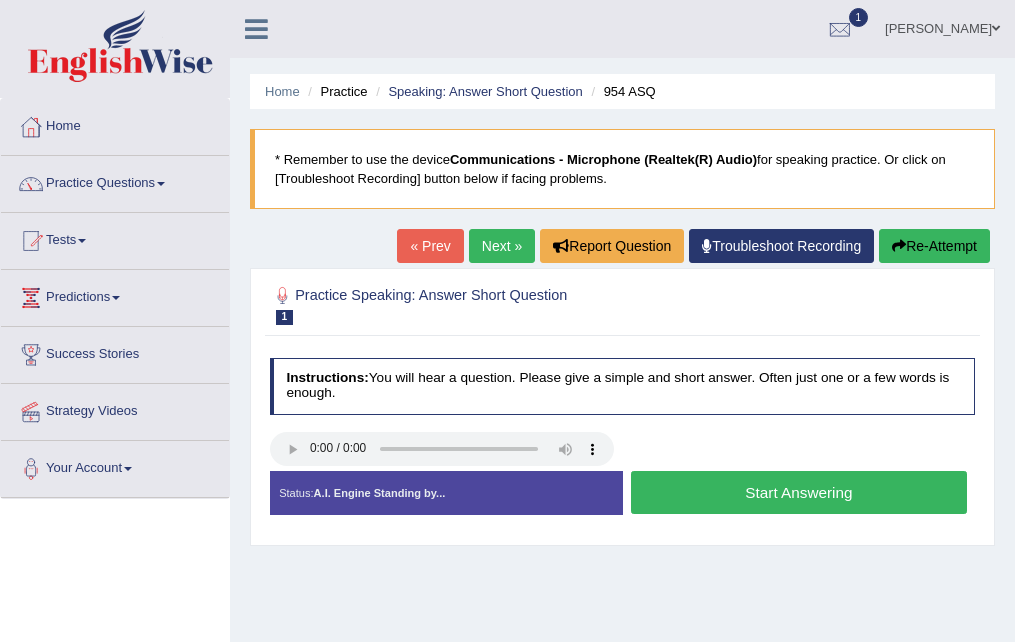 scroll, scrollTop: 0, scrollLeft: 0, axis: both 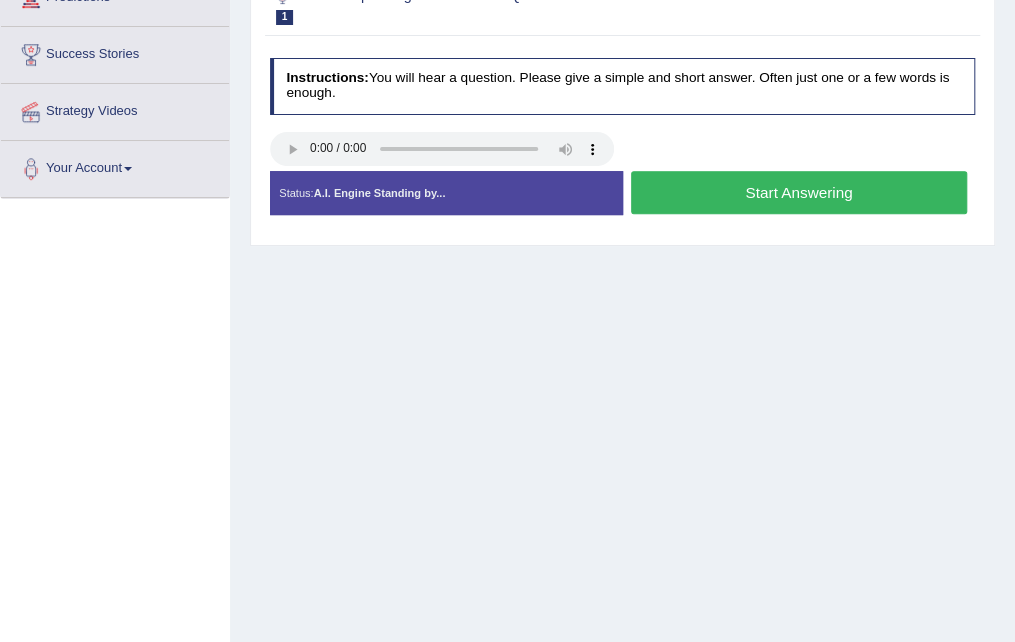 click on "Start Answering" at bounding box center (799, 192) 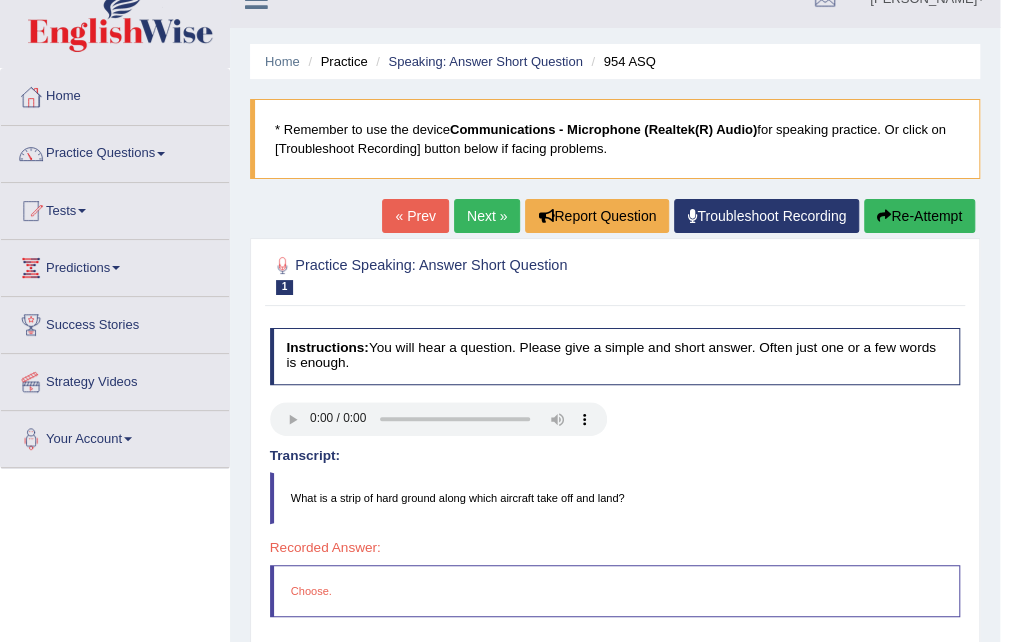 scroll, scrollTop: 0, scrollLeft: 0, axis: both 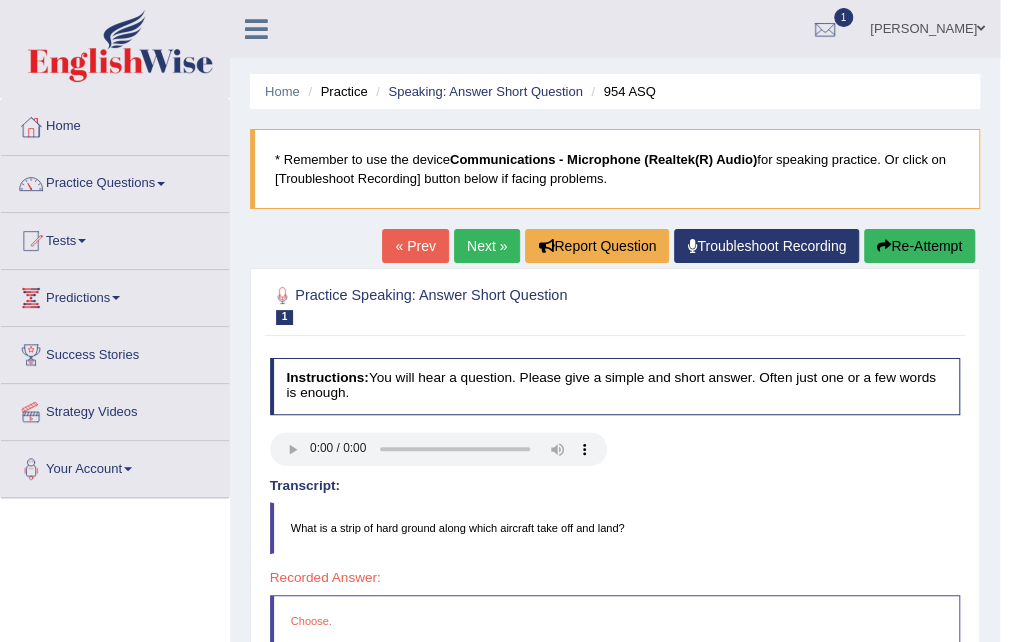 click on "Next »" at bounding box center (487, 246) 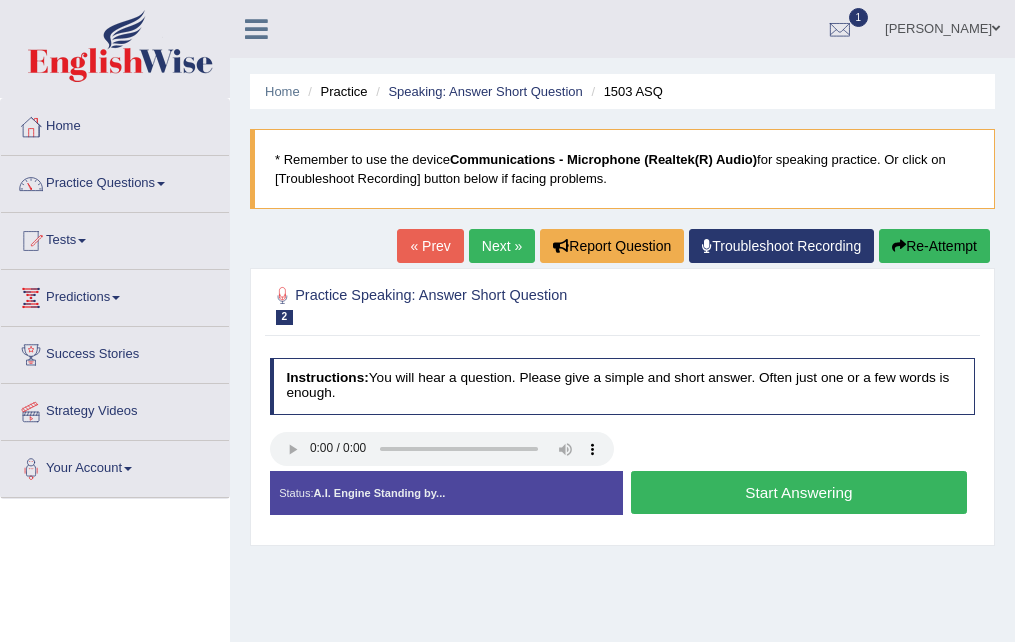 scroll, scrollTop: 0, scrollLeft: 0, axis: both 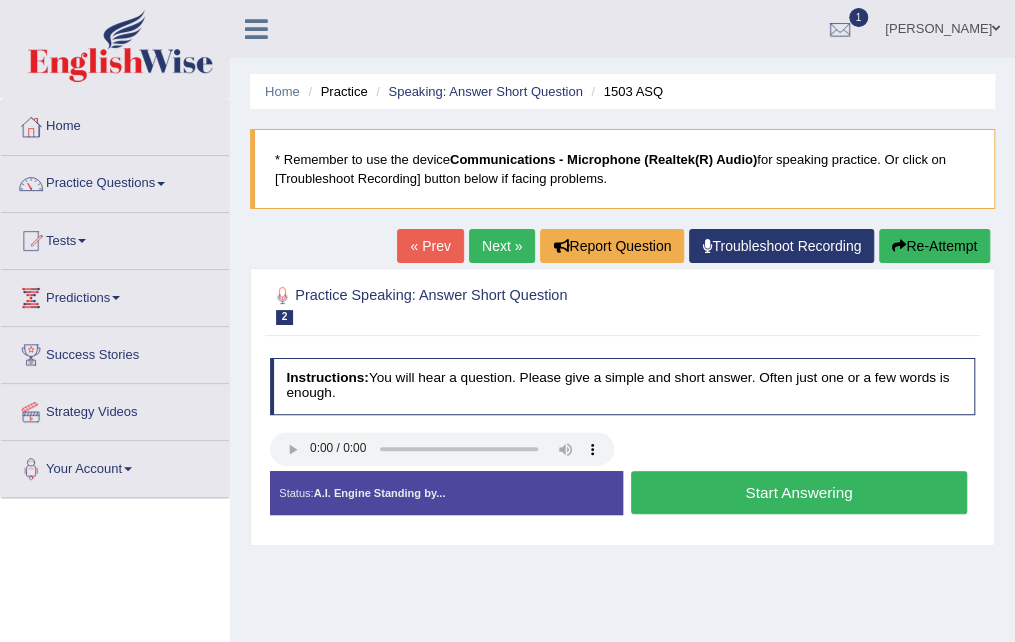 click on "Start Answering" at bounding box center [799, 492] 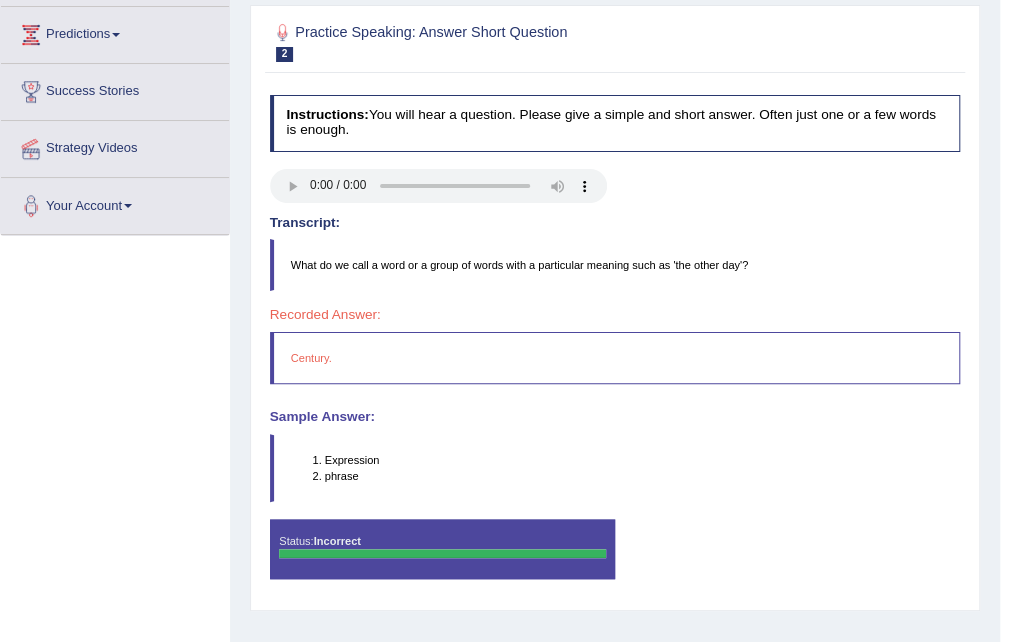 scroll, scrollTop: 300, scrollLeft: 0, axis: vertical 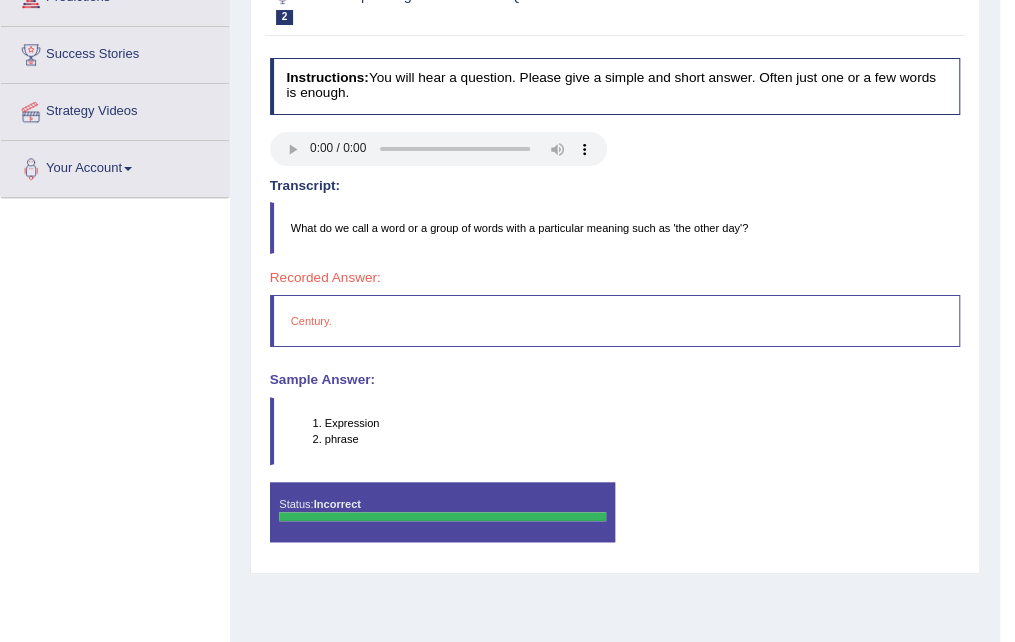 click on "phrase" at bounding box center [642, 439] 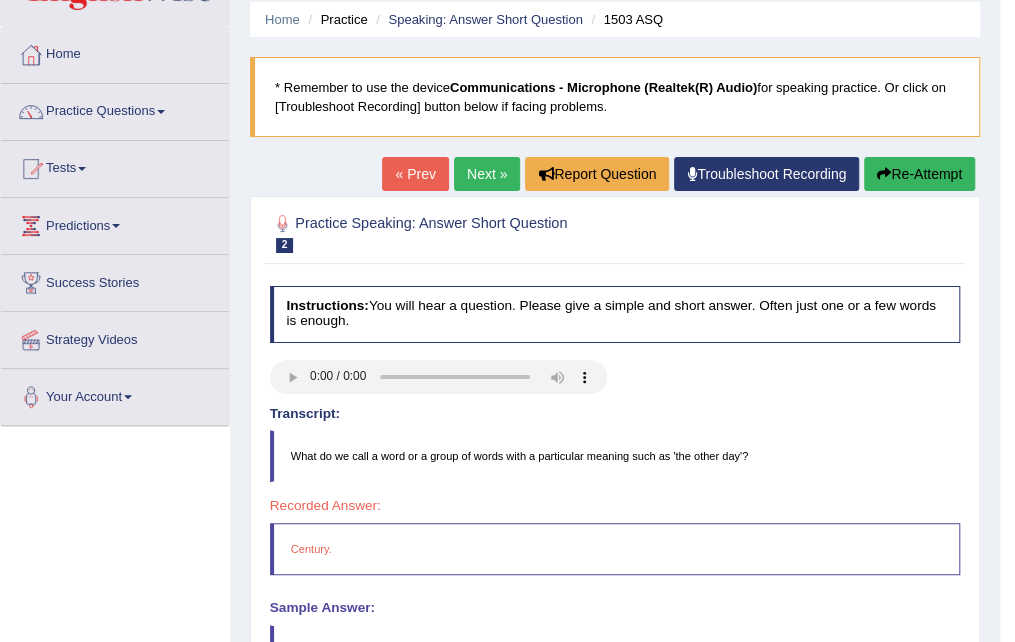 scroll, scrollTop: 0, scrollLeft: 0, axis: both 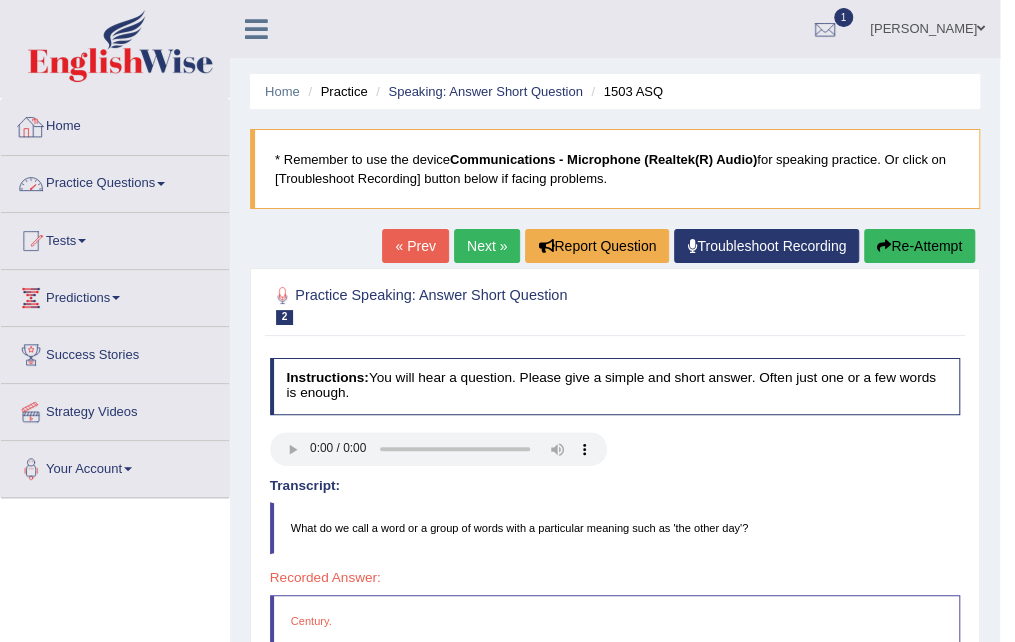 click on "Practice Questions" at bounding box center [115, 181] 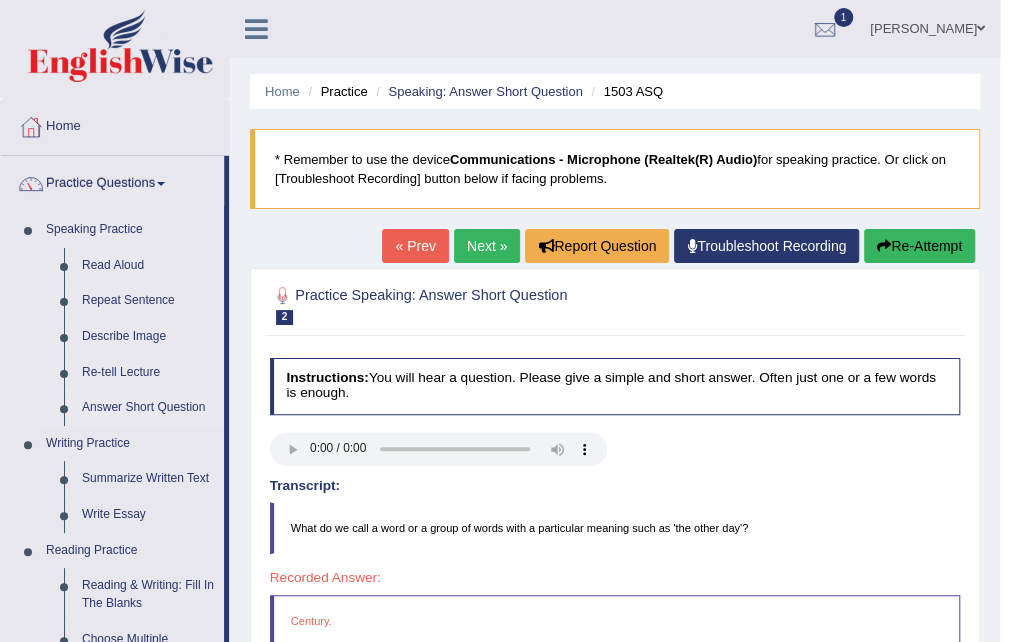click on "Answer Short Question" at bounding box center [148, 408] 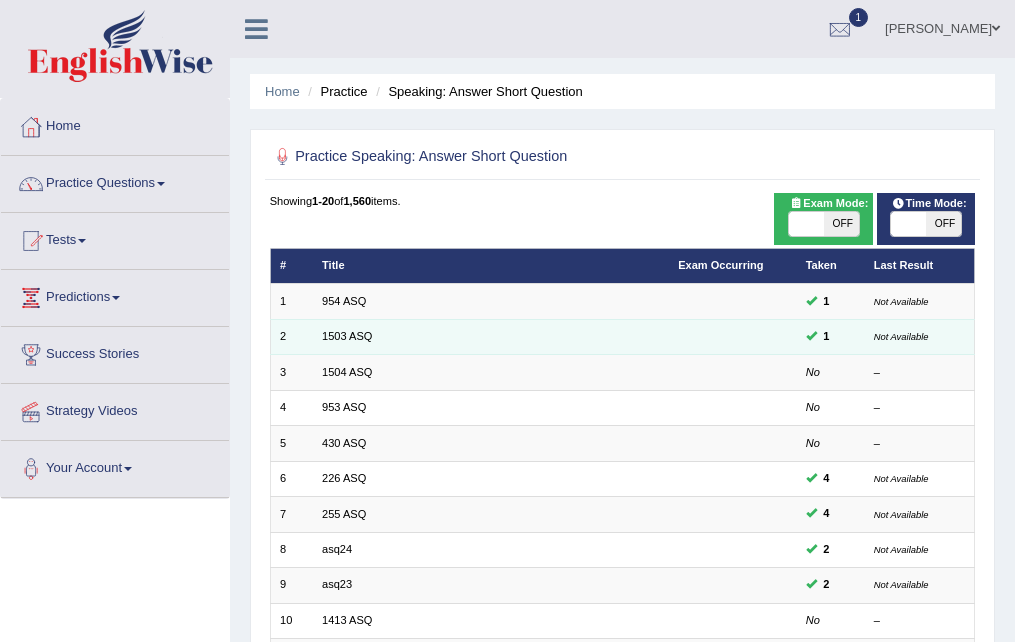 scroll, scrollTop: 0, scrollLeft: 0, axis: both 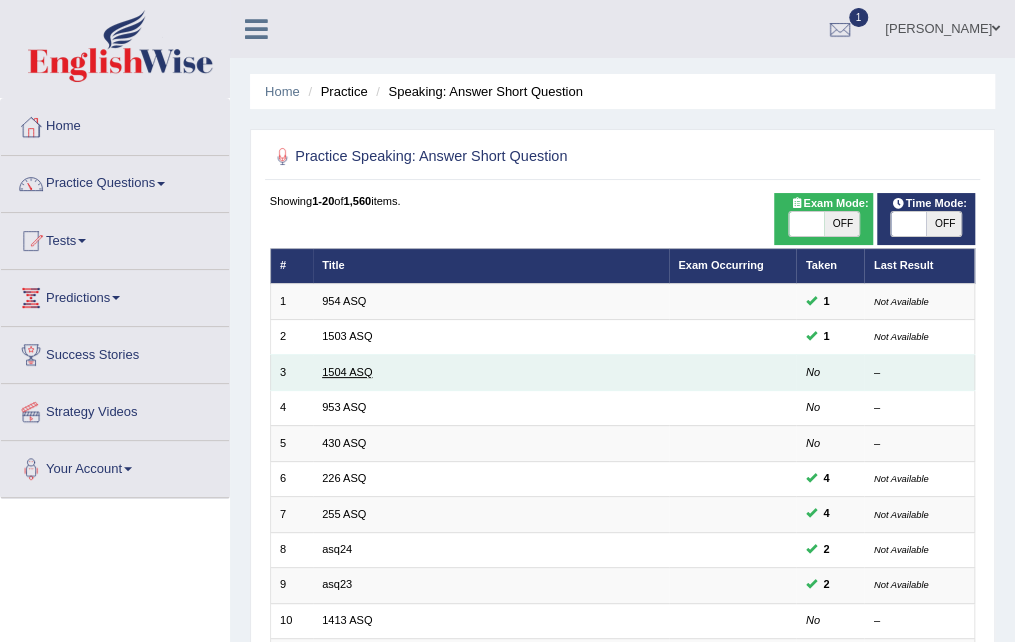 click on "1504 ASQ" at bounding box center (347, 372) 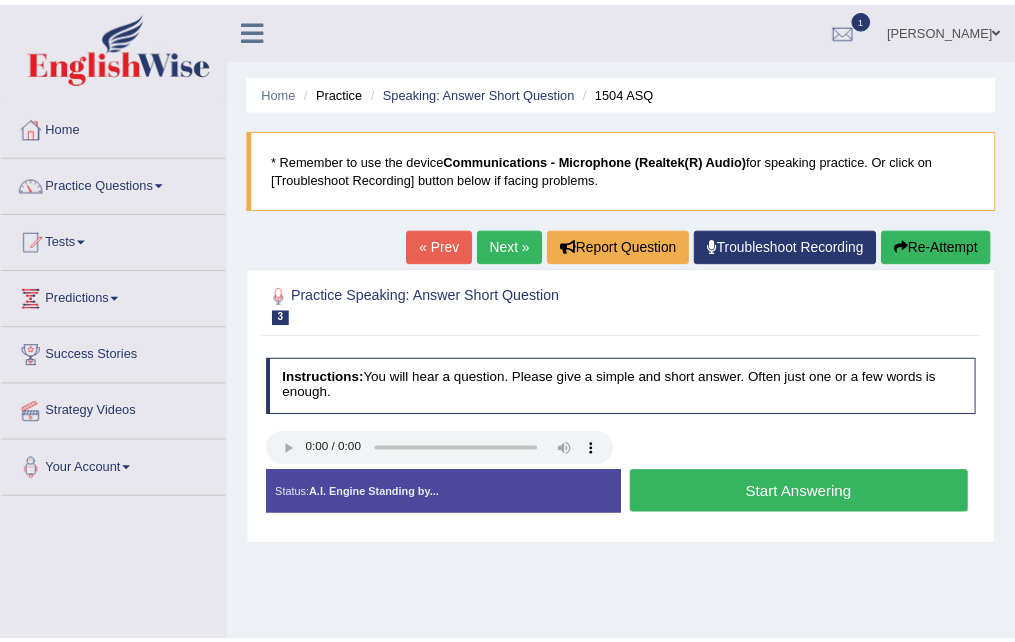scroll, scrollTop: 0, scrollLeft: 0, axis: both 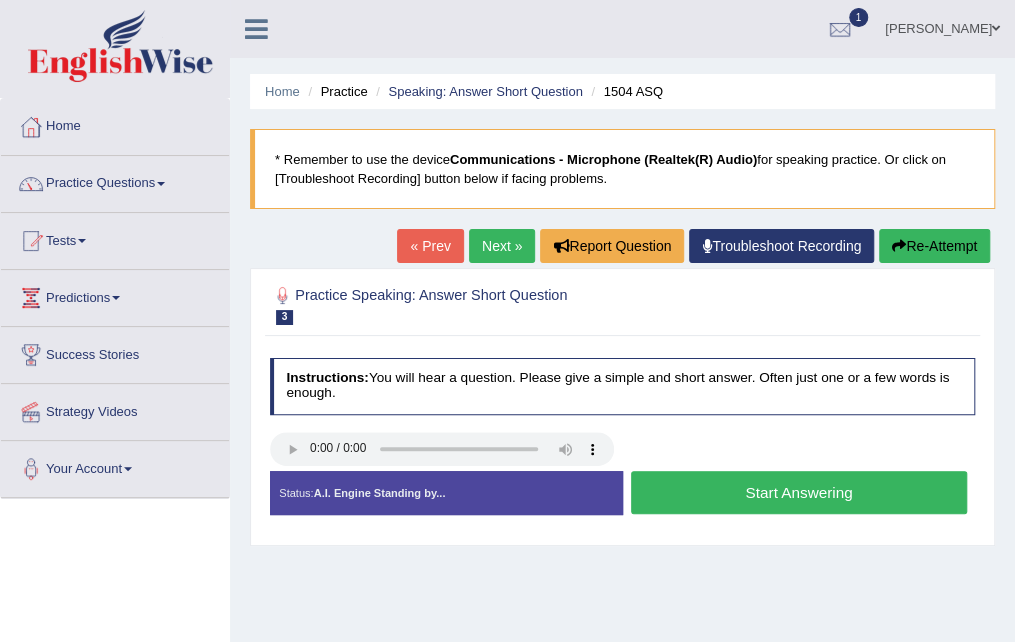 click on "Start Answering" at bounding box center [799, 492] 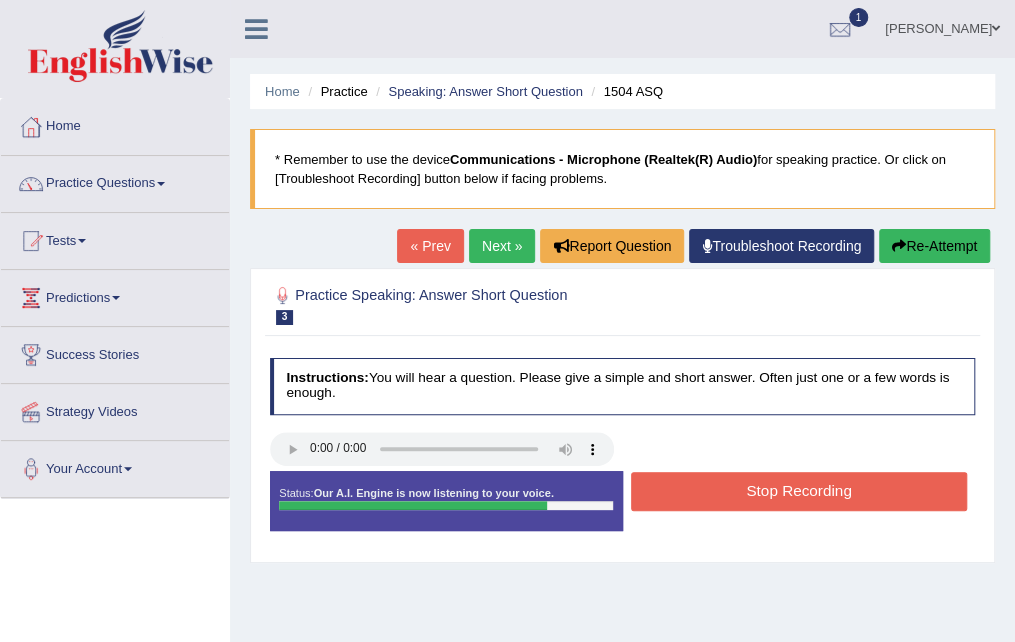 click on "Stop Recording" at bounding box center (799, 491) 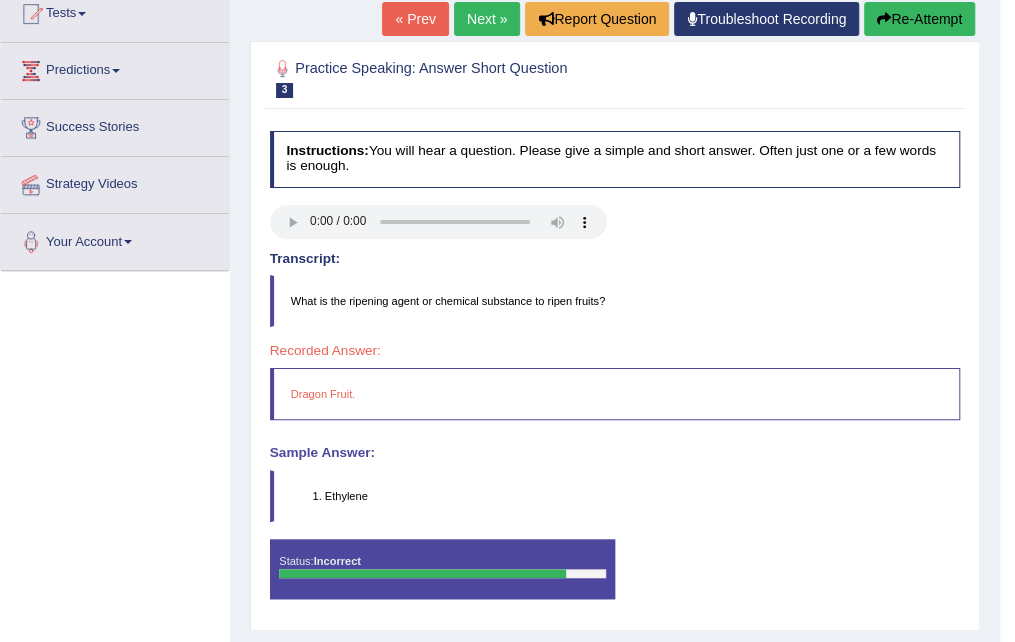 scroll, scrollTop: 300, scrollLeft: 0, axis: vertical 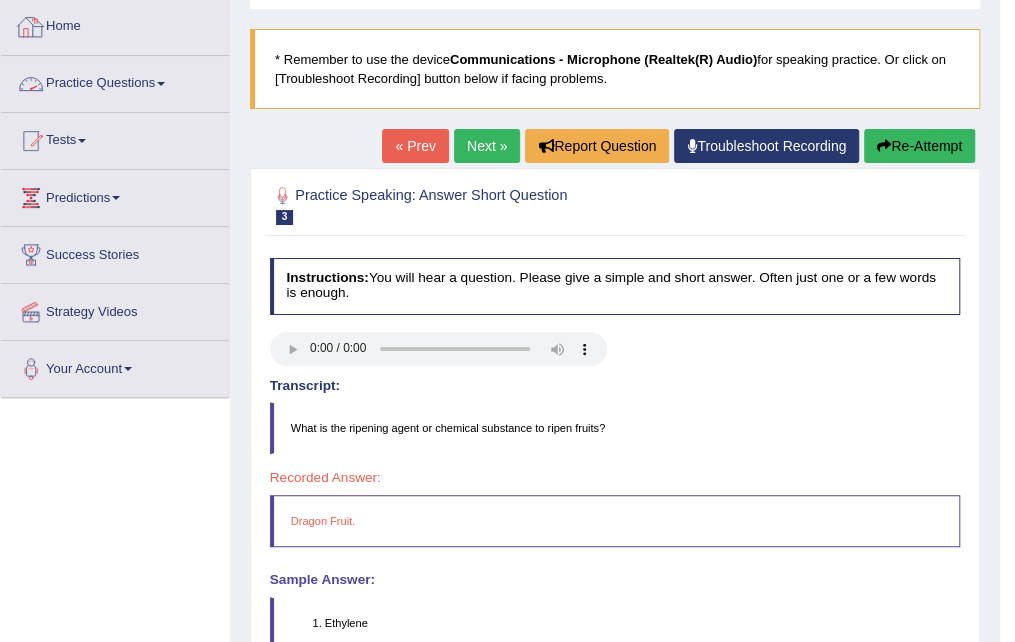 click on "Practice Questions" at bounding box center [115, 81] 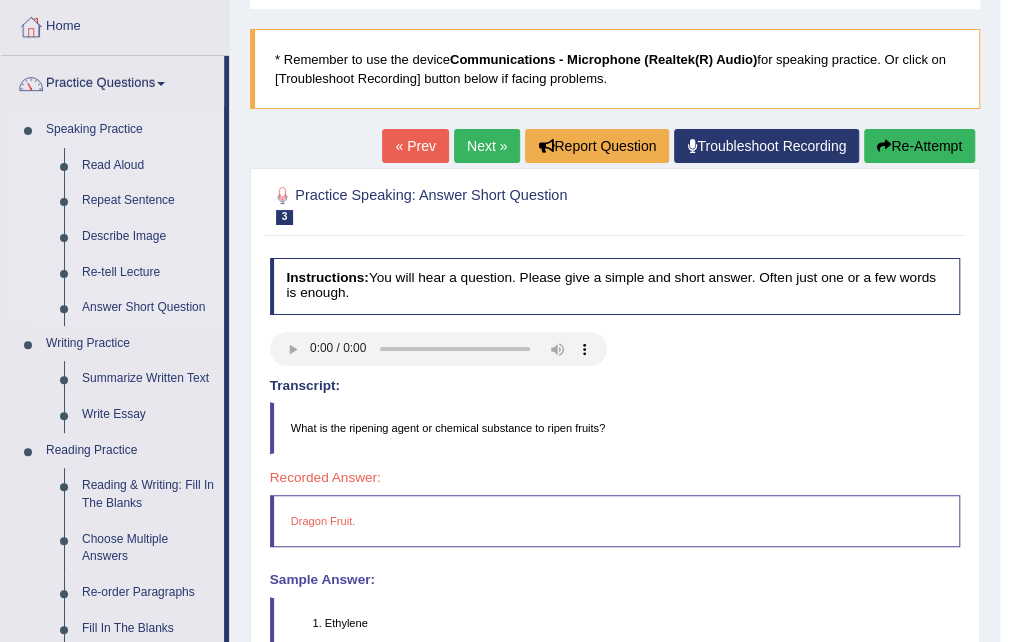 click on "Answer Short Question" at bounding box center (148, 308) 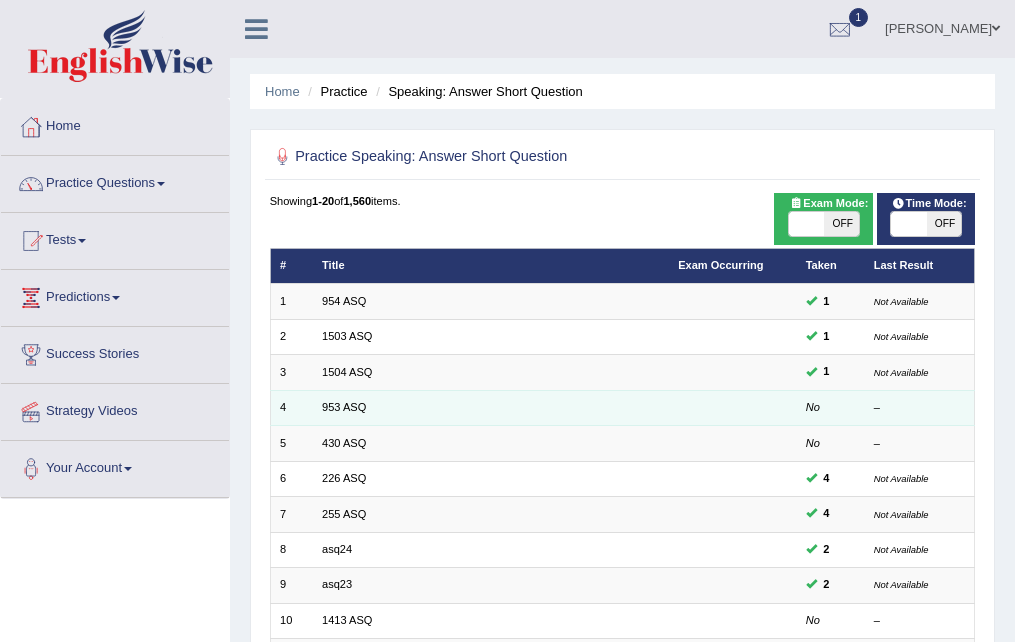 scroll, scrollTop: 200, scrollLeft: 0, axis: vertical 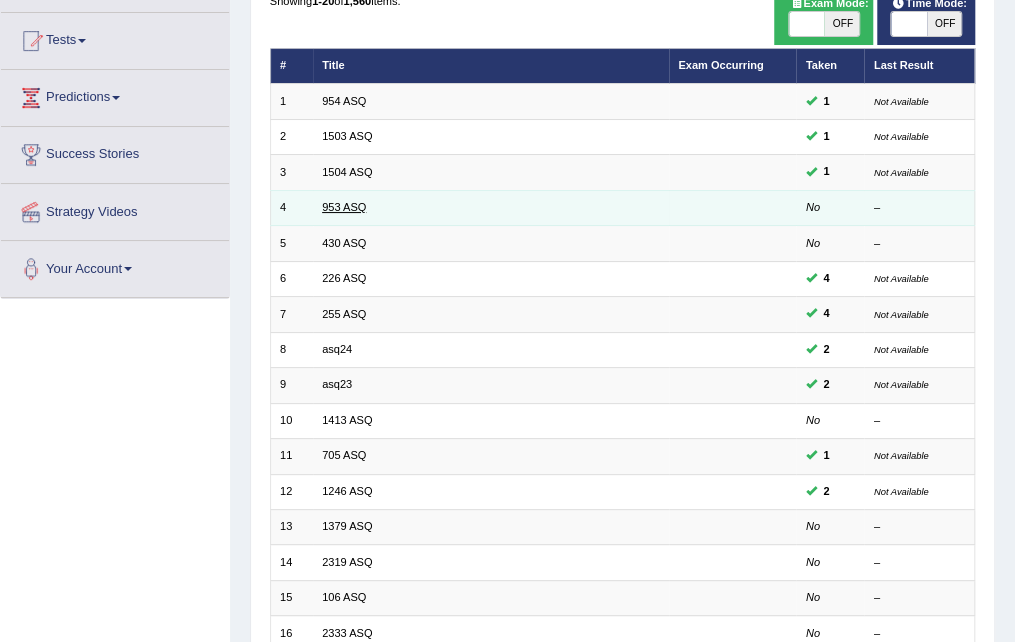 click on "953 ASQ" at bounding box center [344, 207] 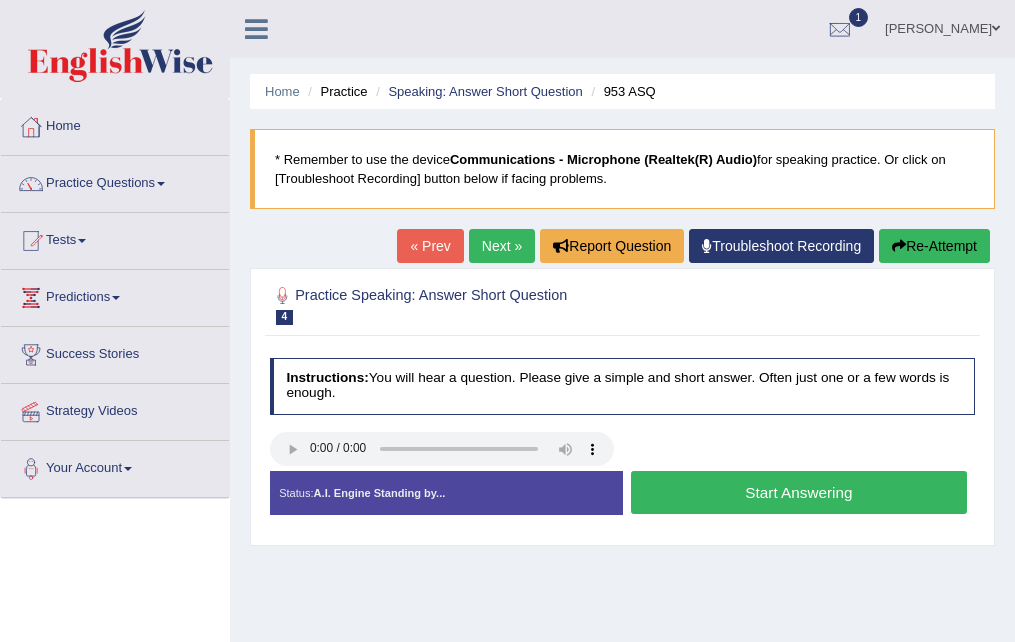 scroll, scrollTop: 0, scrollLeft: 0, axis: both 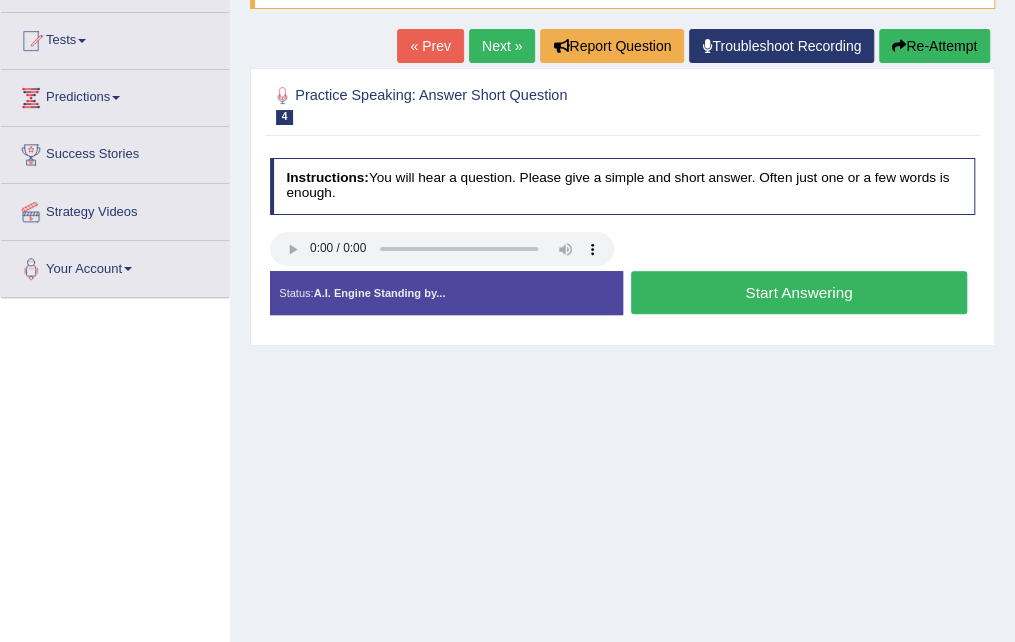 click on "Start Answering" at bounding box center (799, 292) 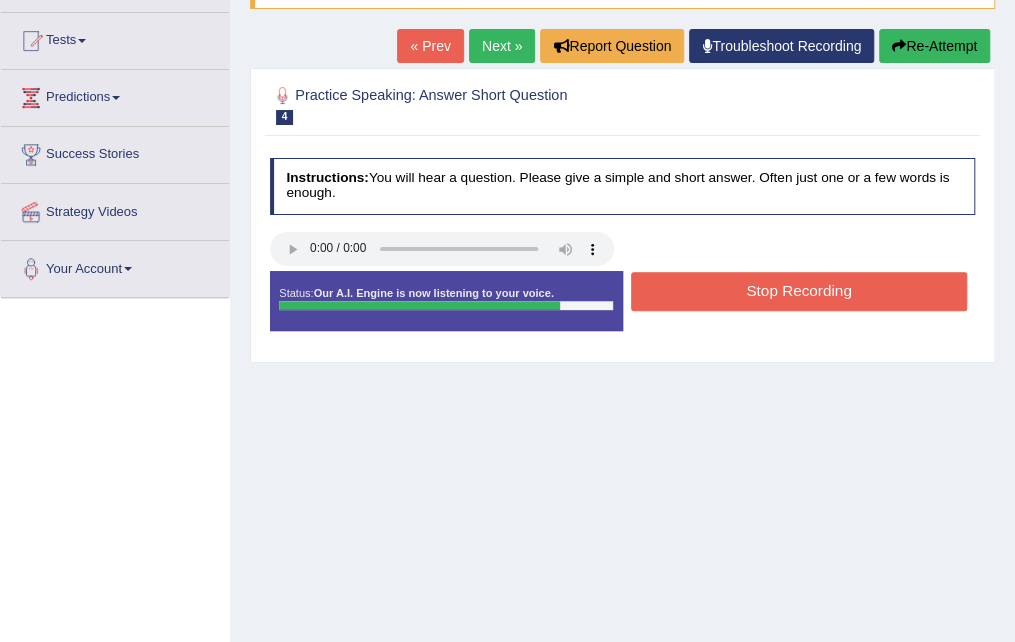 click on "Stop Recording" at bounding box center [799, 291] 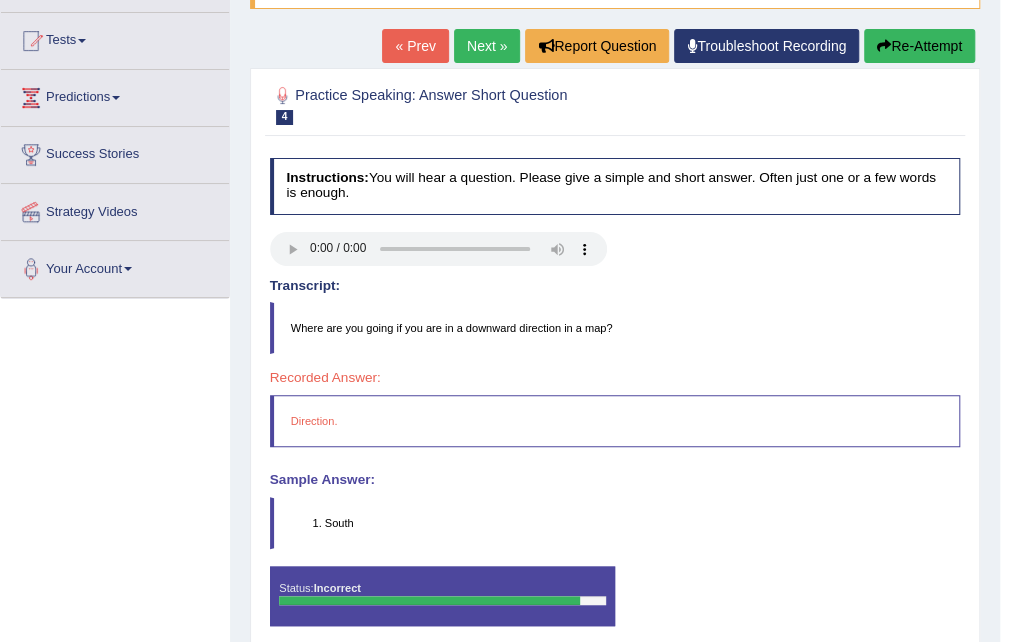 scroll, scrollTop: 300, scrollLeft: 0, axis: vertical 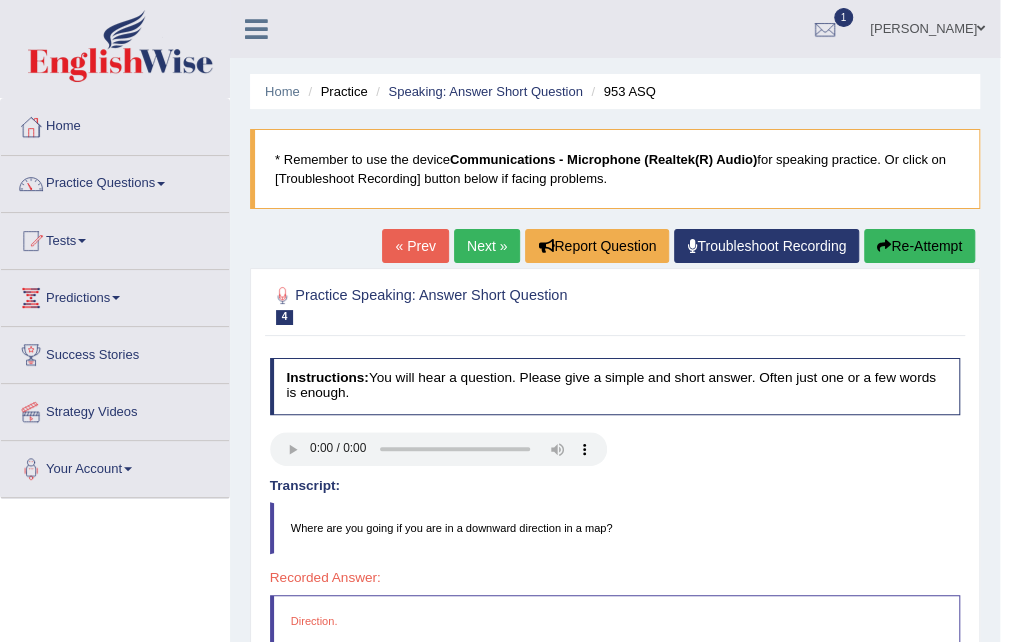 click on "Next »" at bounding box center (487, 246) 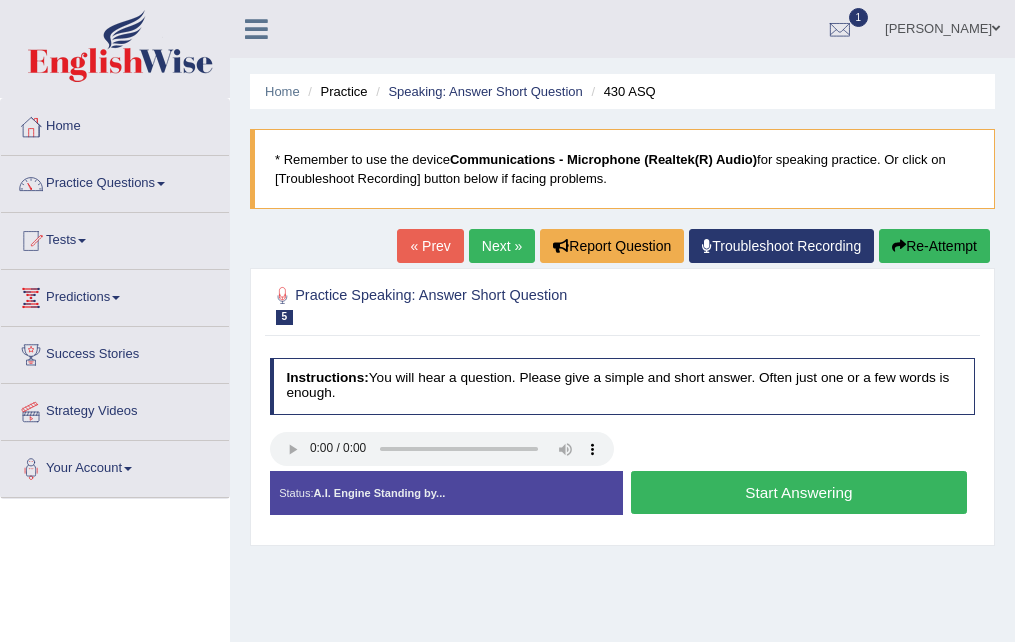 scroll, scrollTop: 0, scrollLeft: 0, axis: both 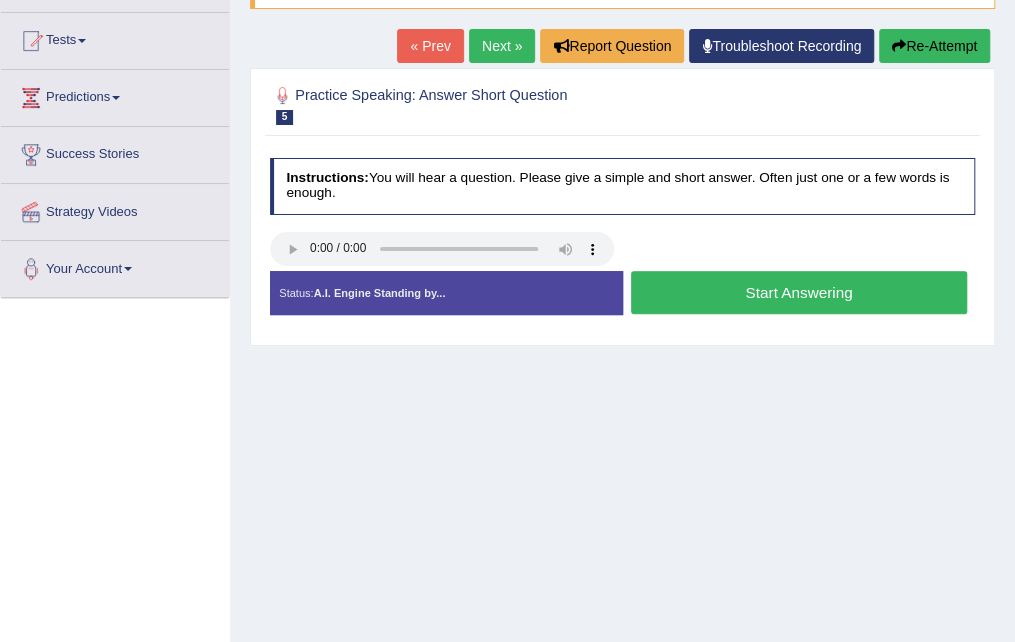 click on "Start Answering" at bounding box center (799, 292) 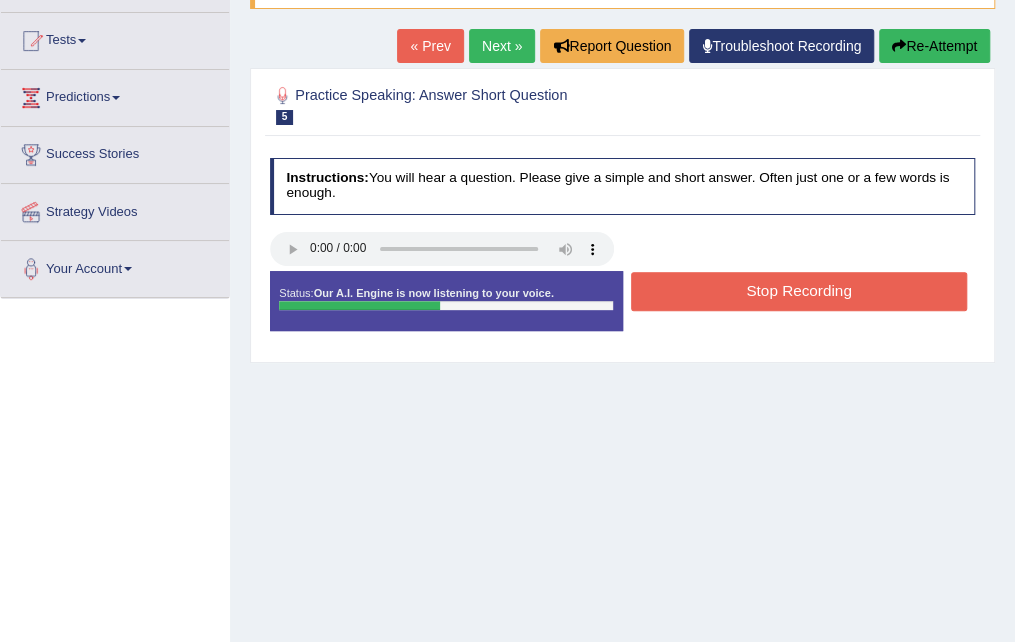 click on "Stop Recording" at bounding box center (799, 291) 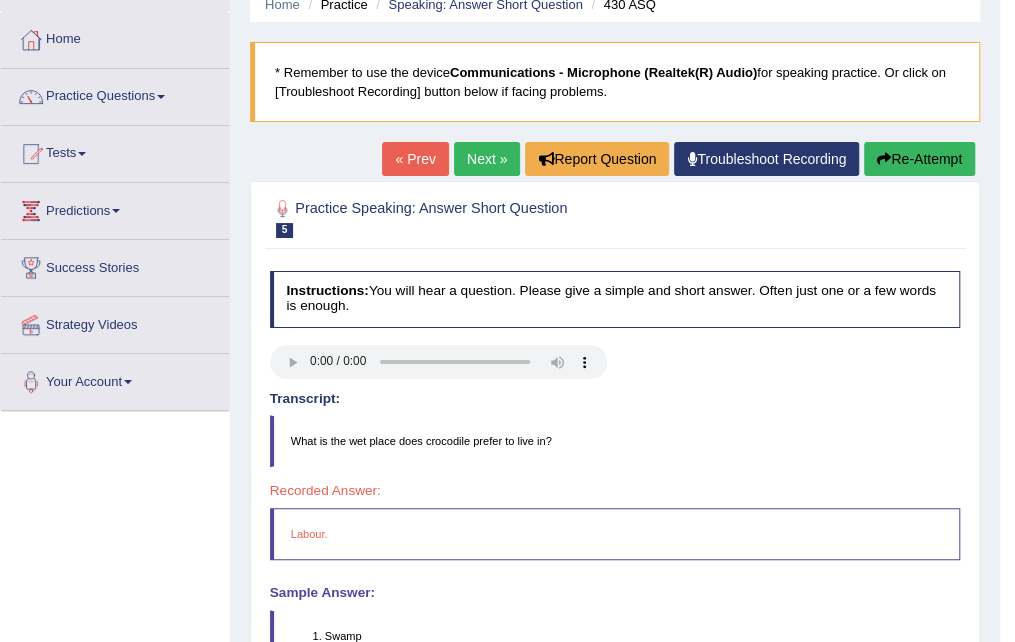 scroll, scrollTop: 0, scrollLeft: 0, axis: both 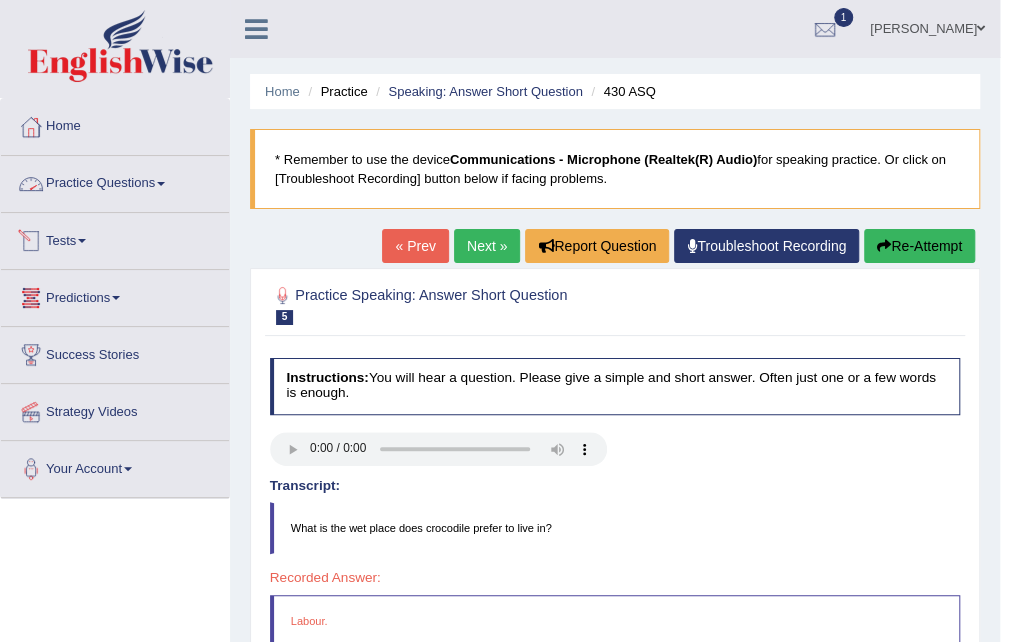 click on "Practice Questions" at bounding box center [115, 181] 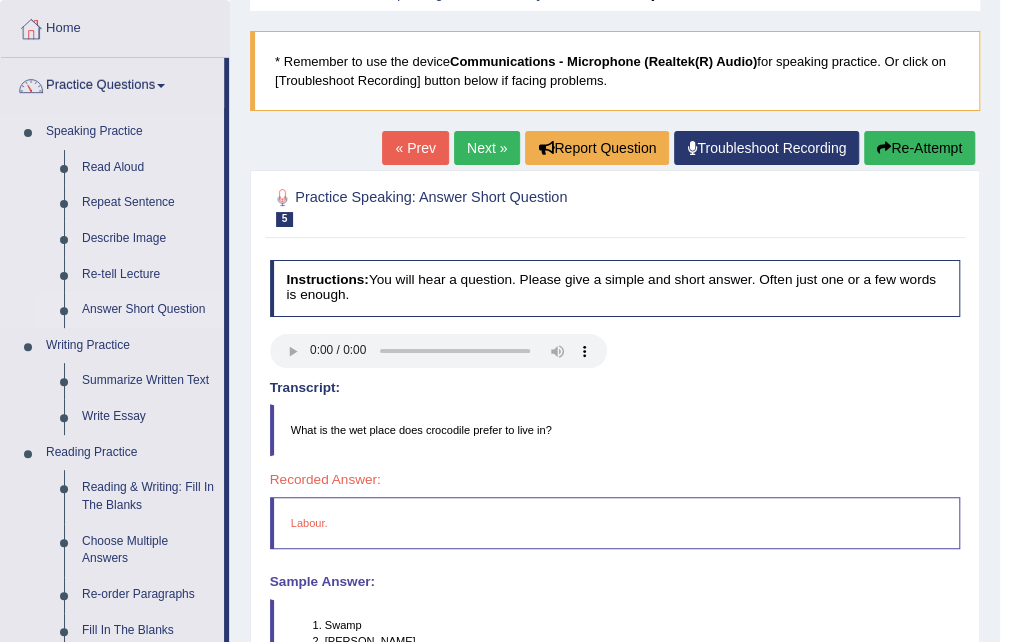scroll, scrollTop: 100, scrollLeft: 0, axis: vertical 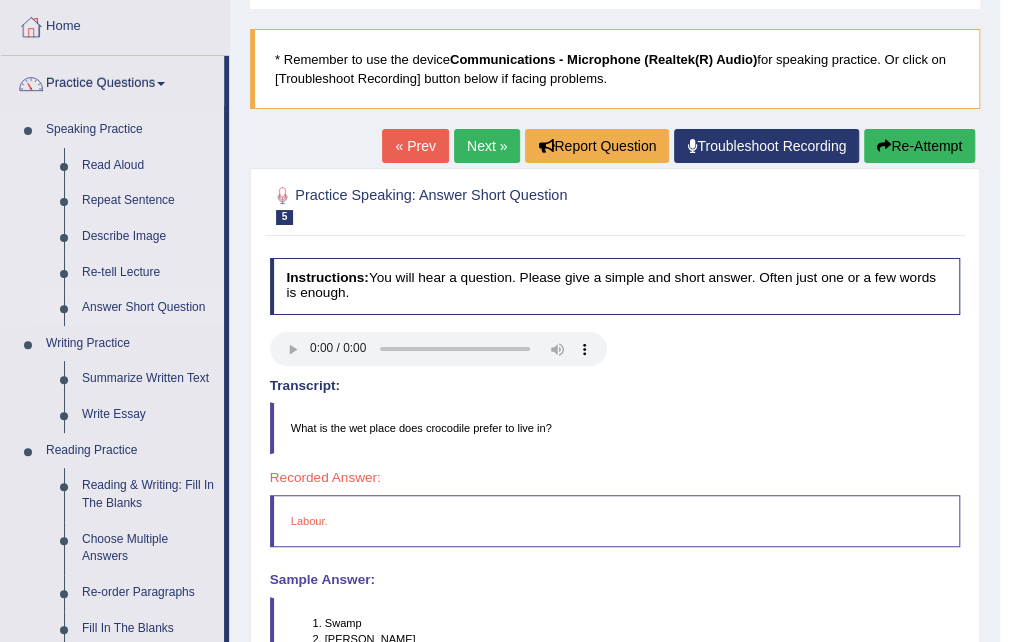 click on "Answer Short Question" at bounding box center [148, 308] 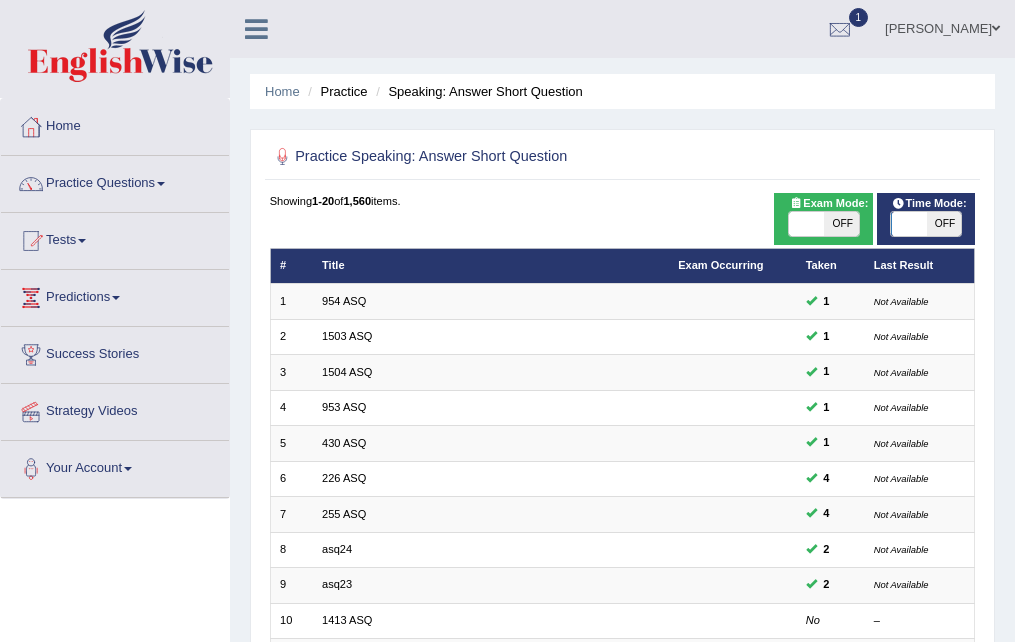 scroll, scrollTop: 96, scrollLeft: 0, axis: vertical 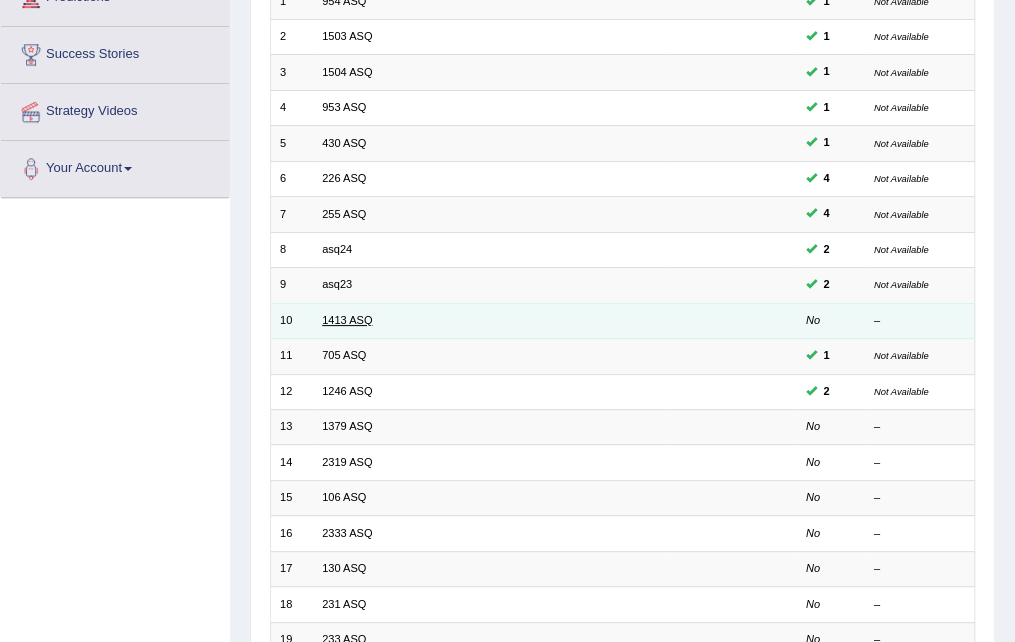 click on "1413 ASQ" at bounding box center [347, 320] 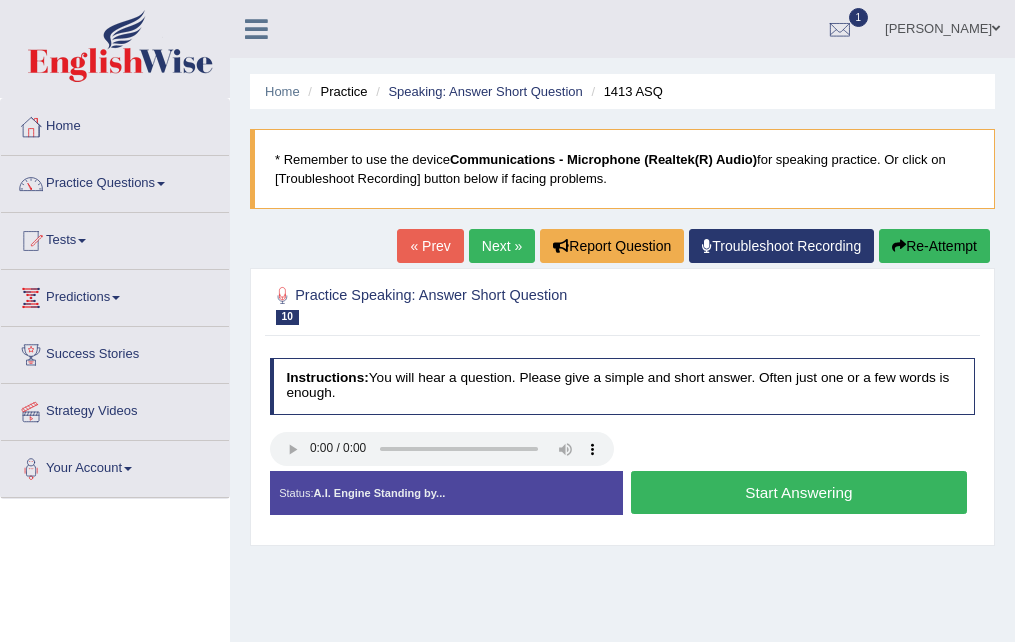scroll, scrollTop: 0, scrollLeft: 0, axis: both 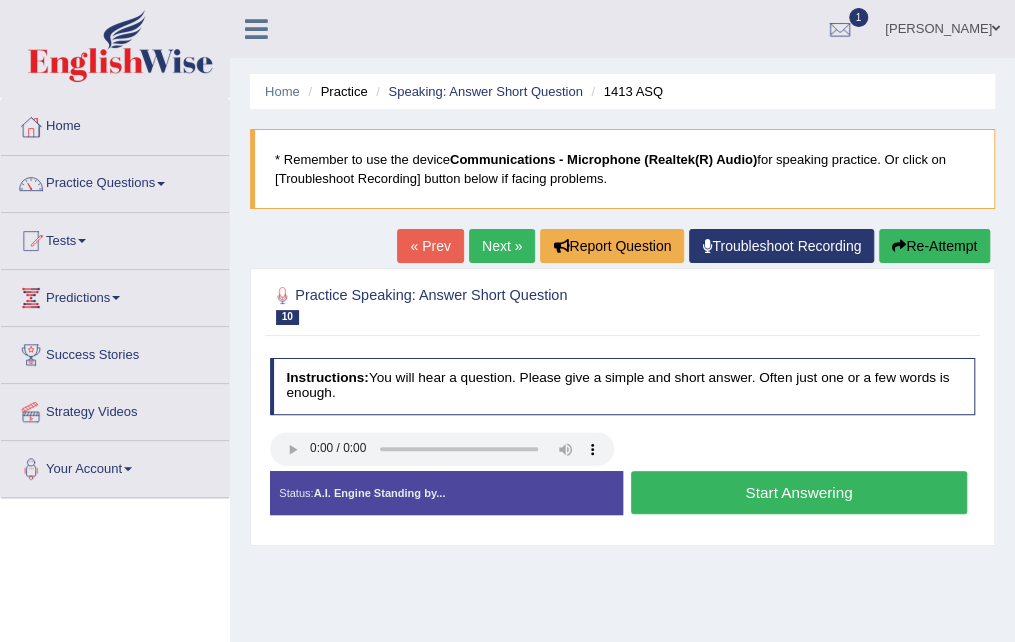 click on "Start Answering" at bounding box center (799, 492) 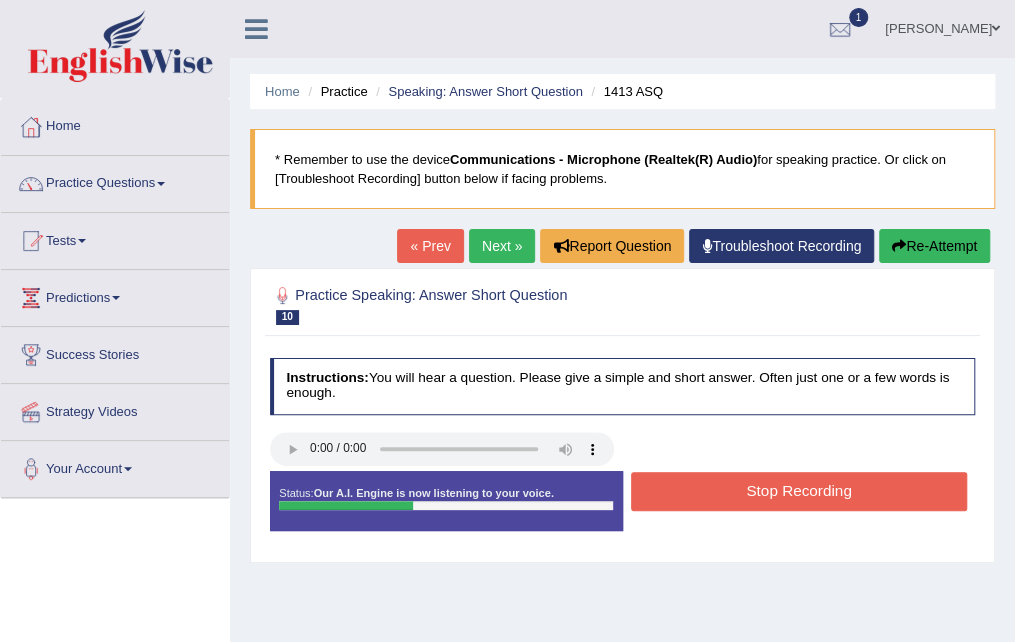 click on "Stop Recording" at bounding box center (799, 491) 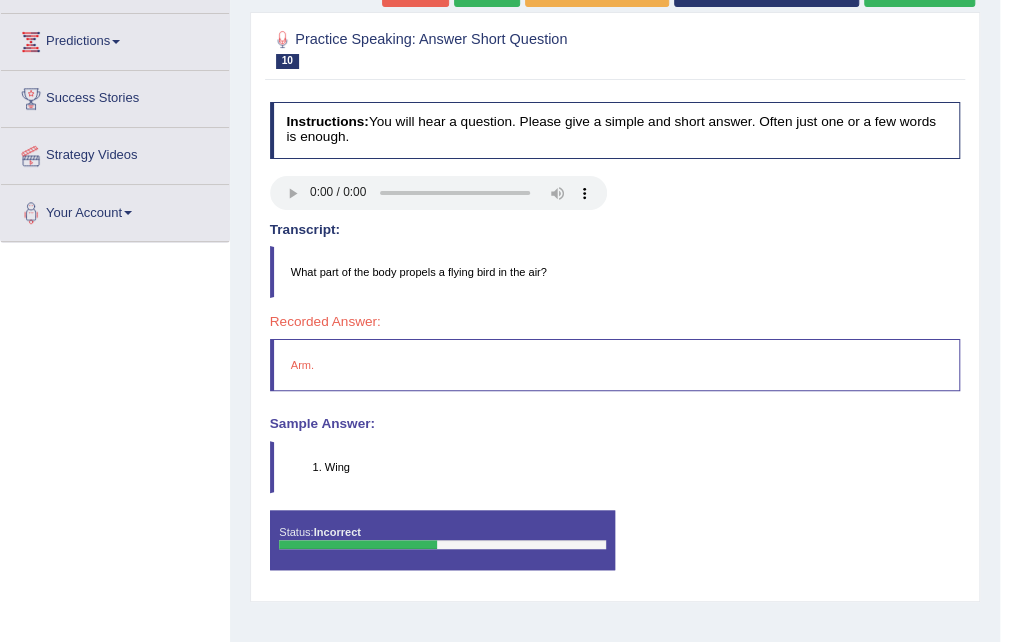 scroll, scrollTop: 300, scrollLeft: 0, axis: vertical 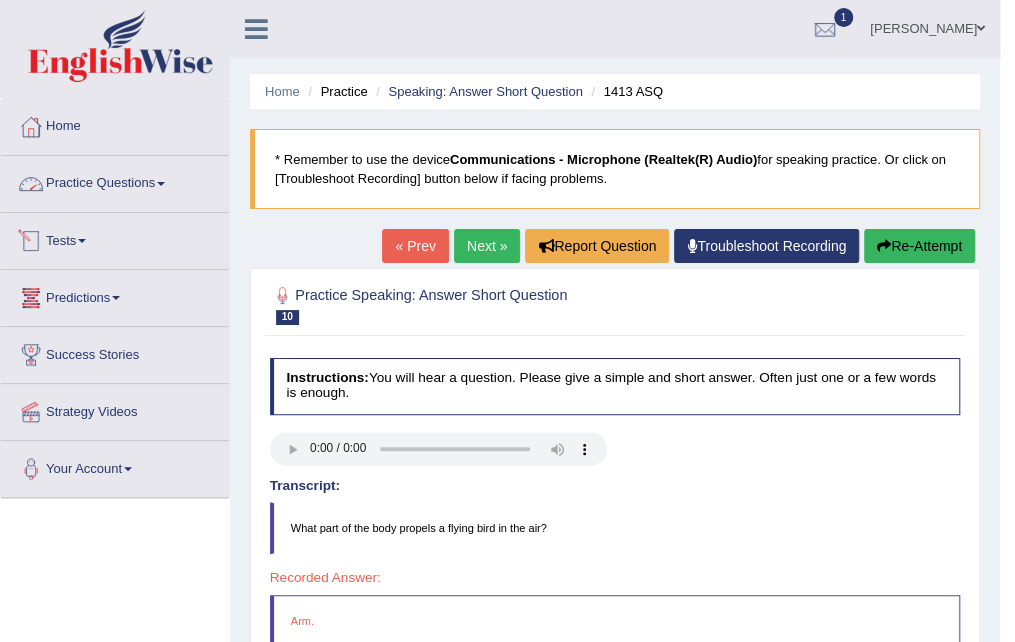 click on "Practice Questions" at bounding box center [115, 181] 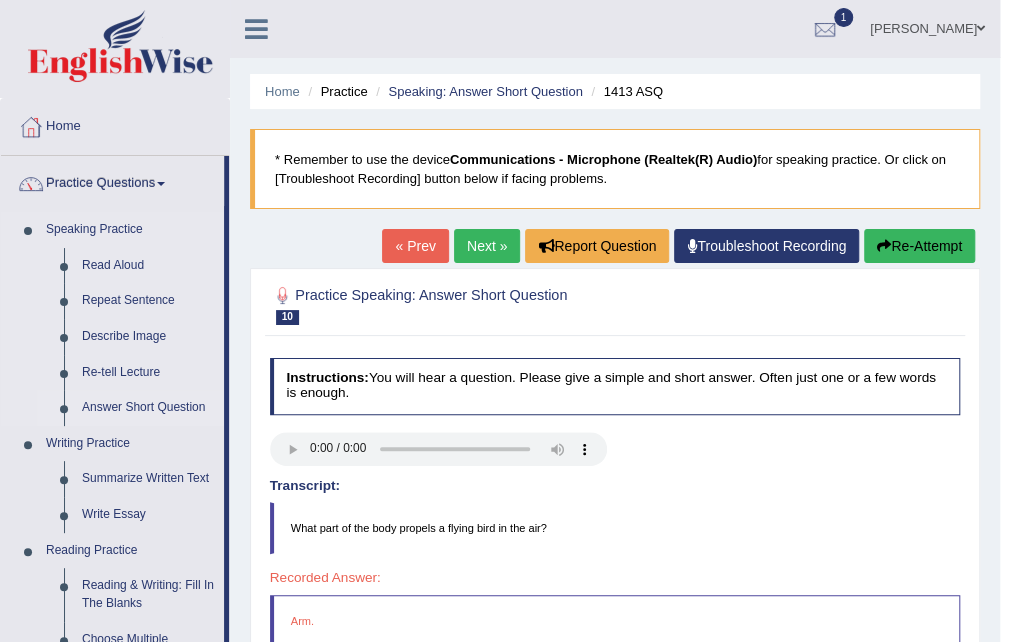 click on "Answer Short Question" at bounding box center (148, 408) 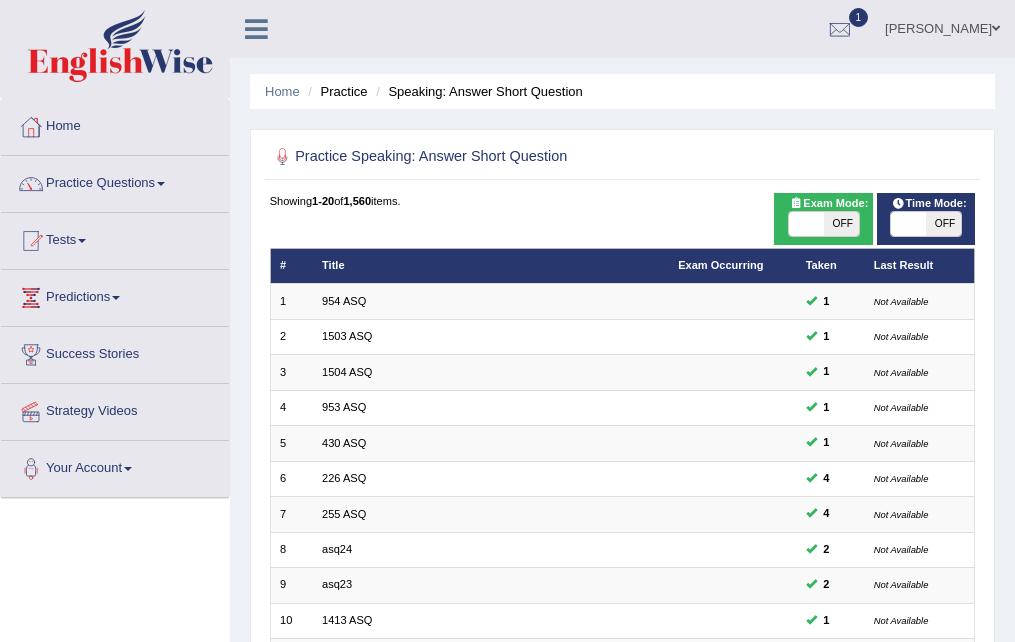 scroll, scrollTop: 413, scrollLeft: 0, axis: vertical 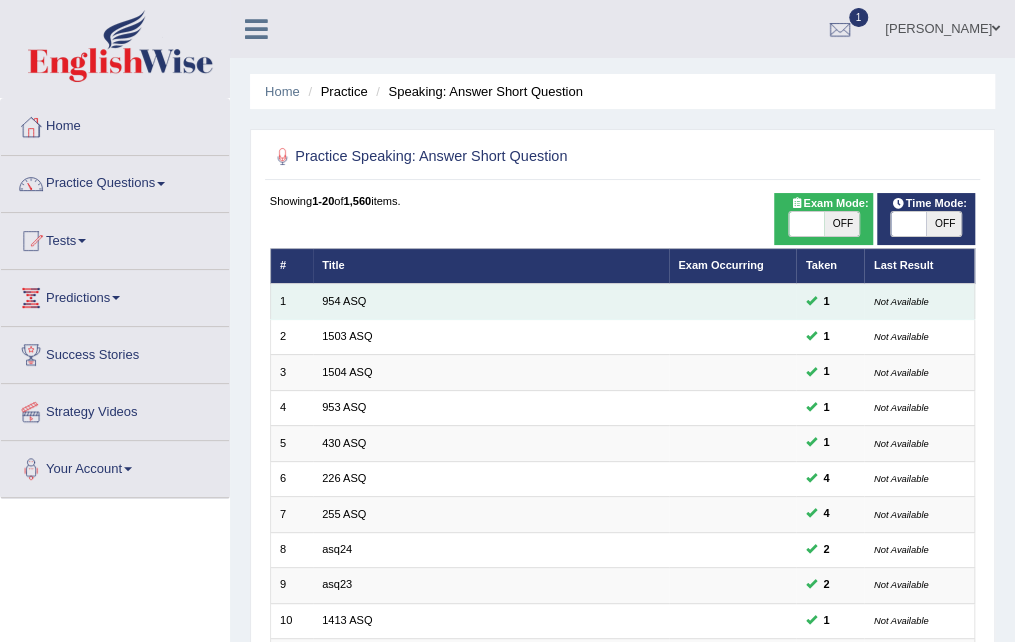click on "954 ASQ" at bounding box center (491, 301) 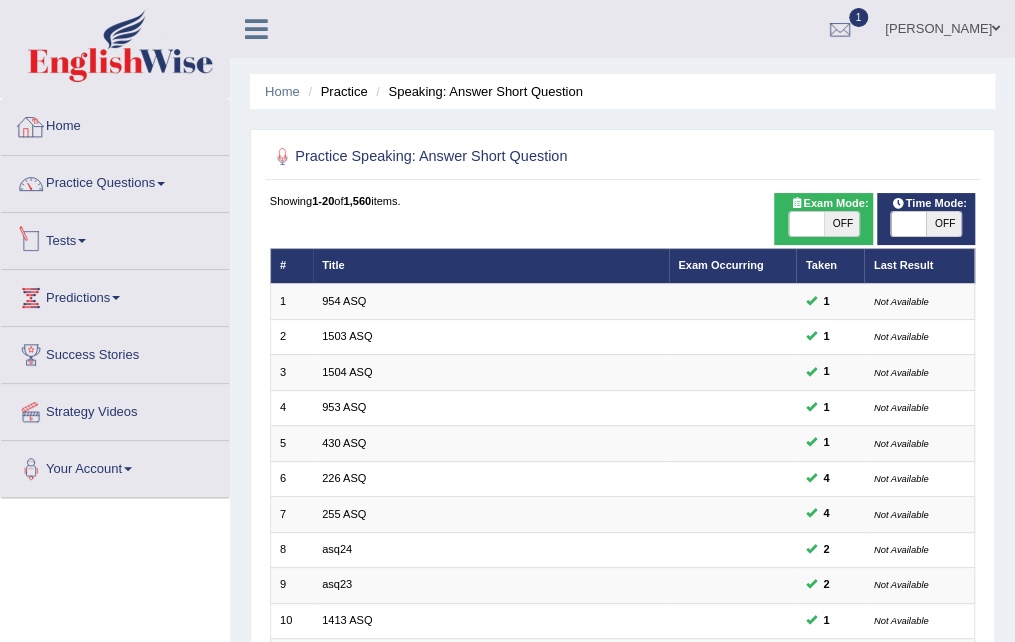 click on "Home" at bounding box center [115, 124] 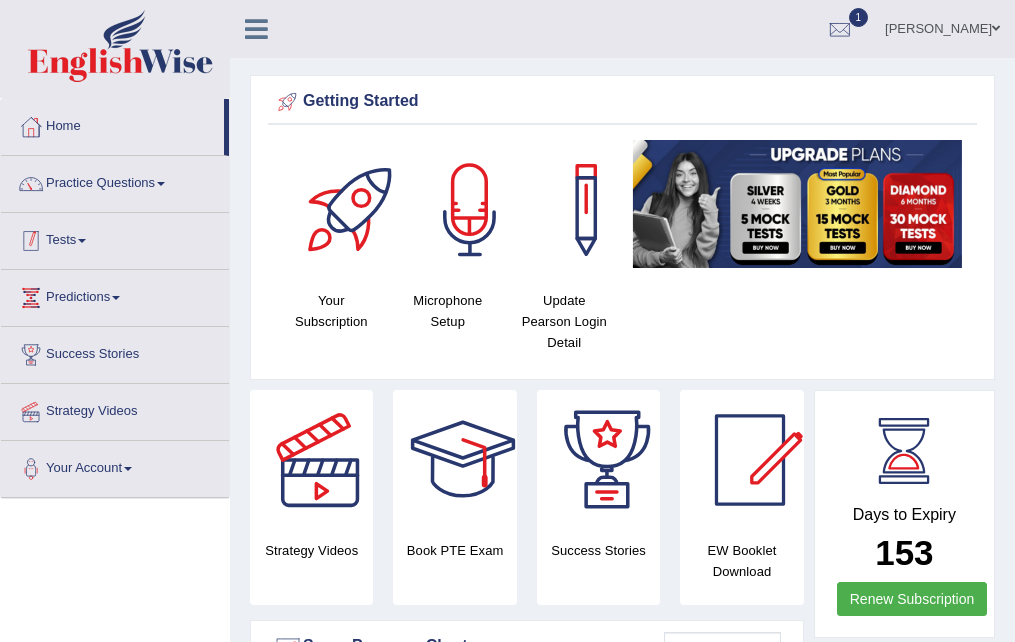 scroll, scrollTop: 100, scrollLeft: 0, axis: vertical 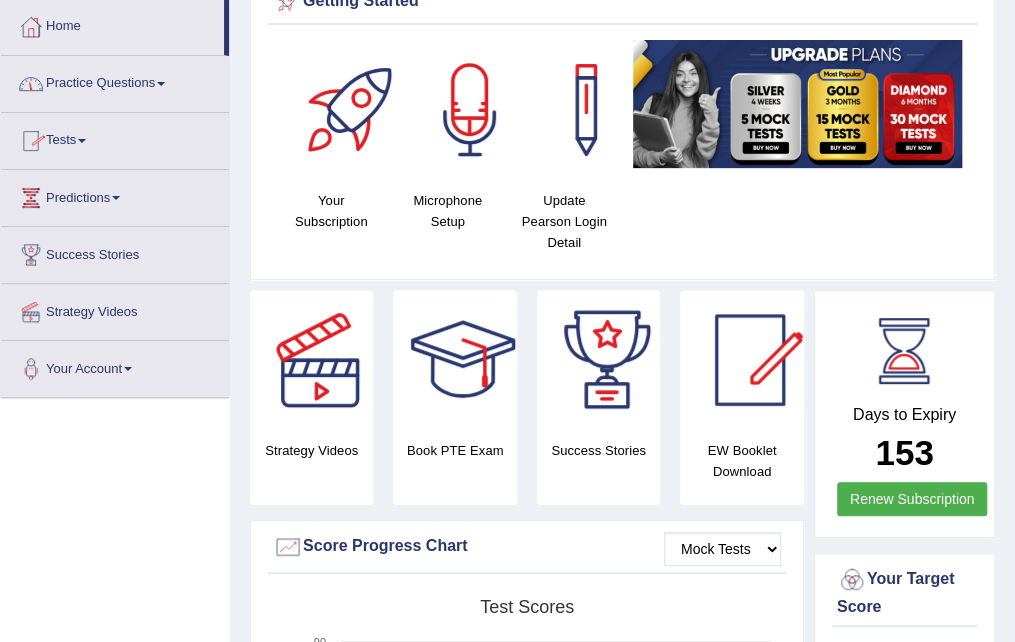 click on "Practice Questions" at bounding box center [115, 81] 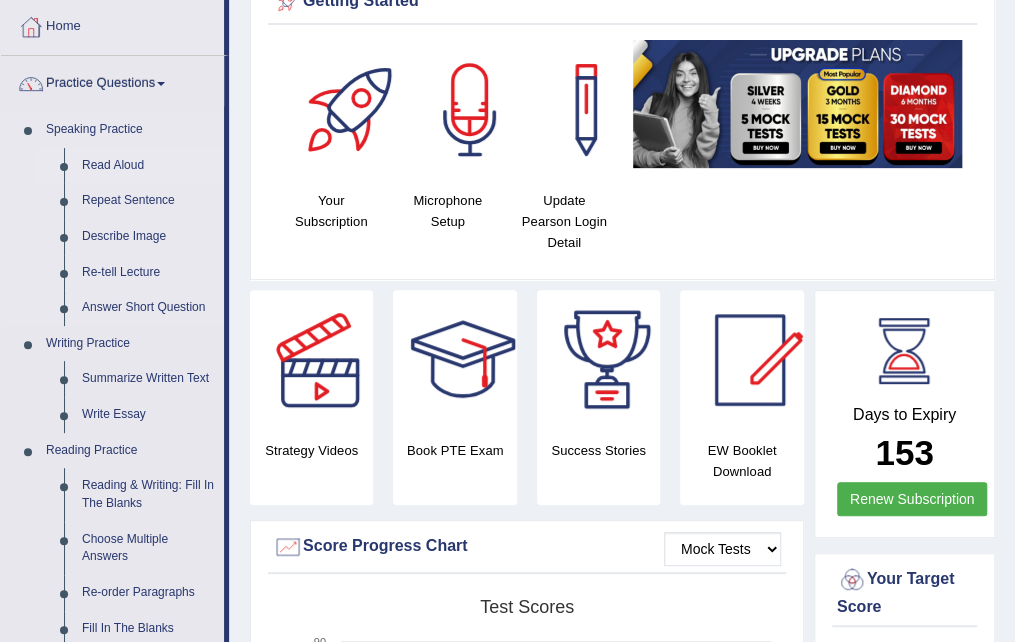 click on "Read Aloud" at bounding box center [148, 166] 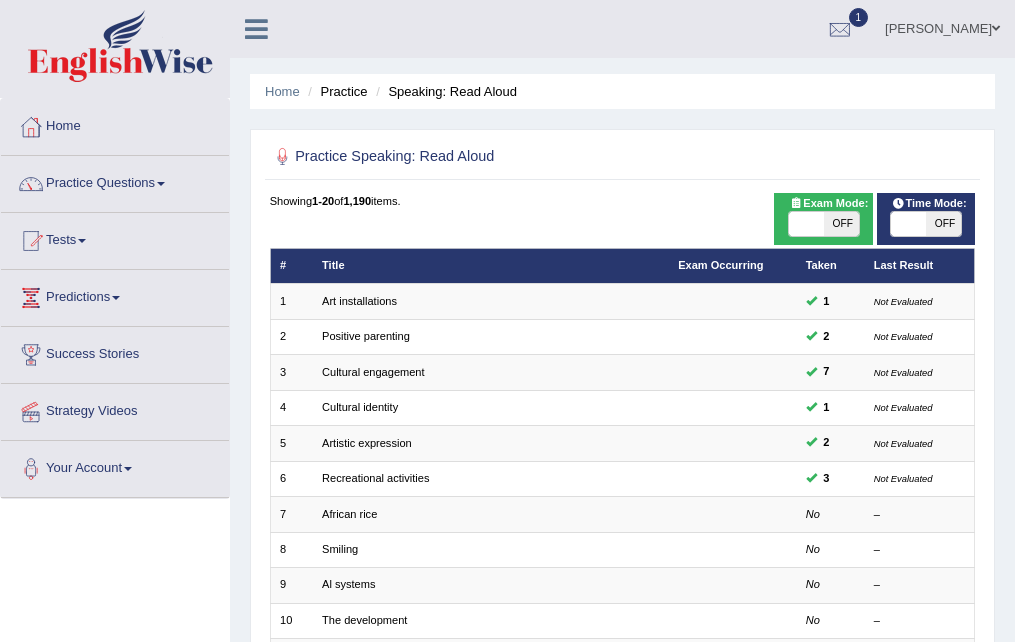 scroll, scrollTop: 0, scrollLeft: 0, axis: both 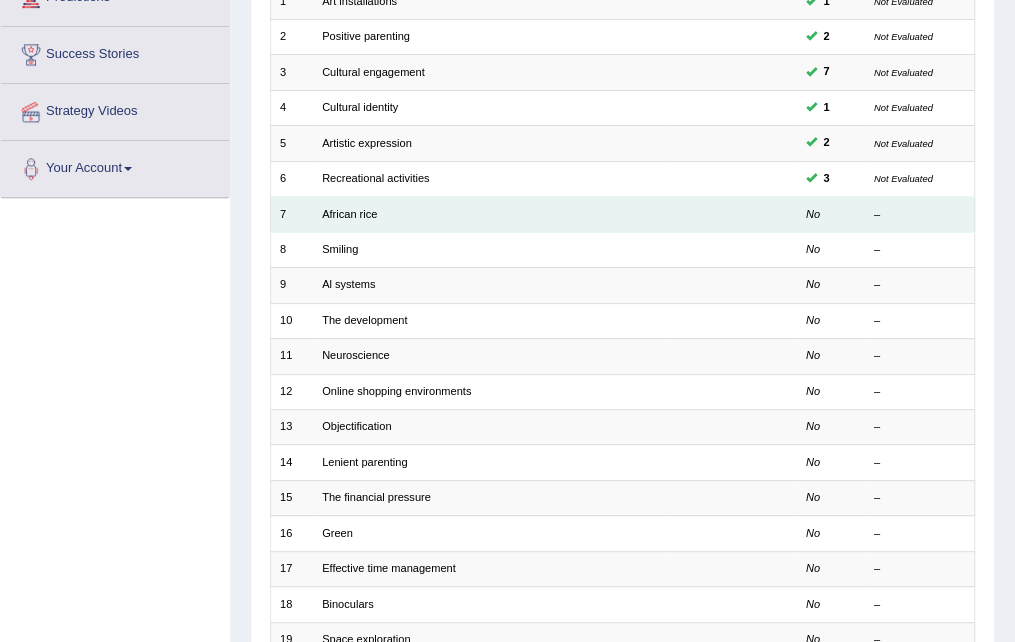 click on "African rice" at bounding box center [491, 214] 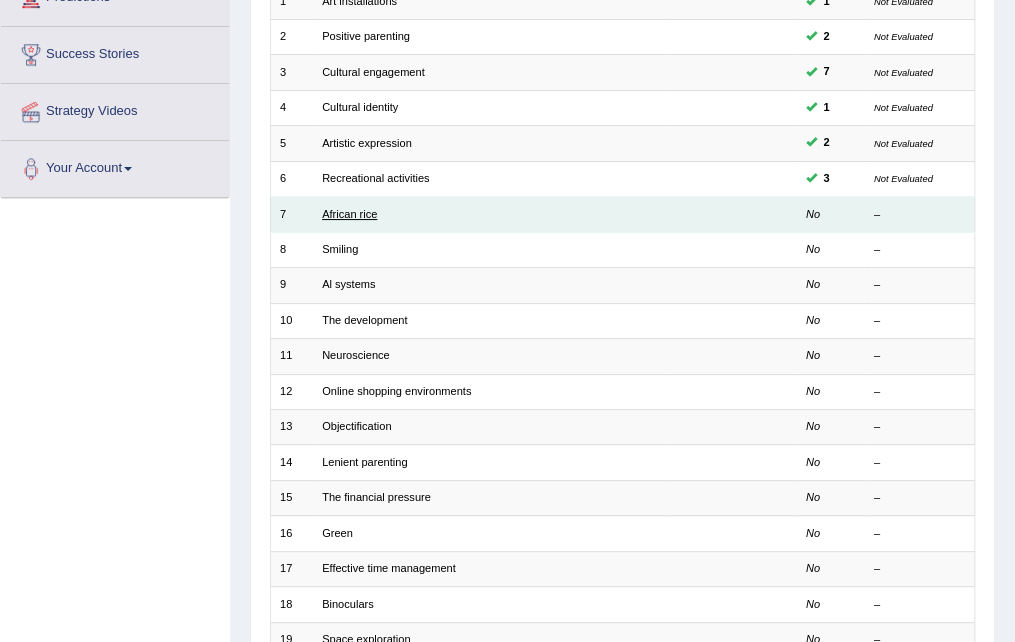 click on "African rice" at bounding box center (349, 214) 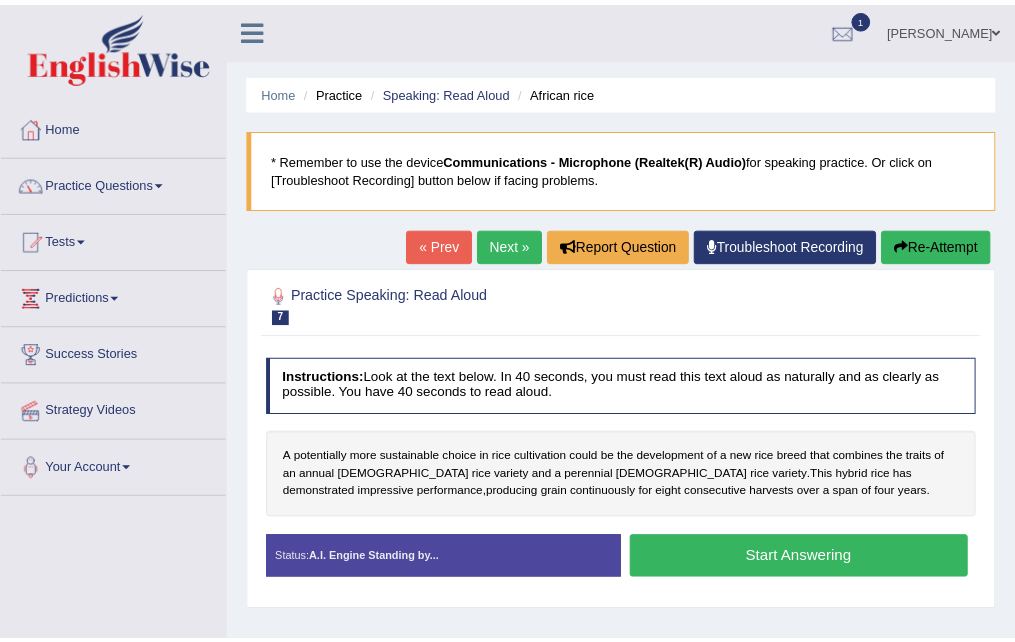 scroll, scrollTop: 0, scrollLeft: 0, axis: both 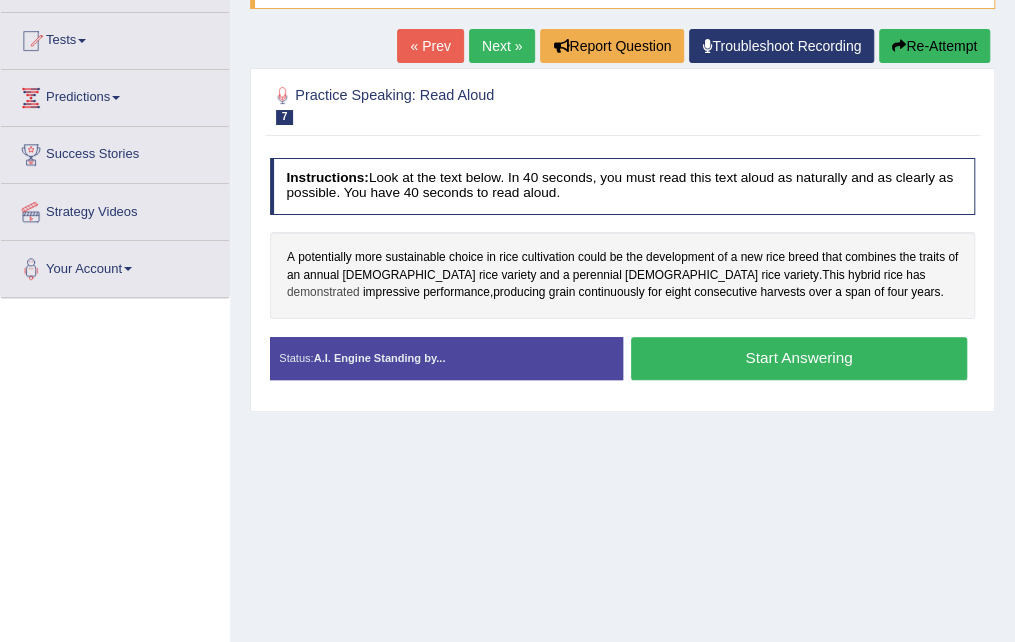 click on "demonstrated" at bounding box center (323, 293) 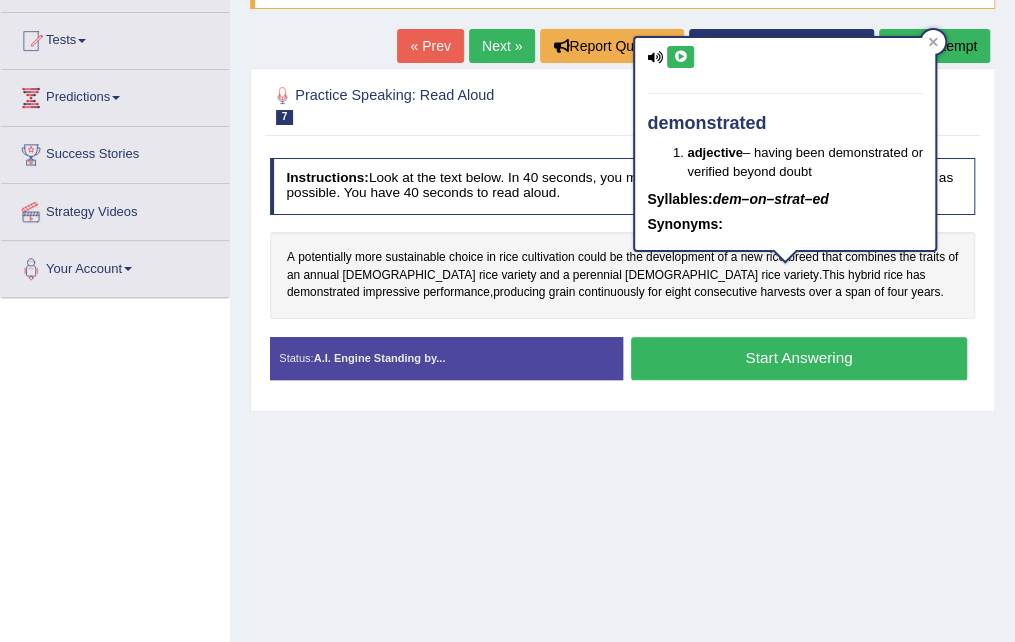 click at bounding box center [680, 57] 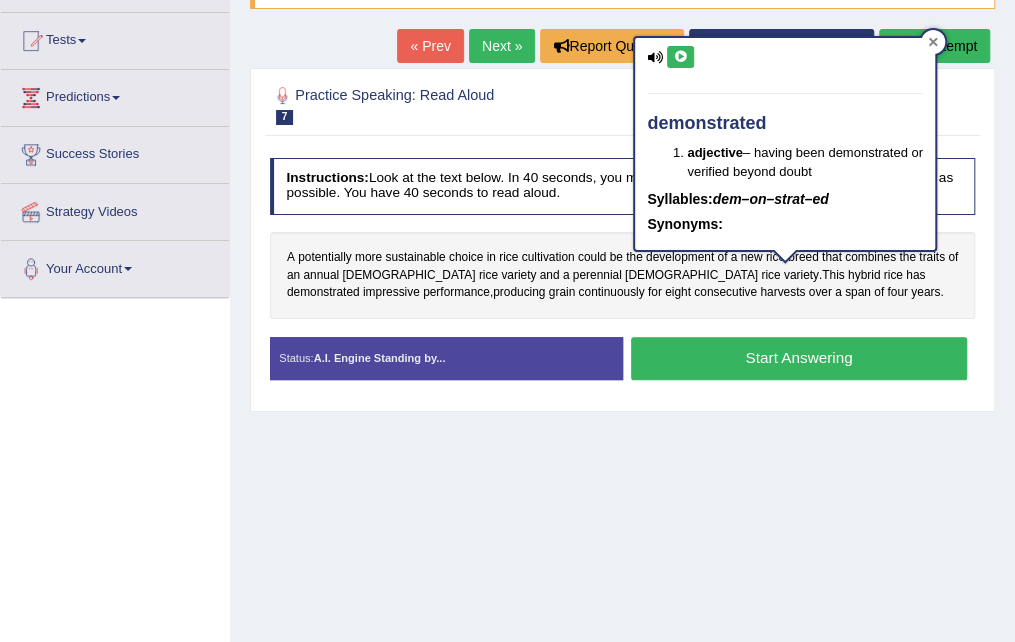 click 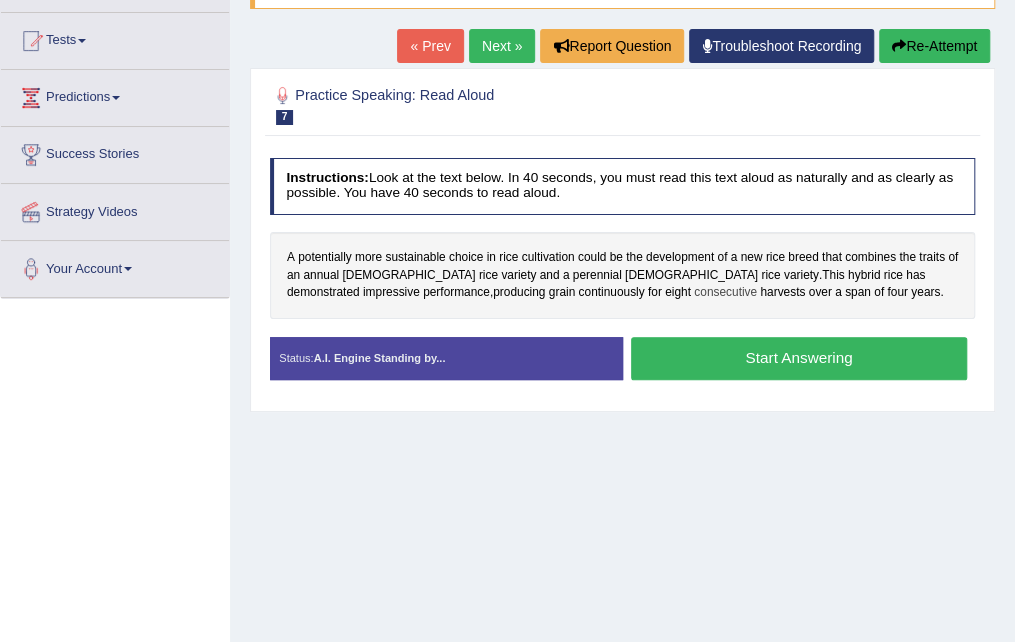 click on "consecutive" at bounding box center [725, 293] 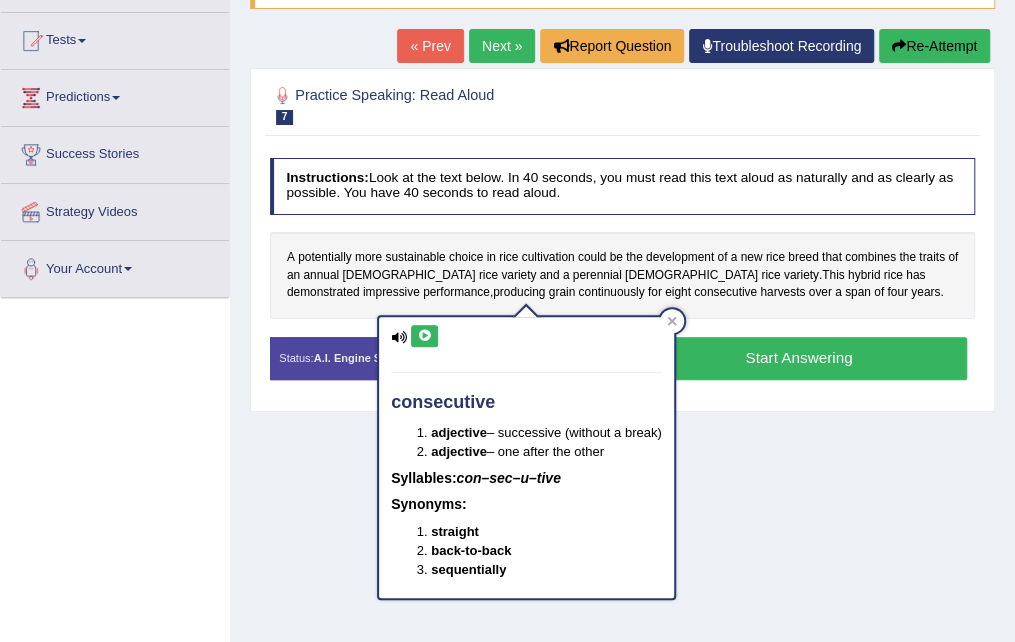 click at bounding box center (424, 336) 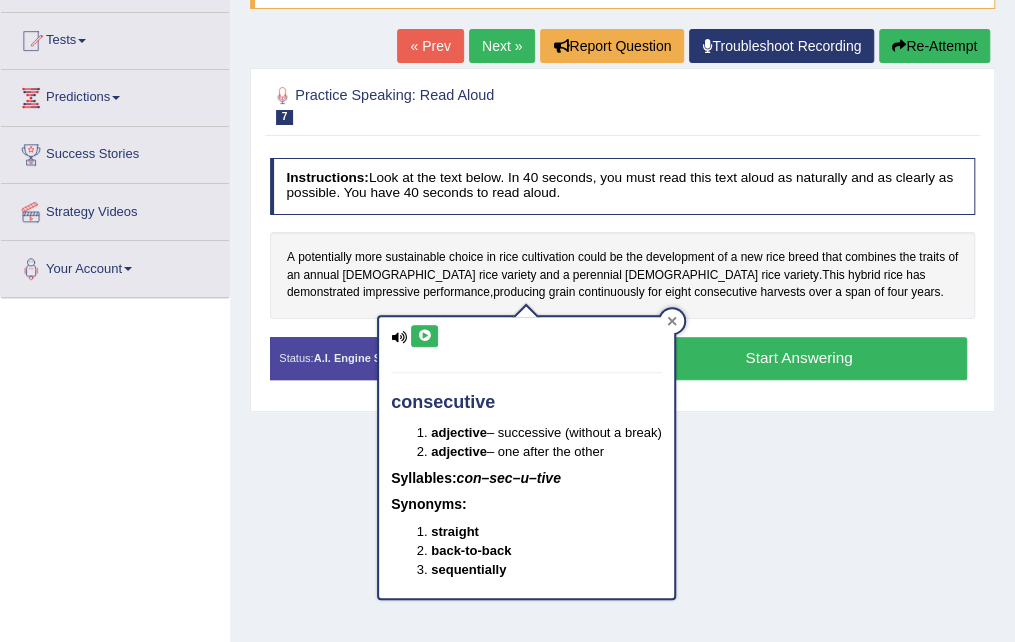 click at bounding box center [672, 321] 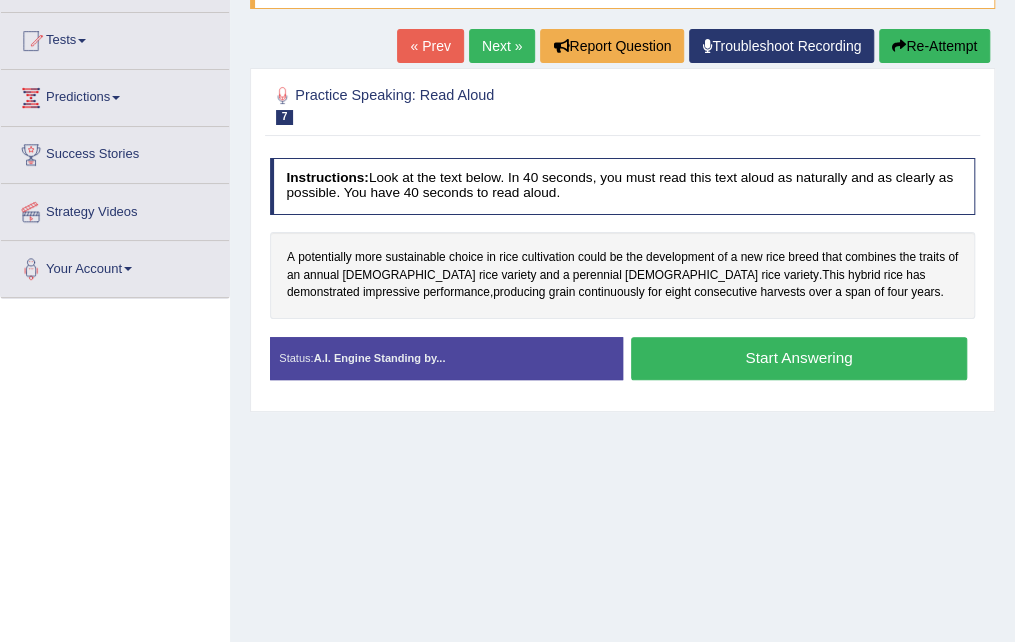 click on "Start Answering" at bounding box center (799, 358) 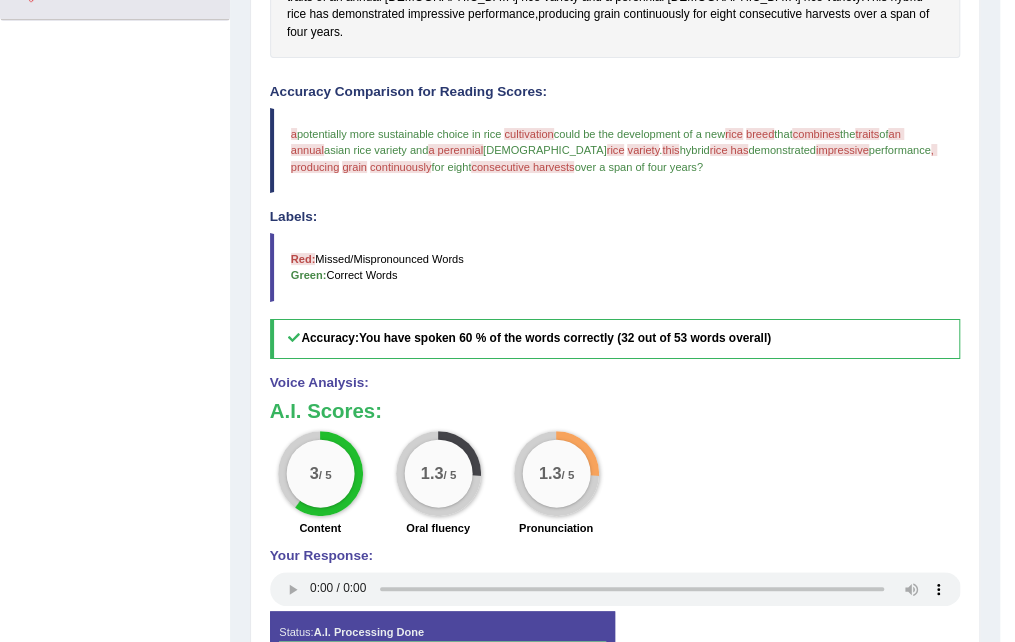 scroll, scrollTop: 178, scrollLeft: 0, axis: vertical 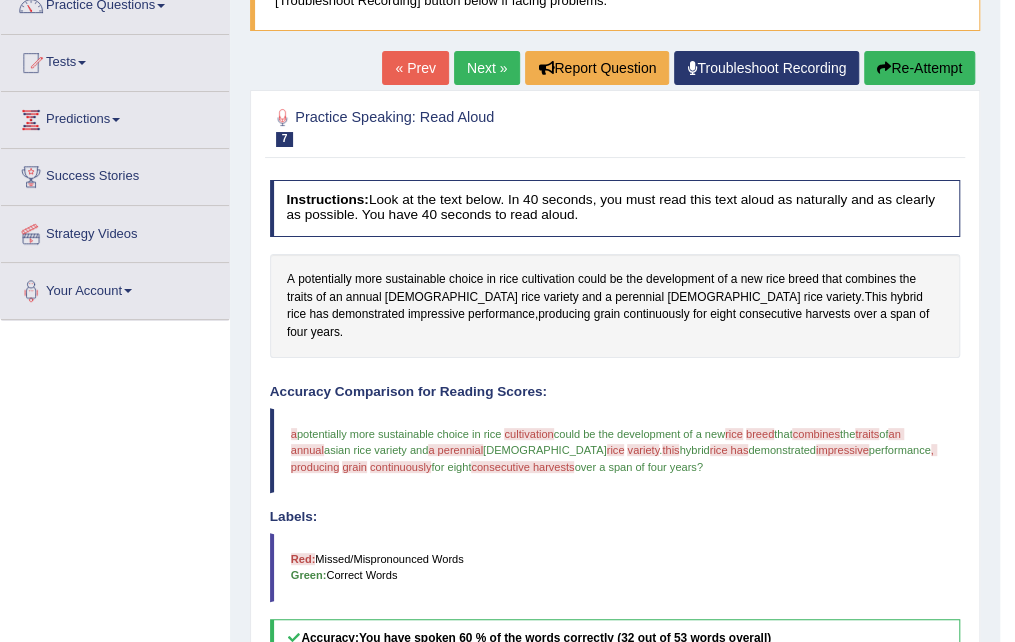 click at bounding box center (884, 68) 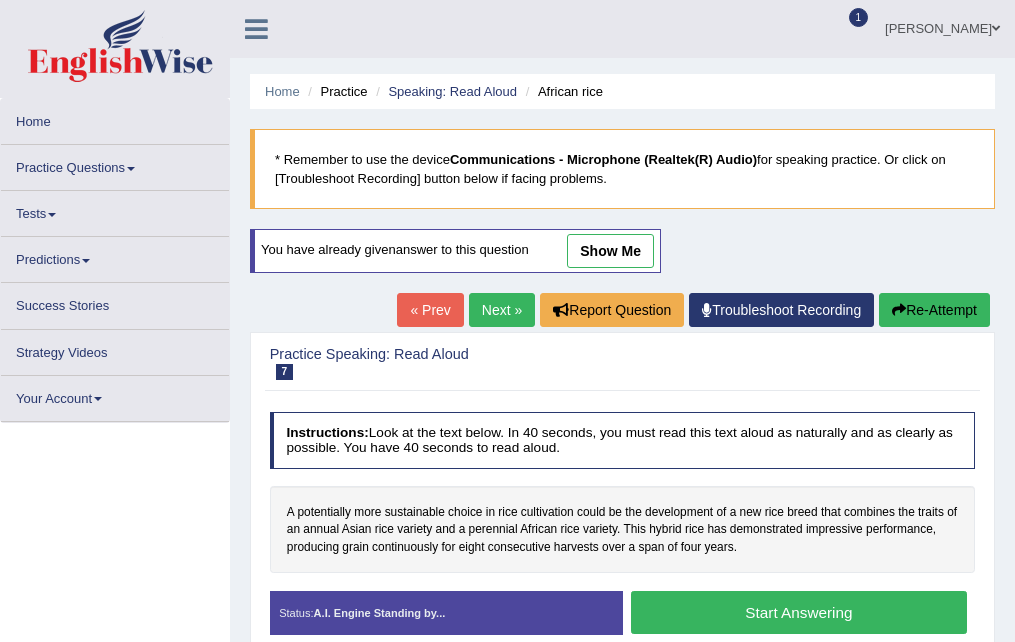 scroll, scrollTop: 194, scrollLeft: 0, axis: vertical 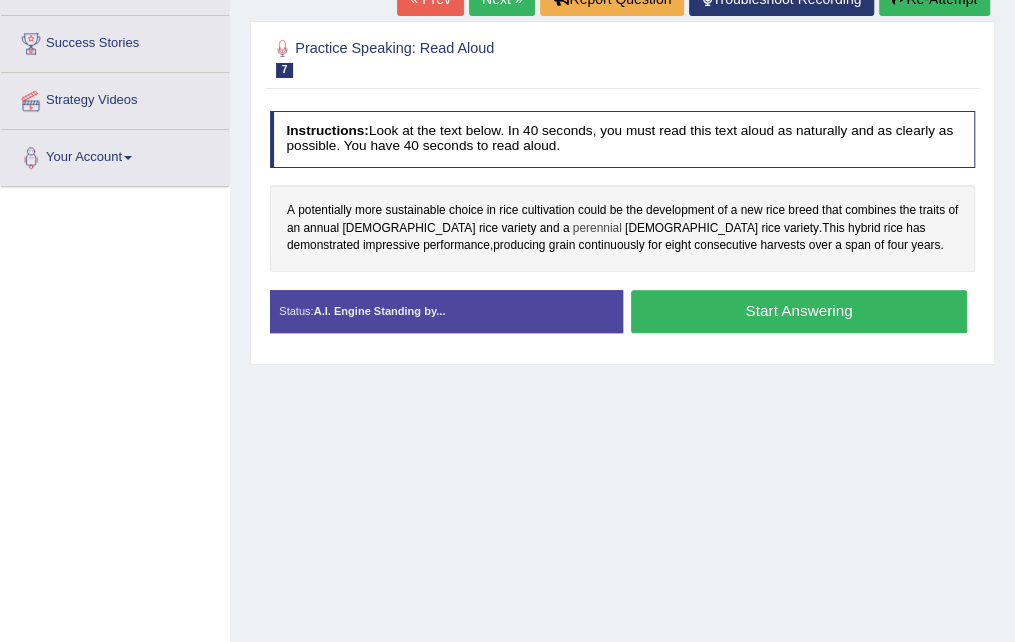 click on "perennial" at bounding box center (597, 229) 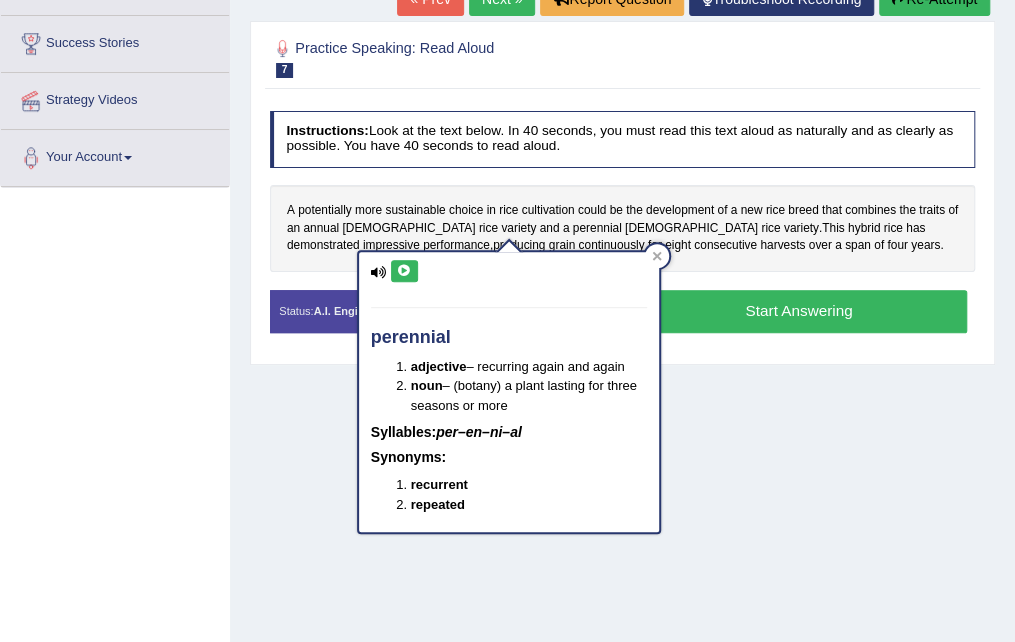 drag, startPoint x: 398, startPoint y: 268, endPoint x: 410, endPoint y: 268, distance: 12 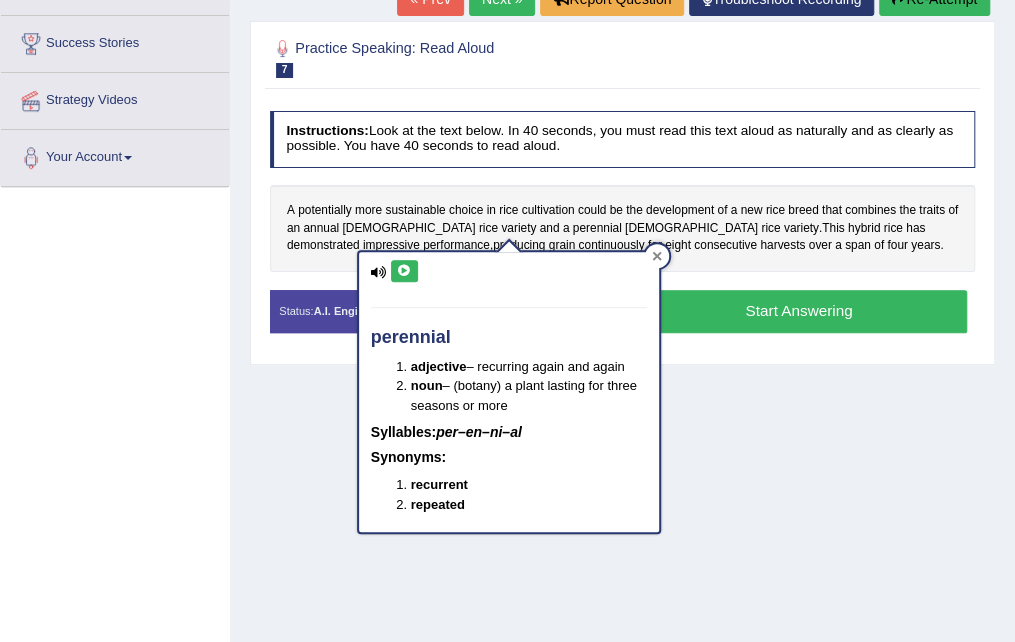 click 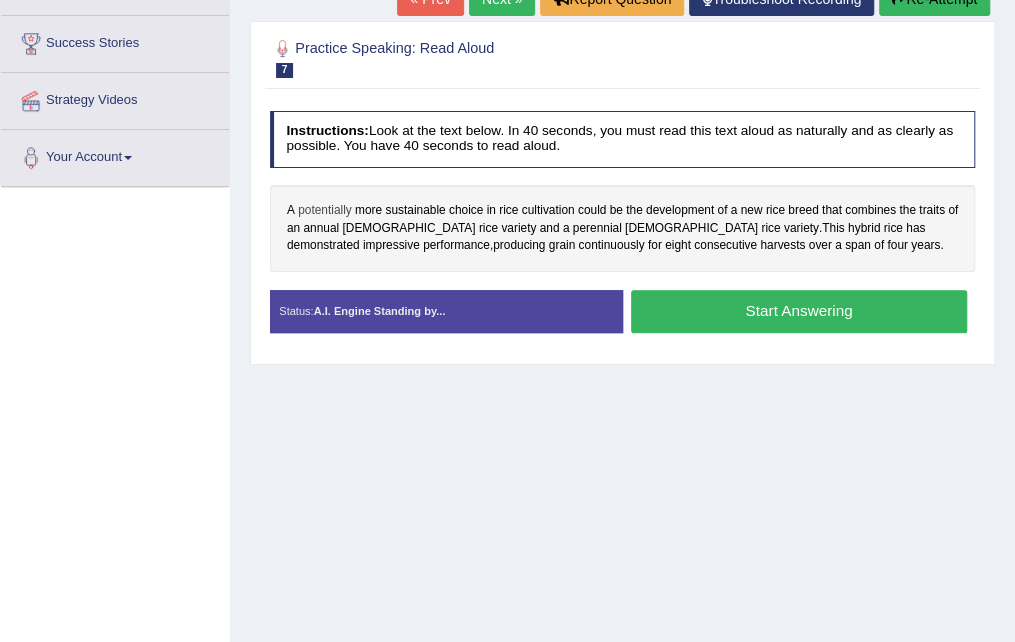 click on "potentially" at bounding box center [325, 211] 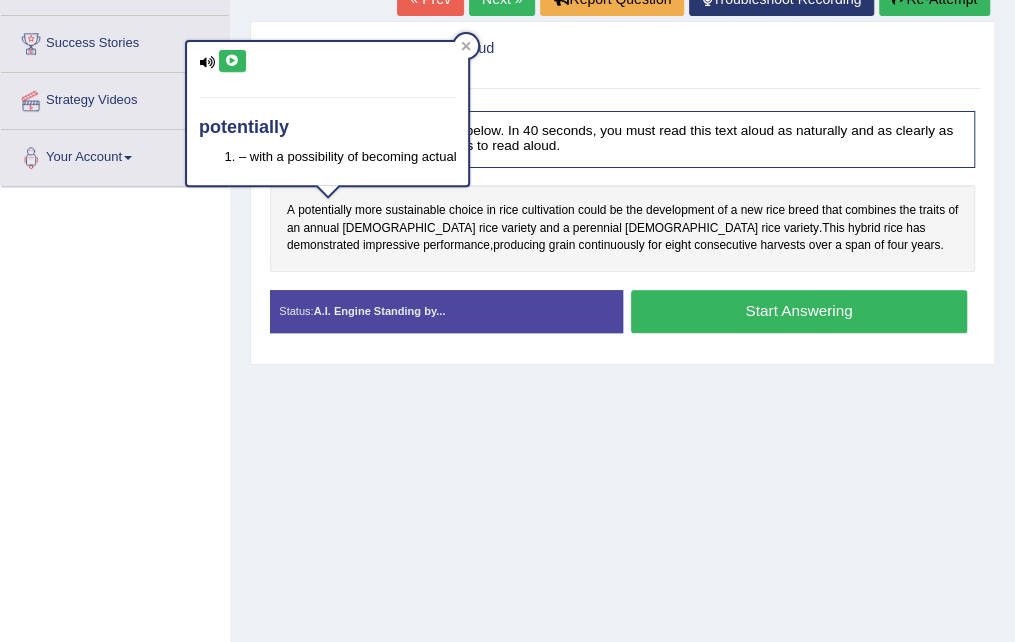click at bounding box center [232, 61] 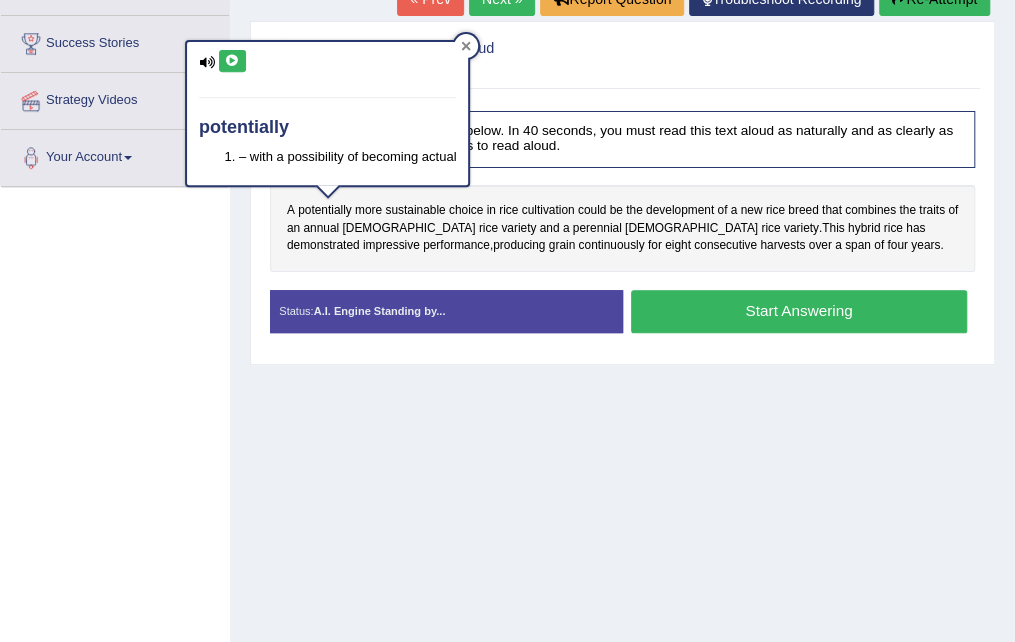 click 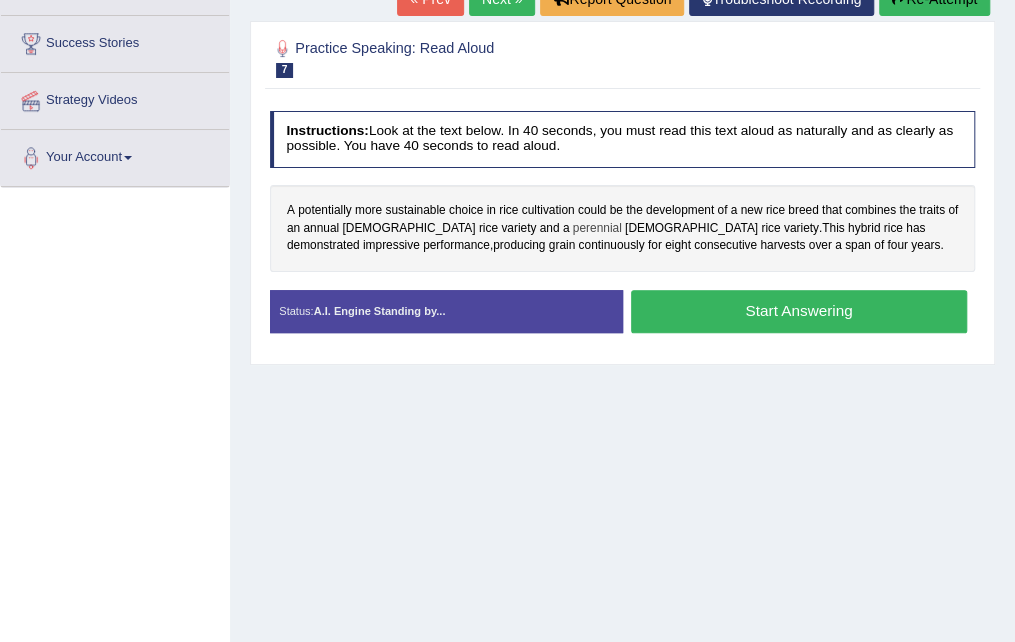 click on "perennial" at bounding box center (597, 229) 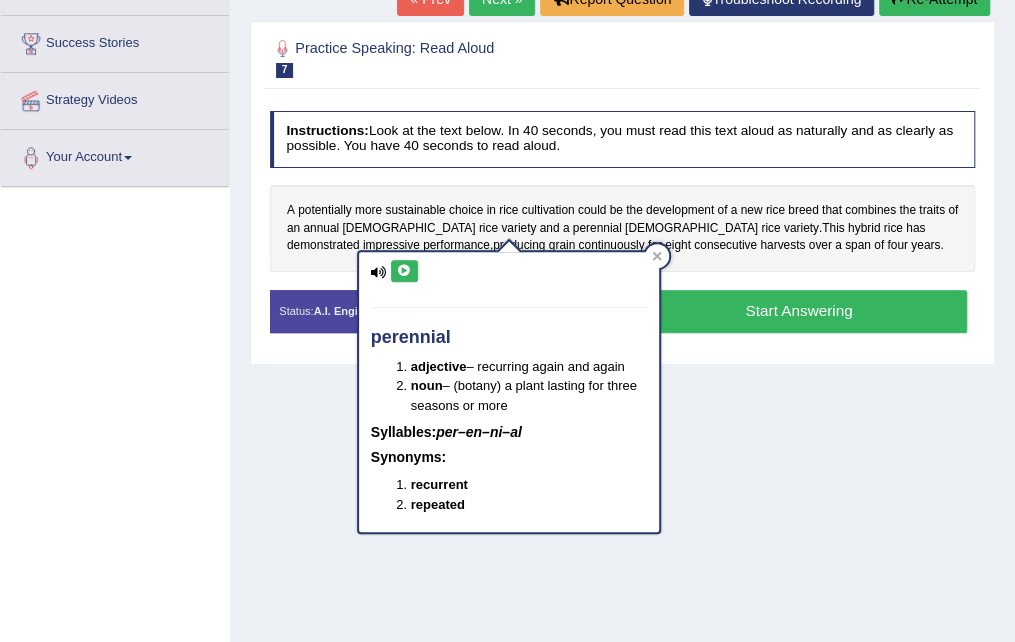 click at bounding box center (404, 271) 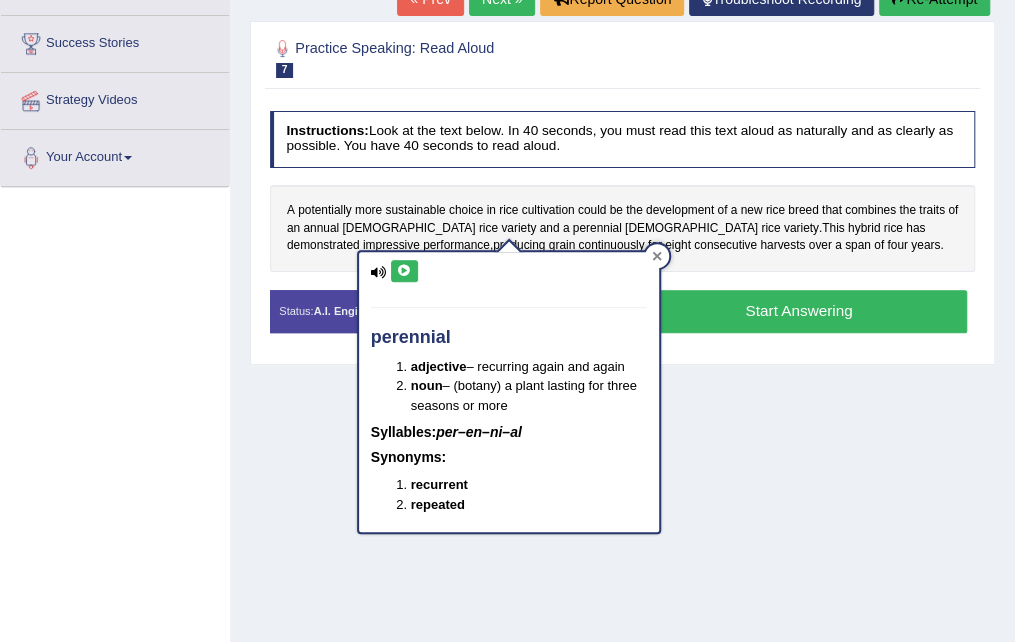 click at bounding box center (657, 256) 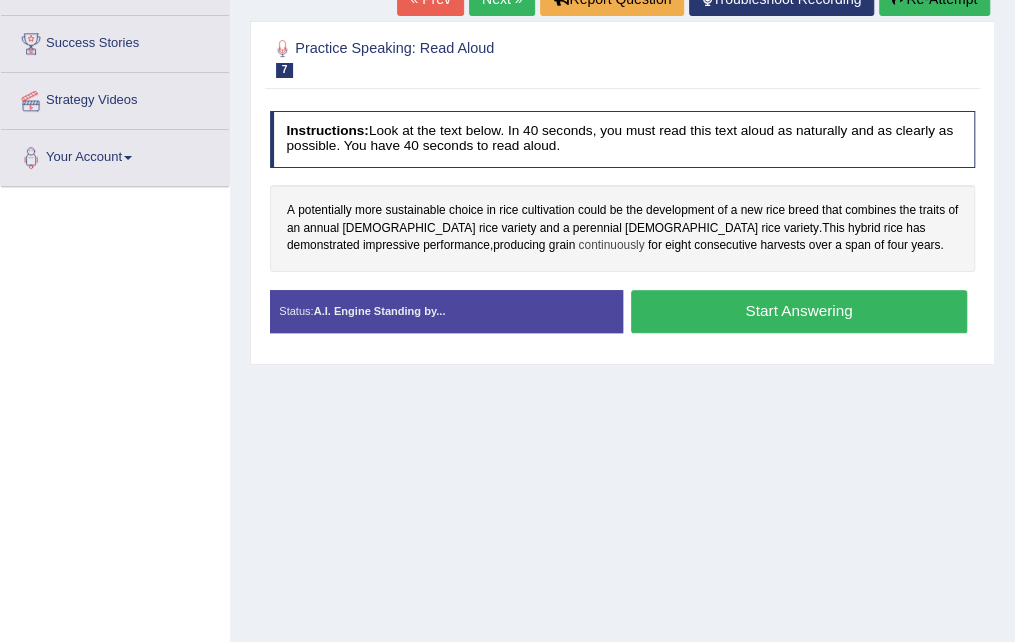 click on "continuously" at bounding box center (611, 246) 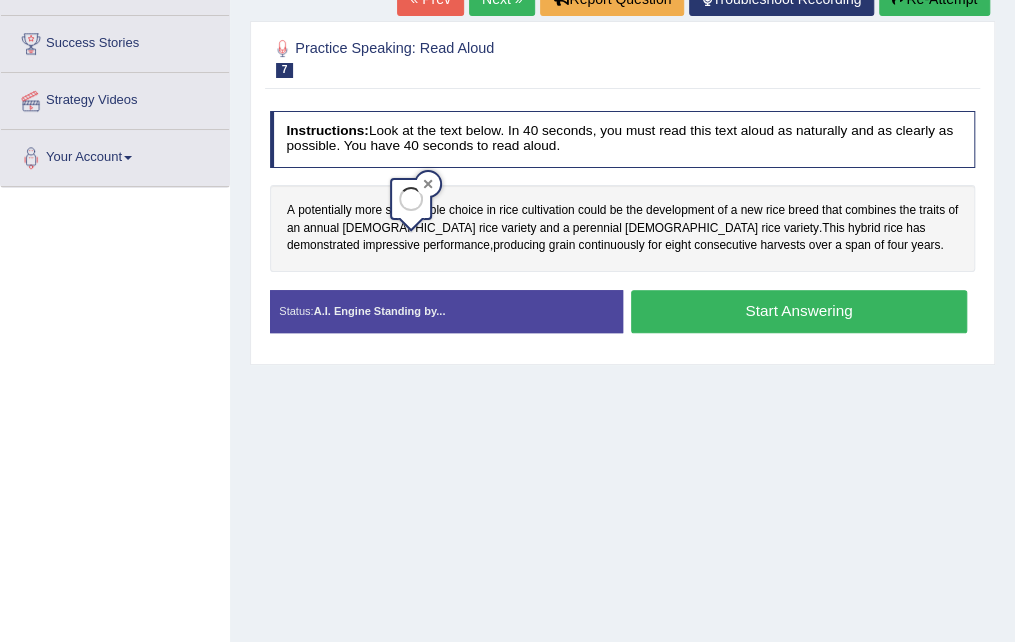 click 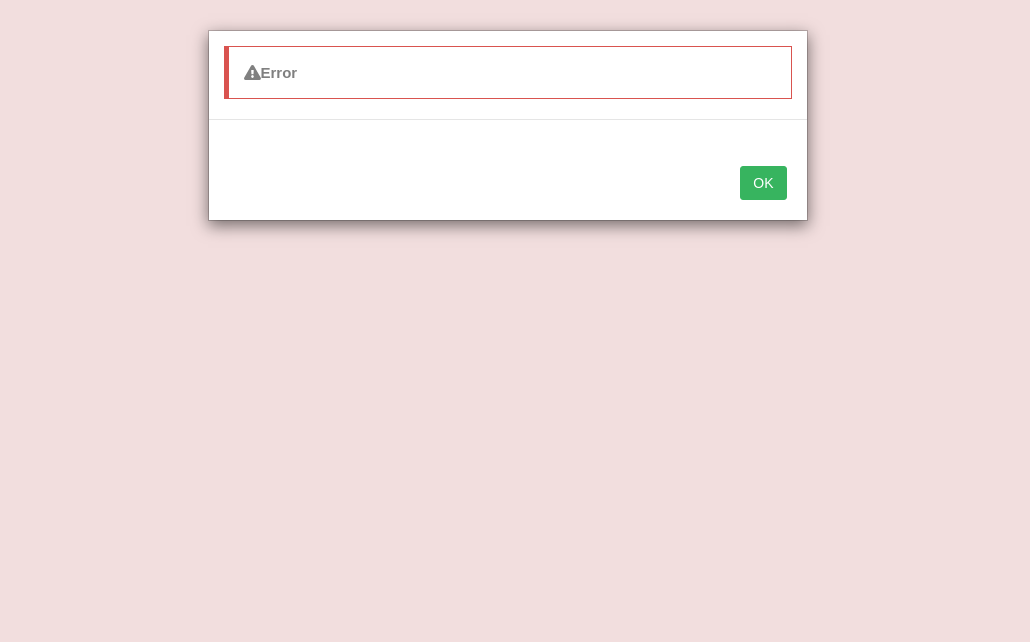 click on "OK" at bounding box center [763, 183] 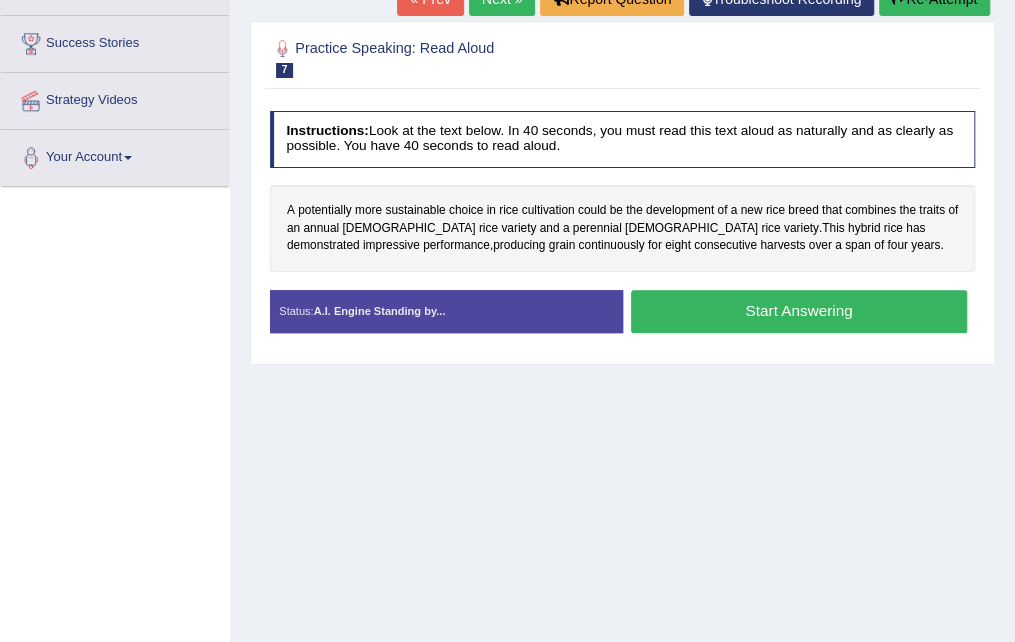 click on "Start Answering" at bounding box center [799, 311] 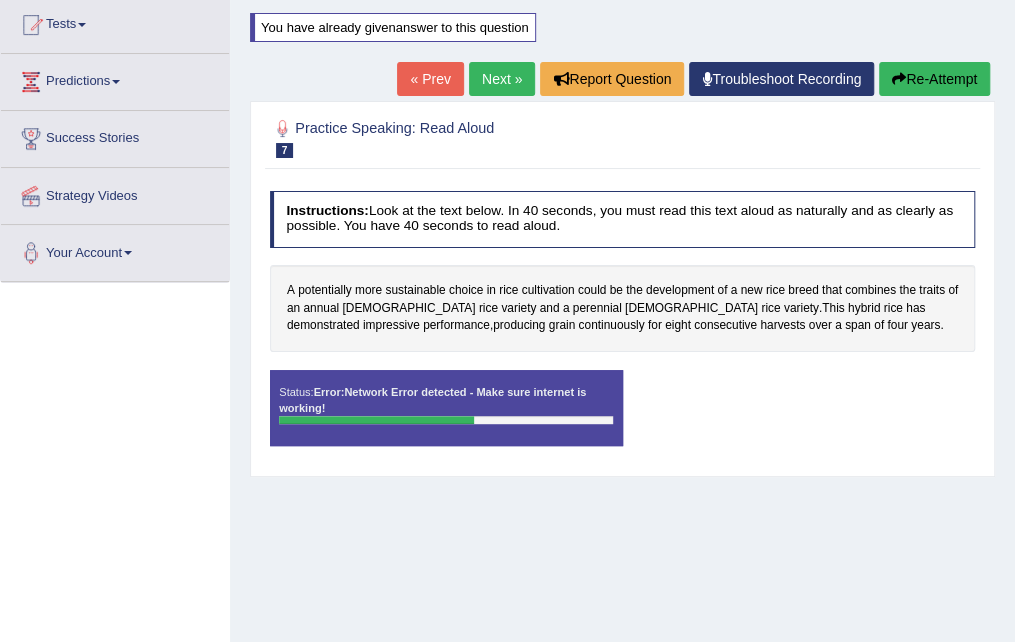 scroll, scrollTop: 0, scrollLeft: 0, axis: both 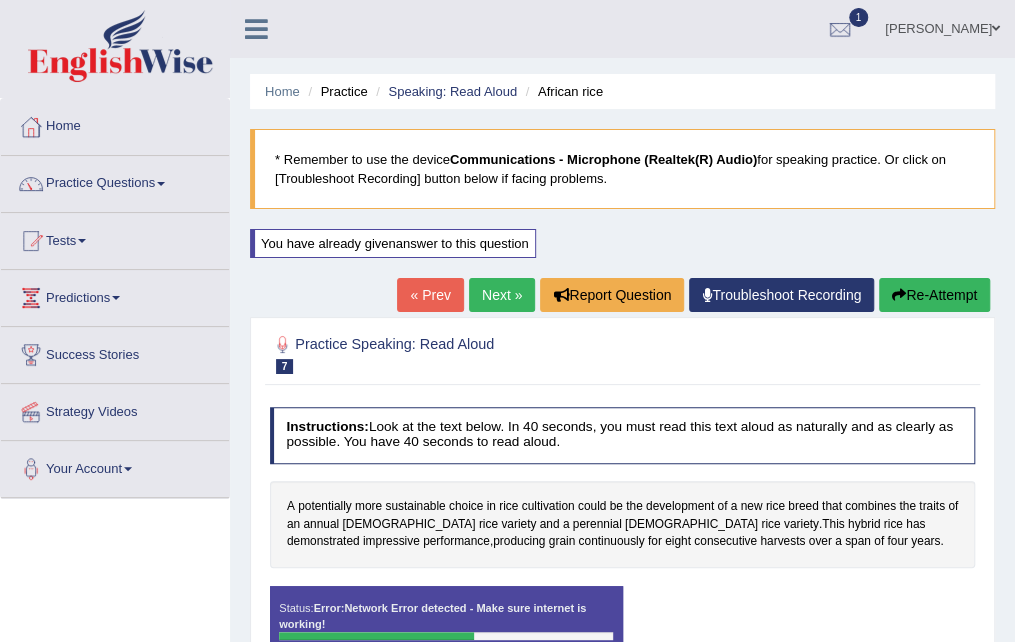 click on "Re-Attempt" at bounding box center [934, 295] 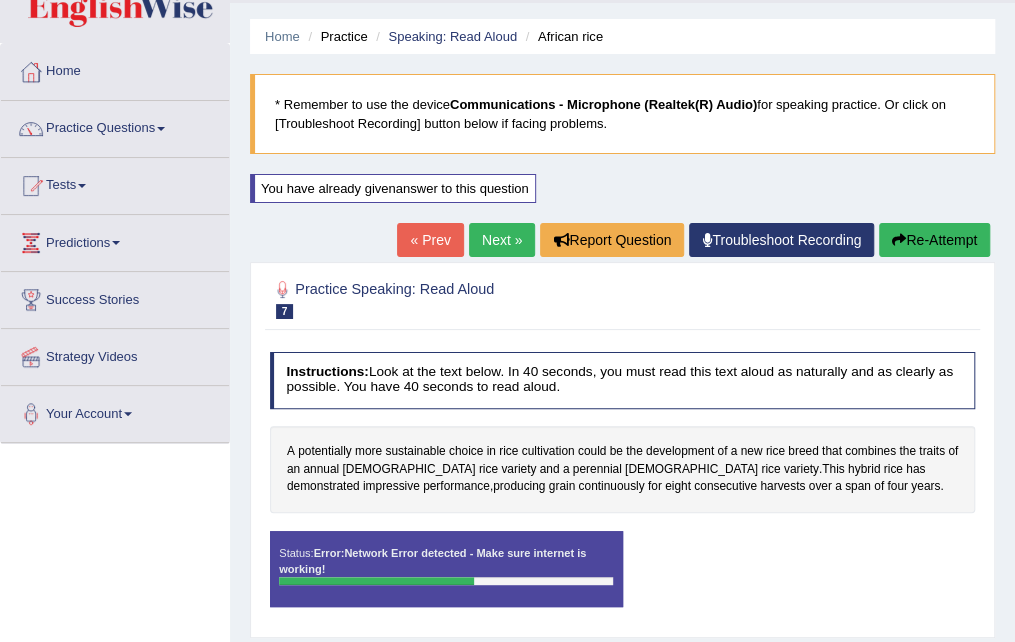 scroll, scrollTop: 0, scrollLeft: 0, axis: both 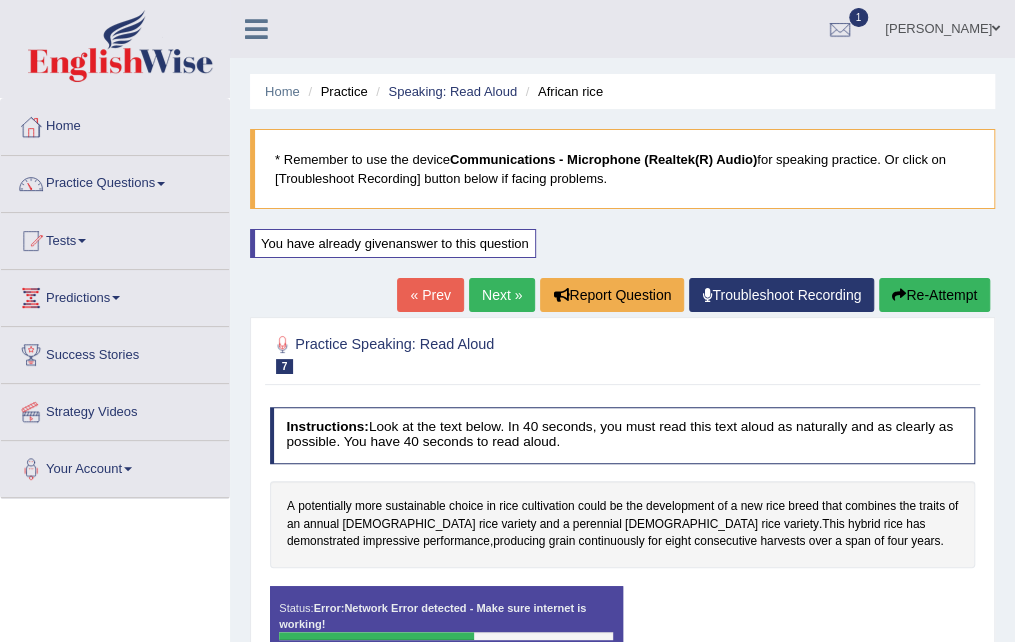 click on "Re-Attempt" at bounding box center (934, 295) 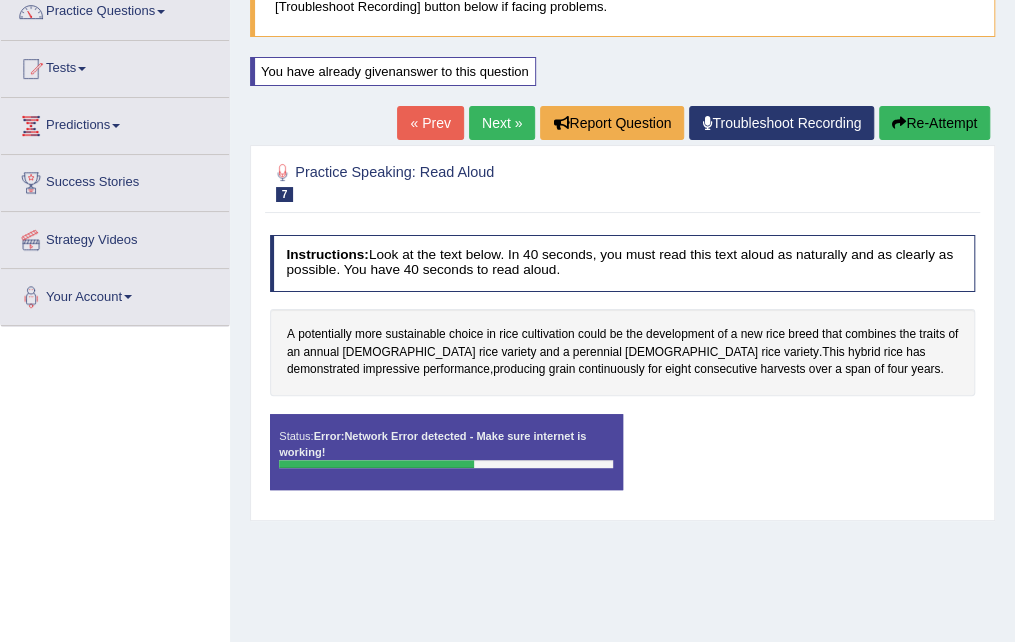 scroll, scrollTop: 7, scrollLeft: 0, axis: vertical 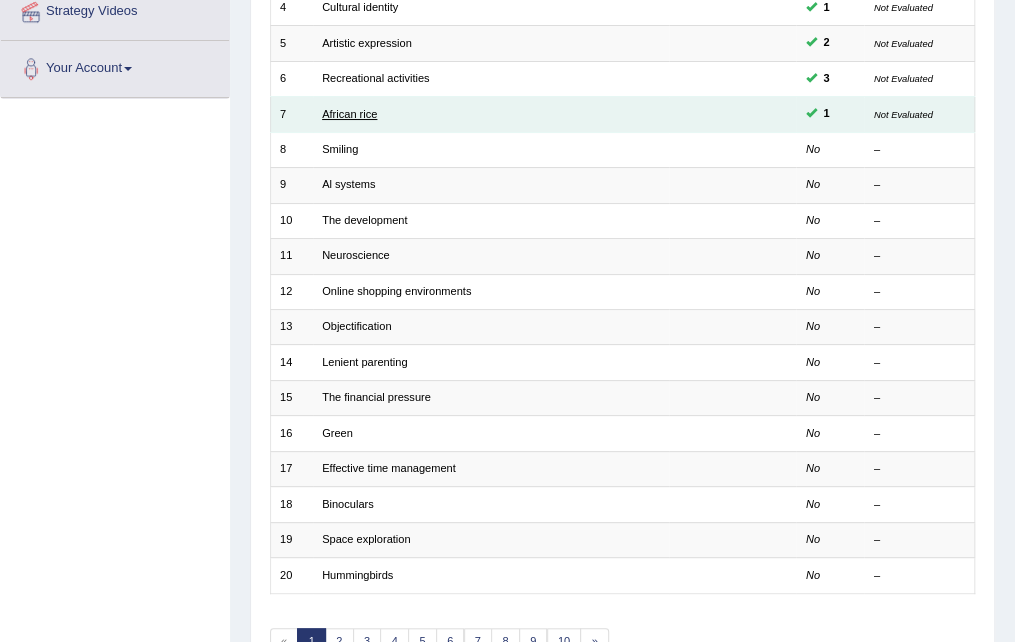click on "African rice" at bounding box center [349, 114] 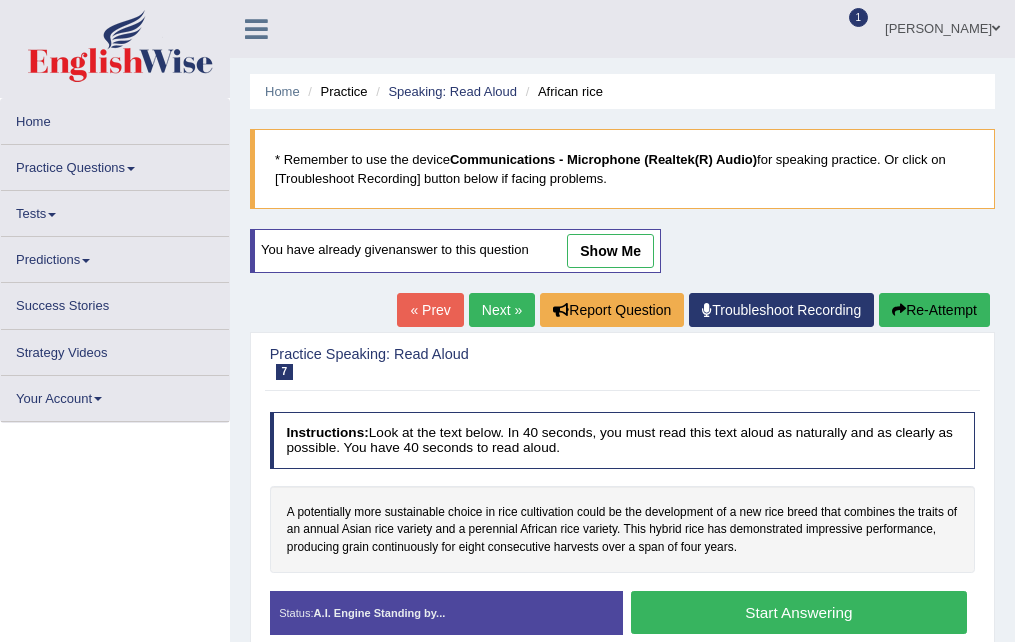 scroll, scrollTop: 0, scrollLeft: 0, axis: both 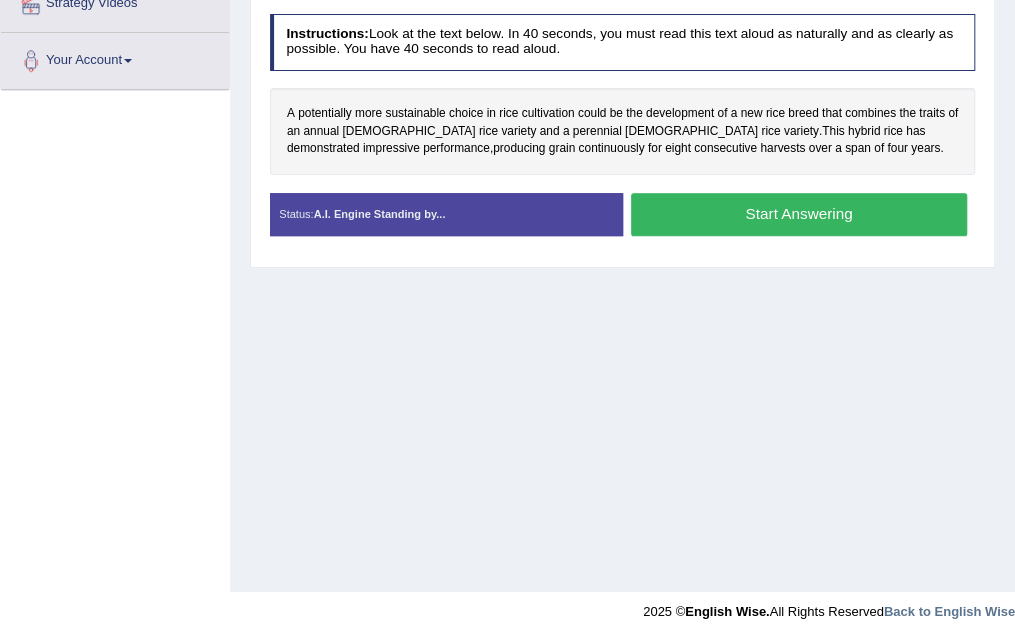 click on "Start Answering" at bounding box center [799, 214] 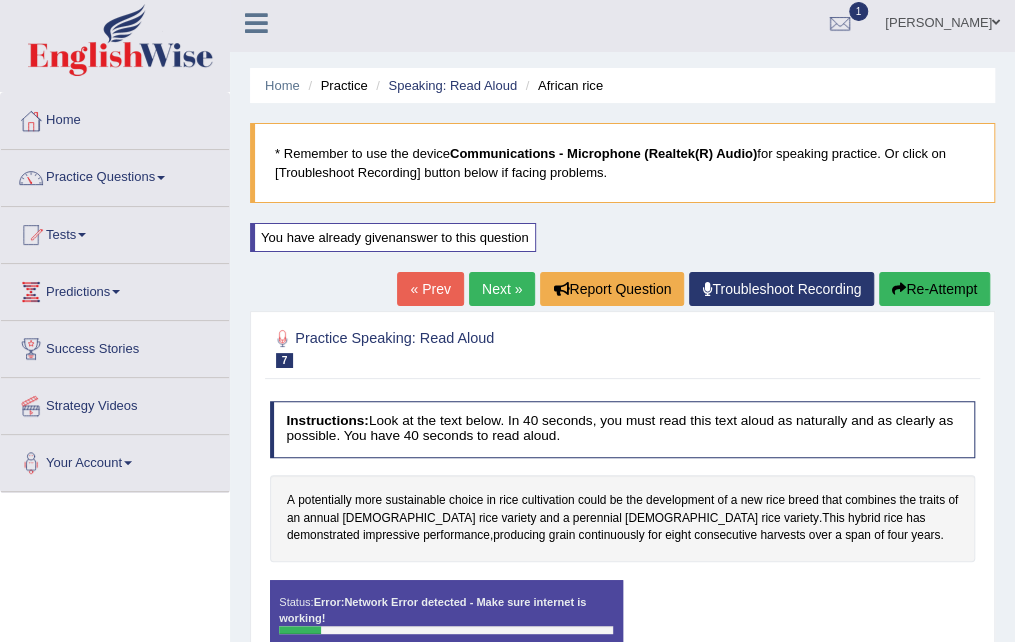 scroll, scrollTop: 0, scrollLeft: 0, axis: both 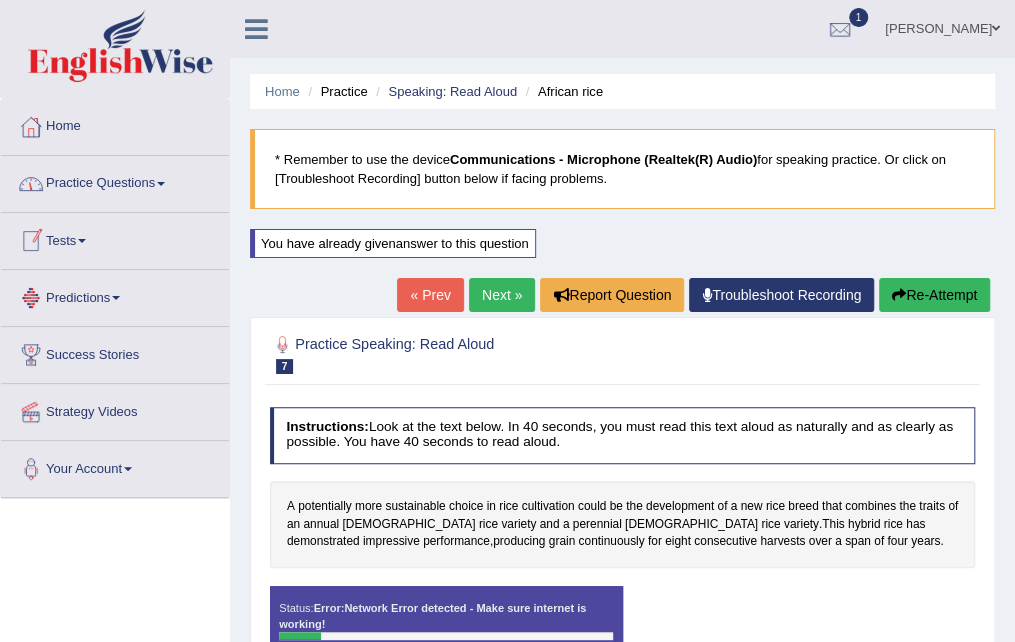 click on "Practice Questions" at bounding box center [115, 181] 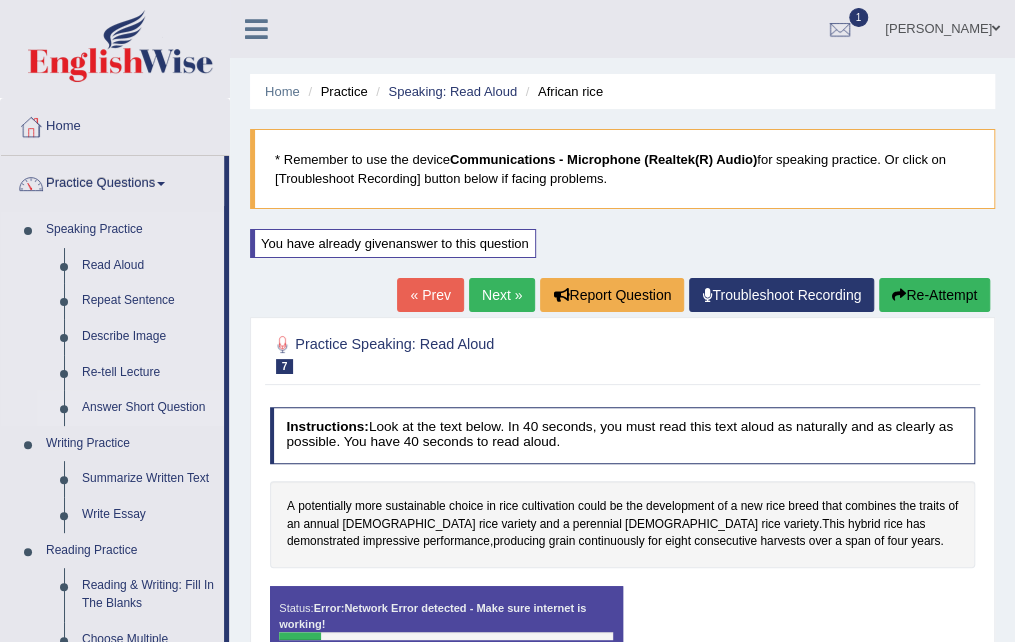 click on "Answer Short Question" at bounding box center (148, 408) 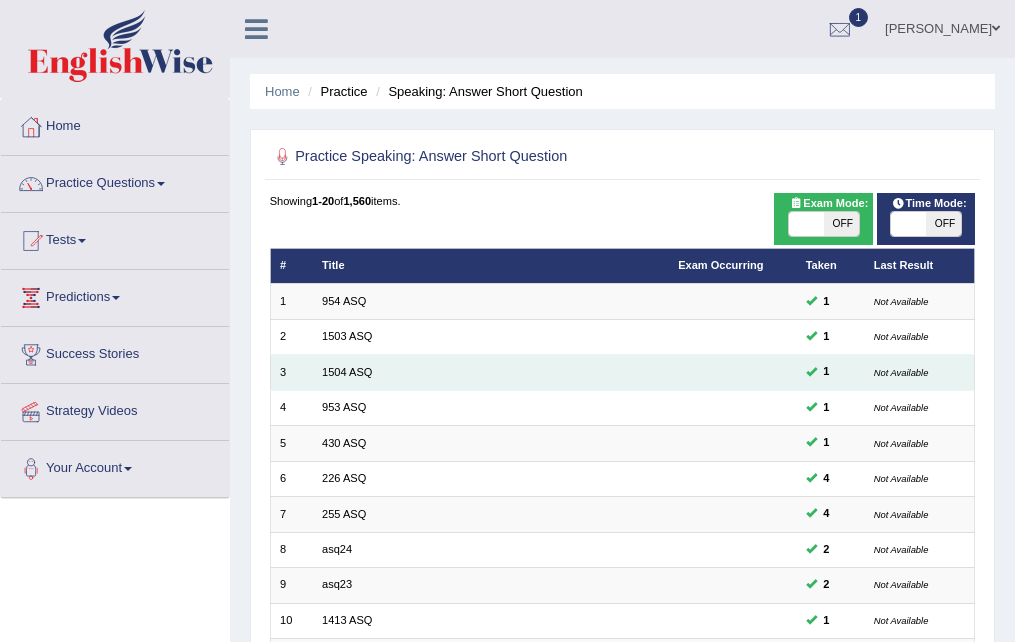 scroll, scrollTop: 0, scrollLeft: 0, axis: both 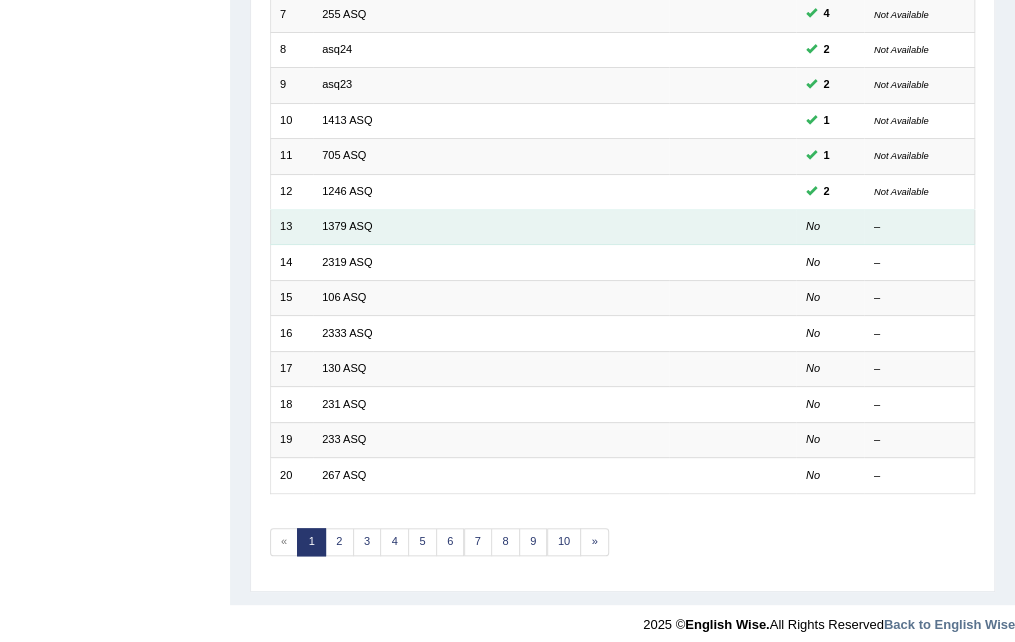click on "1379 ASQ" at bounding box center [491, 227] 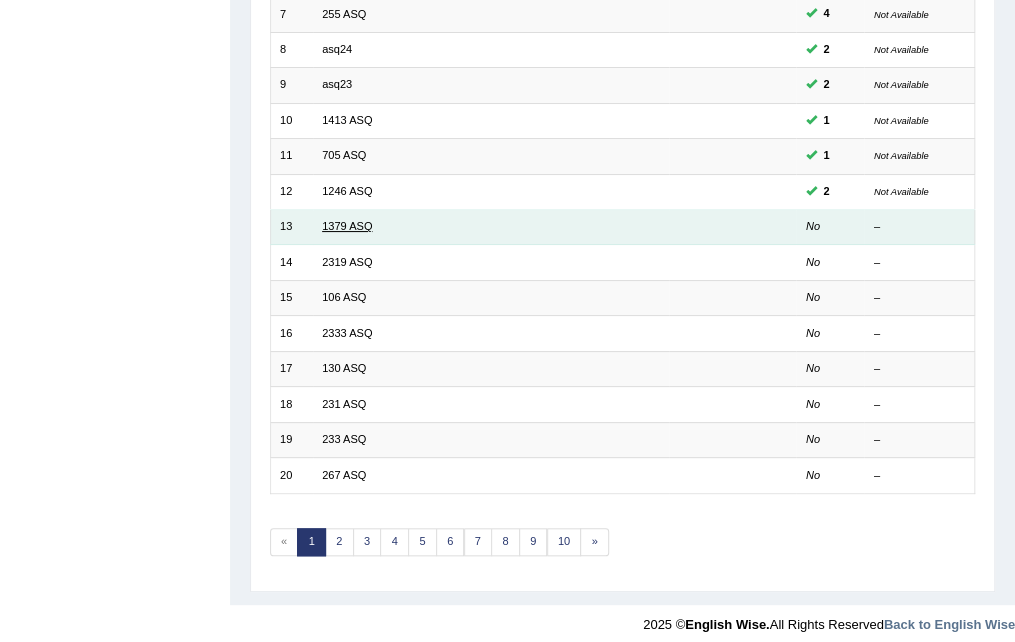 click on "1379 ASQ" at bounding box center [347, 226] 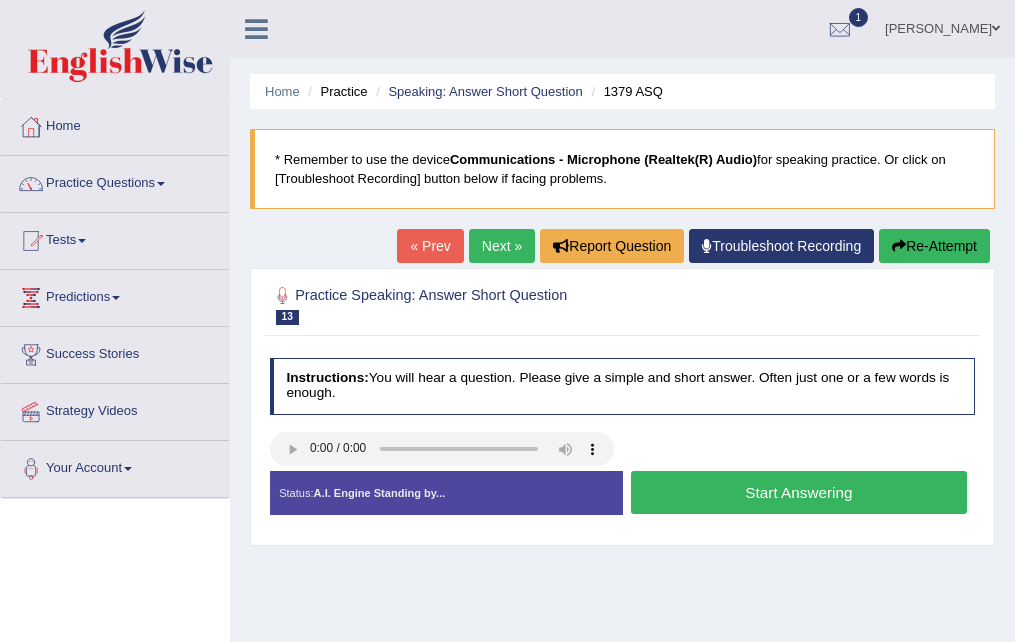 scroll, scrollTop: 0, scrollLeft: 0, axis: both 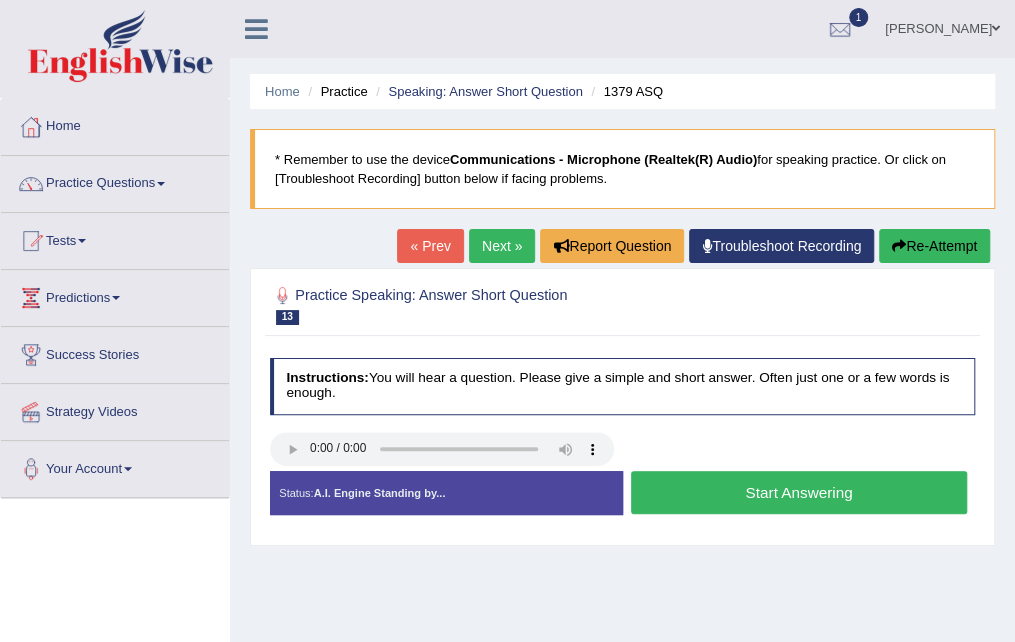 click on "Start Answering" at bounding box center (799, 492) 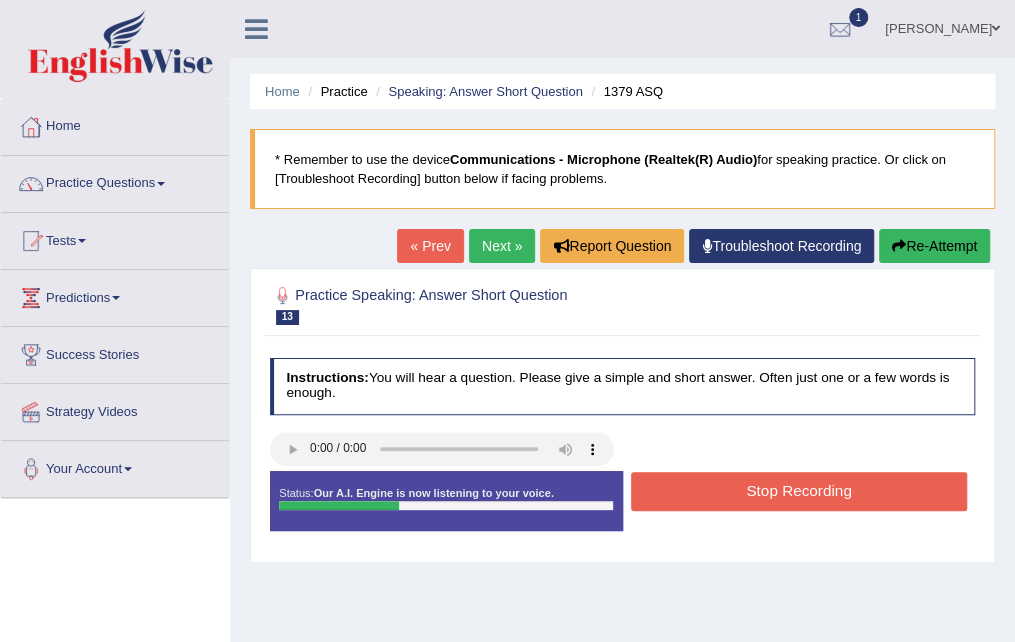 click on "Stop Recording" at bounding box center (799, 491) 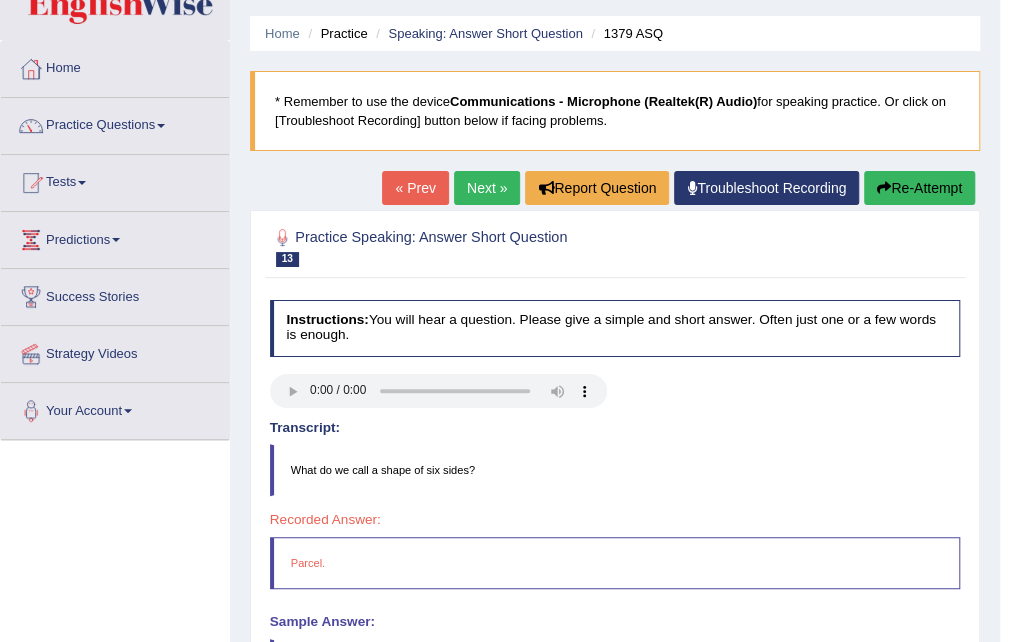 scroll, scrollTop: 8, scrollLeft: 0, axis: vertical 